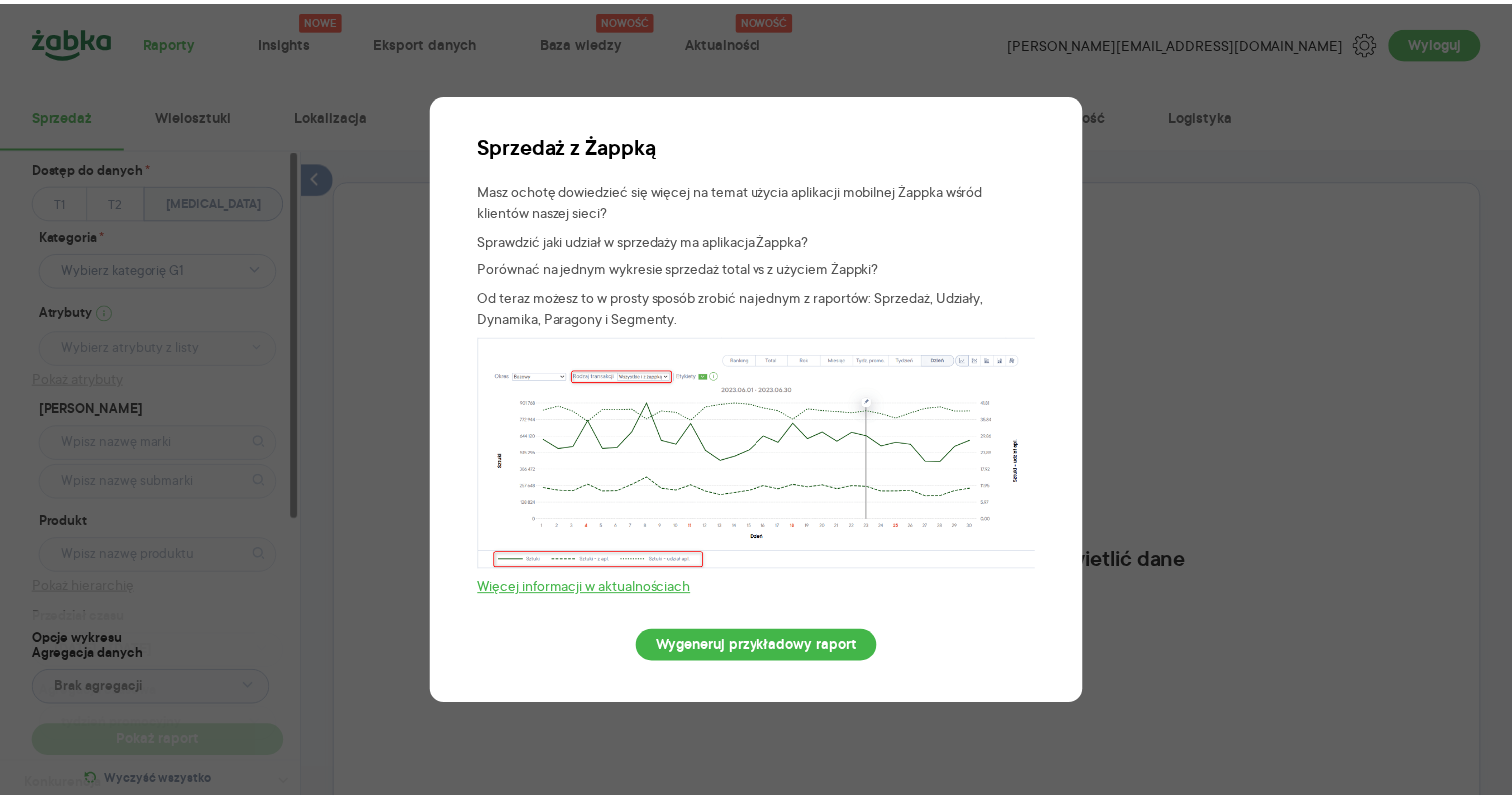 scroll, scrollTop: 0, scrollLeft: 0, axis: both 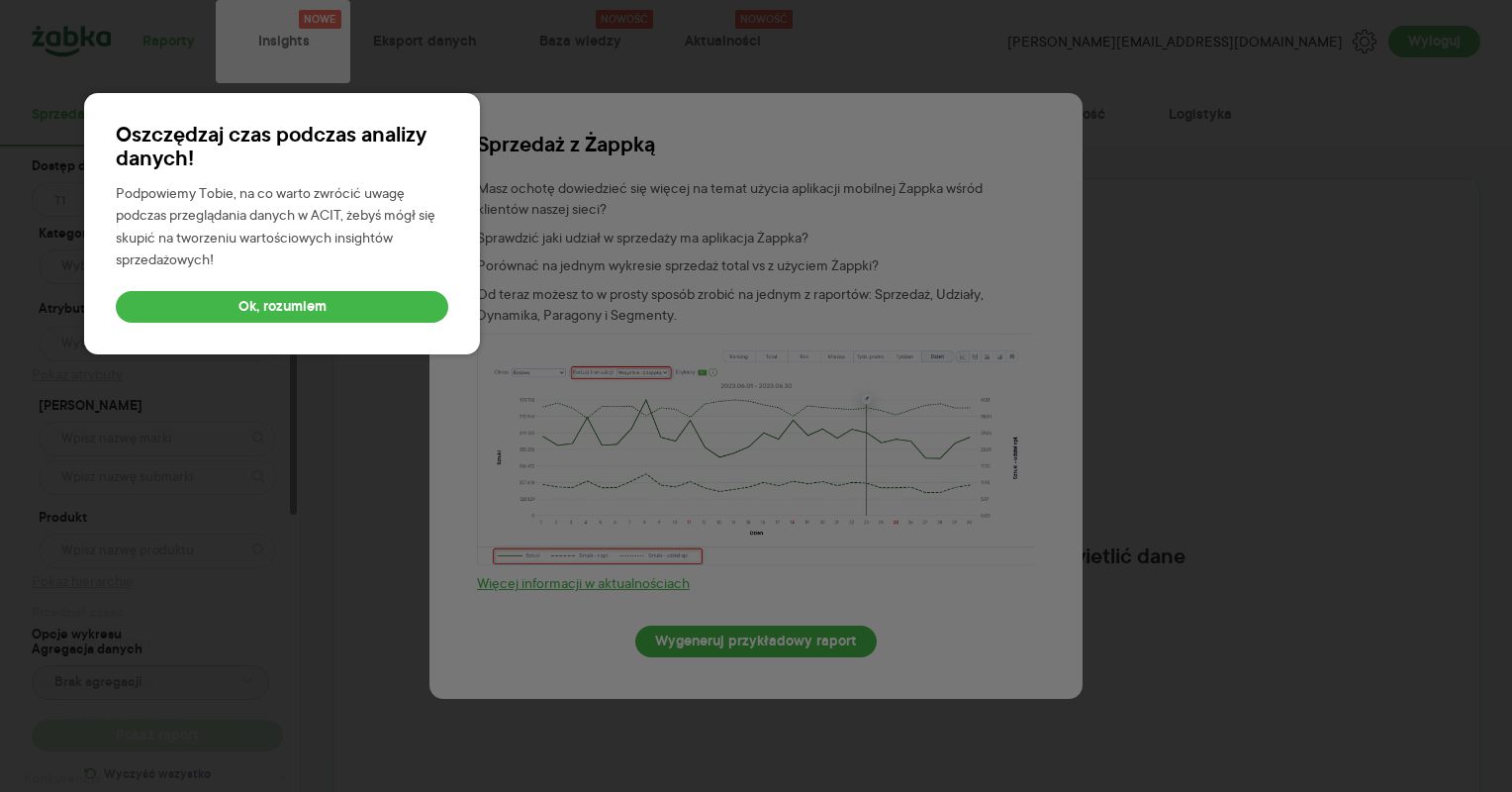 click at bounding box center [756, 497] 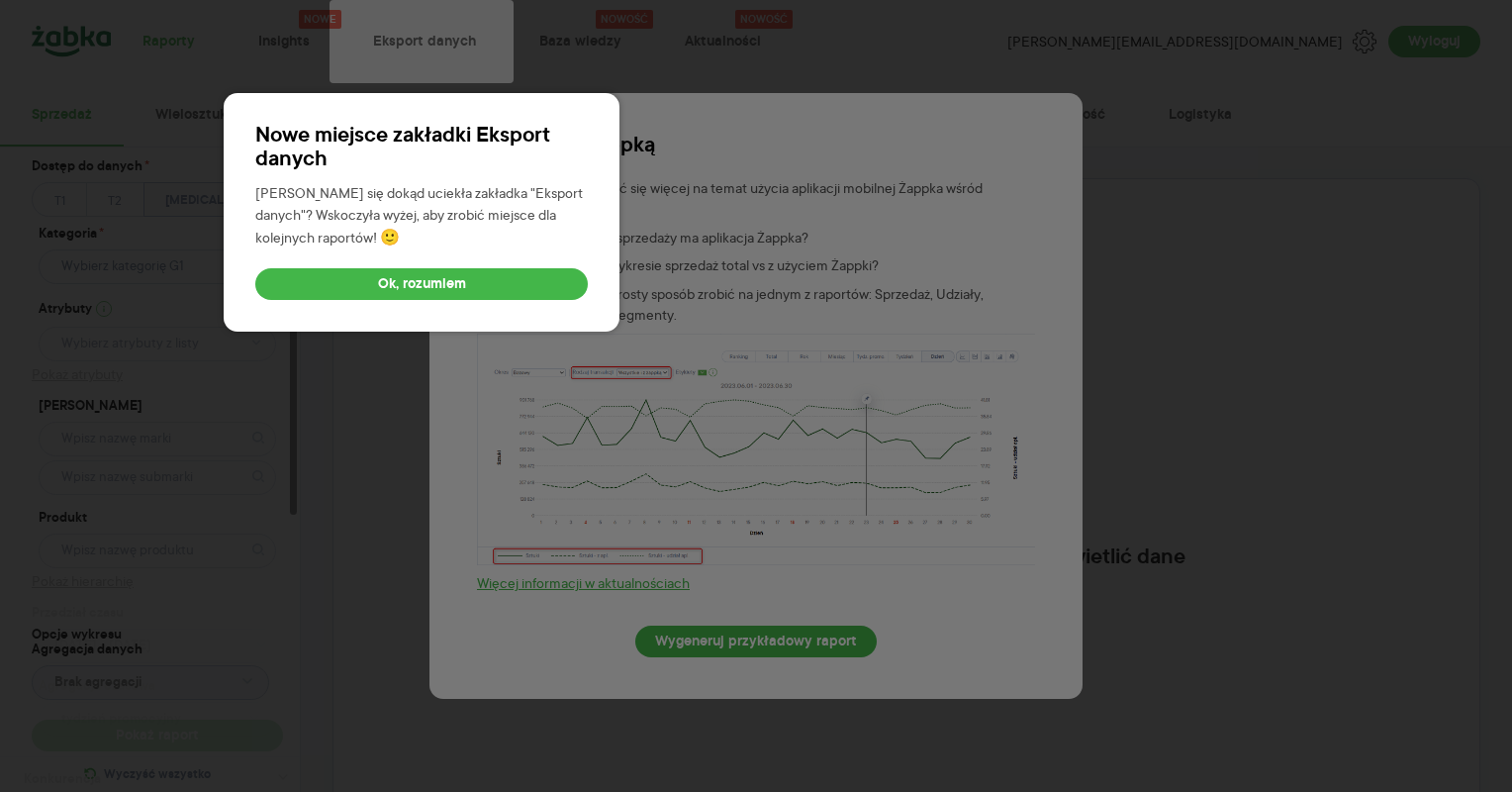 click at bounding box center (756, 497) 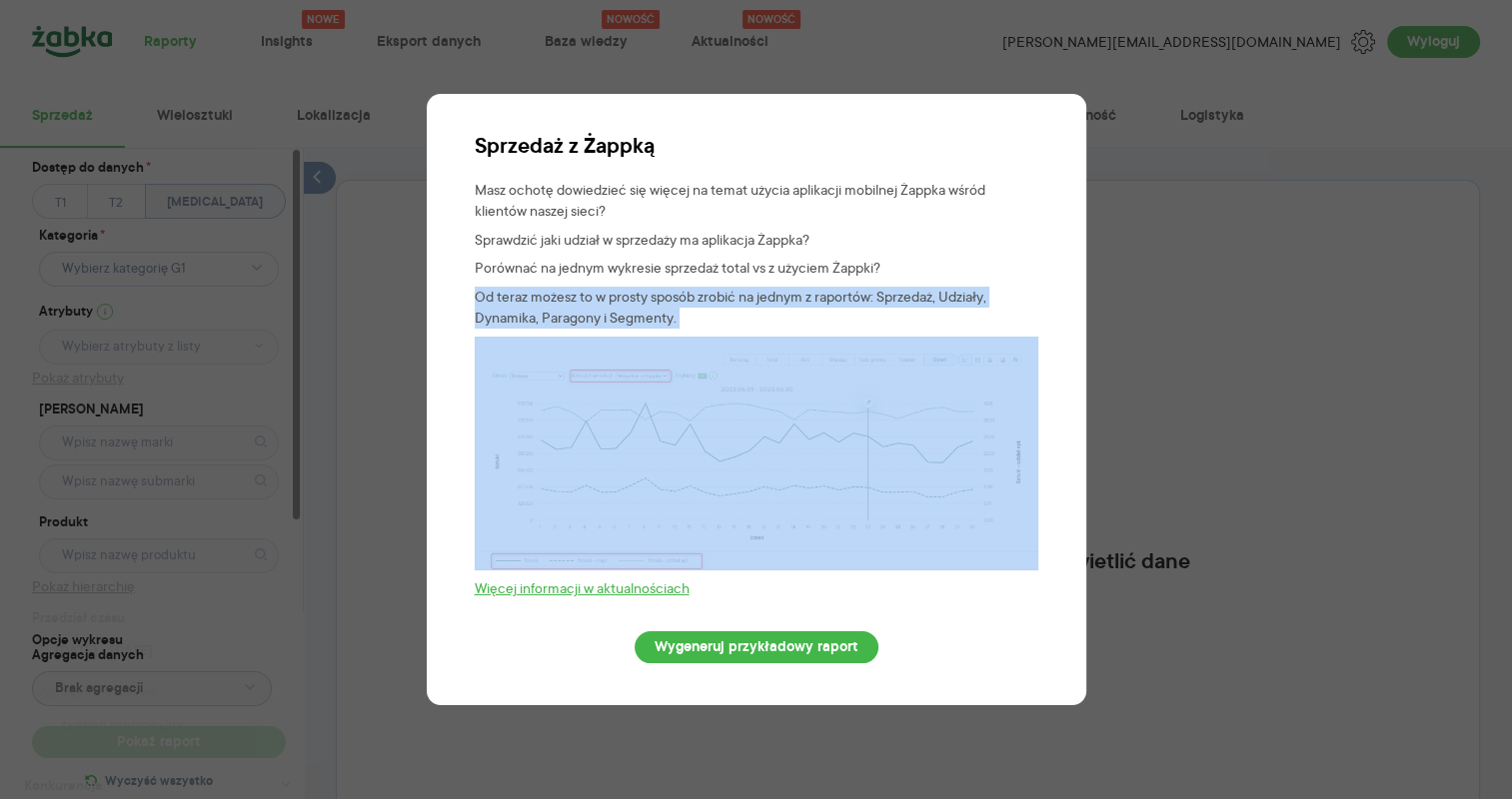 click on "Sprzedaż z Żappką Masz ochotę dowiedzieć się więcej na temat użycia aplikacji mobilnej Żappka wśród klientów naszej sieci? Sprawdzić jaki udział w sprzedaży ma aplikacja Żappka? Porównać na jednym wykresie sprzedaż total vs z użyciem Żappki? Od teraz możesz to w prosty sposób zrobić na jednym z raportów: Sprzedaż, Udziały, Dynamika, Paragony i Segmenty. Więcej informacji w aktualnościach Wygeneruj przykładowy raport" at bounding box center (756, 400) 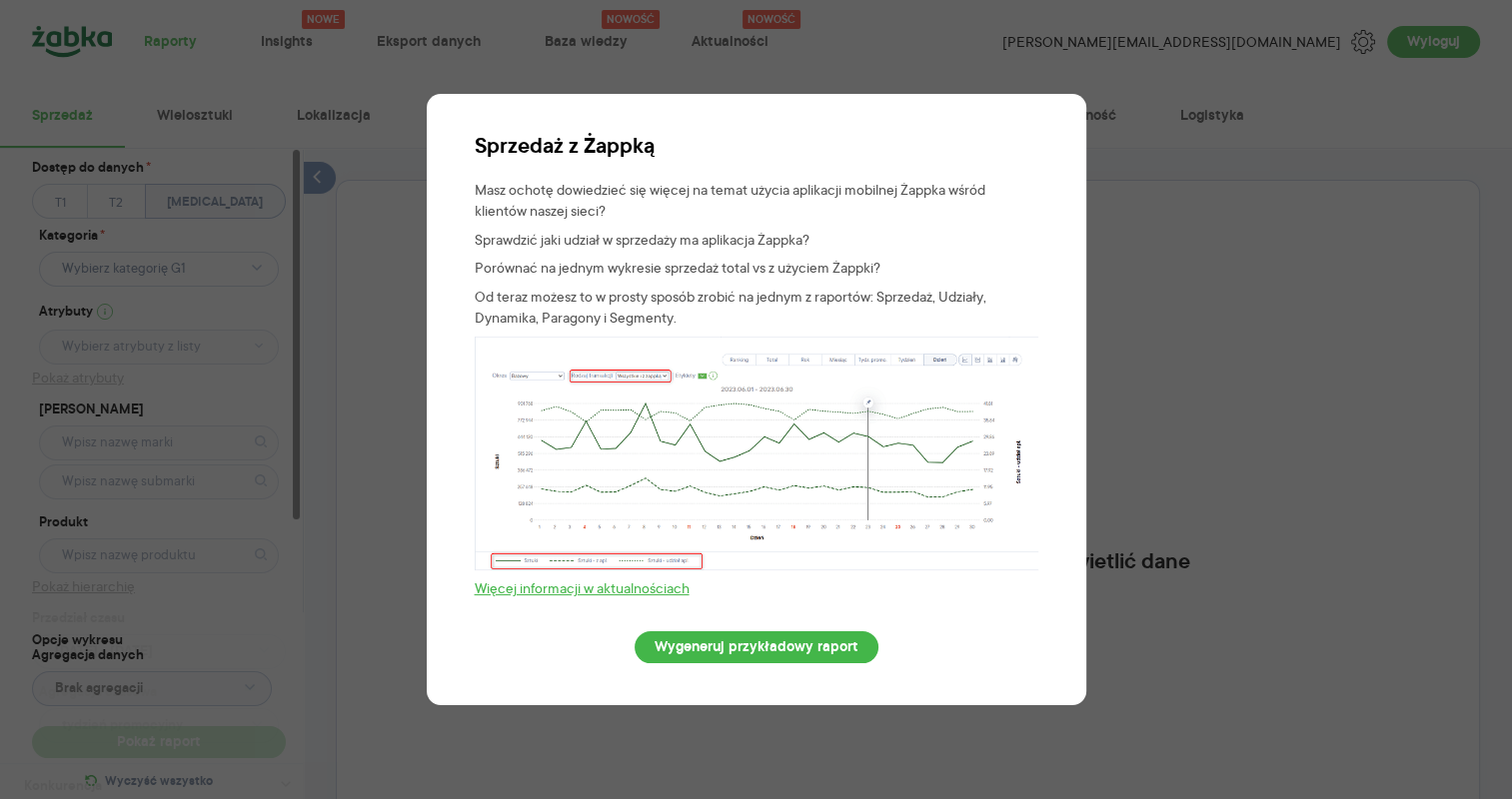 click on "Sprzedaż z Żappką Masz ochotę dowiedzieć się więcej na temat użycia aplikacji mobilnej Żappka wśród klientów naszej sieci? Sprawdzić jaki udział w sprzedaży ma aplikacja Żappka? Porównać na jednym wykresie sprzedaż total vs z użyciem Żappki? Od teraz możesz to w prosty sposób zrobić na jednym z raportów: Sprzedaż, Udziały, Dynamika, Paragony i Segmenty. Więcej informacji w aktualnościach Wygeneruj przykładowy raport" at bounding box center [756, 400] 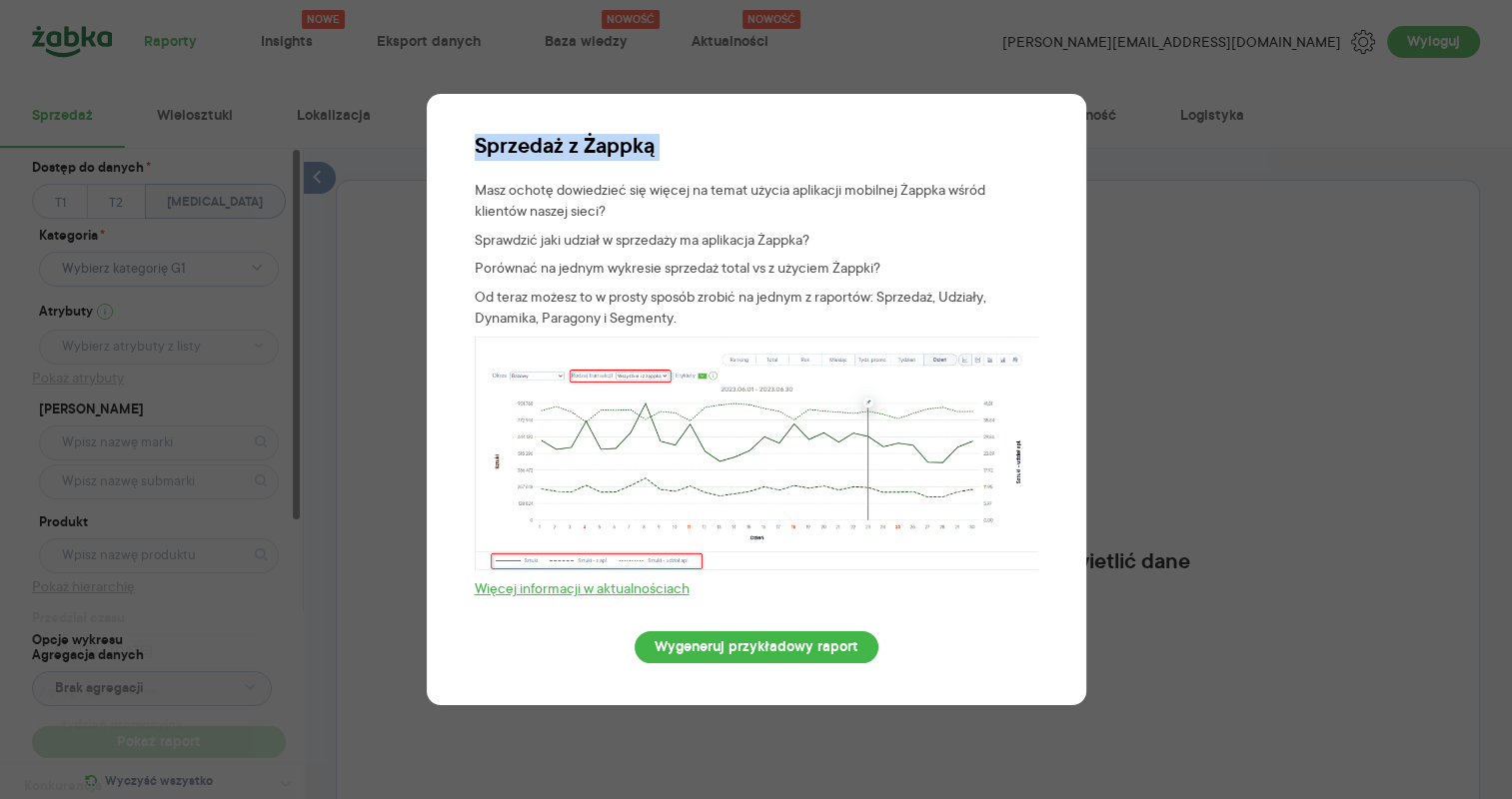 click on "Sprzedaż z Żappką Masz ochotę dowiedzieć się więcej na temat użycia aplikacji mobilnej Żappka wśród klientów naszej sieci? Sprawdzić jaki udział w sprzedaży ma aplikacja Żappka? Porównać na jednym wykresie sprzedaż total vs z użyciem Żappki? Od teraz możesz to w prosty sposób zrobić na jednym z raportów: Sprzedaż, Udziały, Dynamika, Paragony i Segmenty. Więcej informacji w aktualnościach Wygeneruj przykładowy raport" at bounding box center [756, 400] 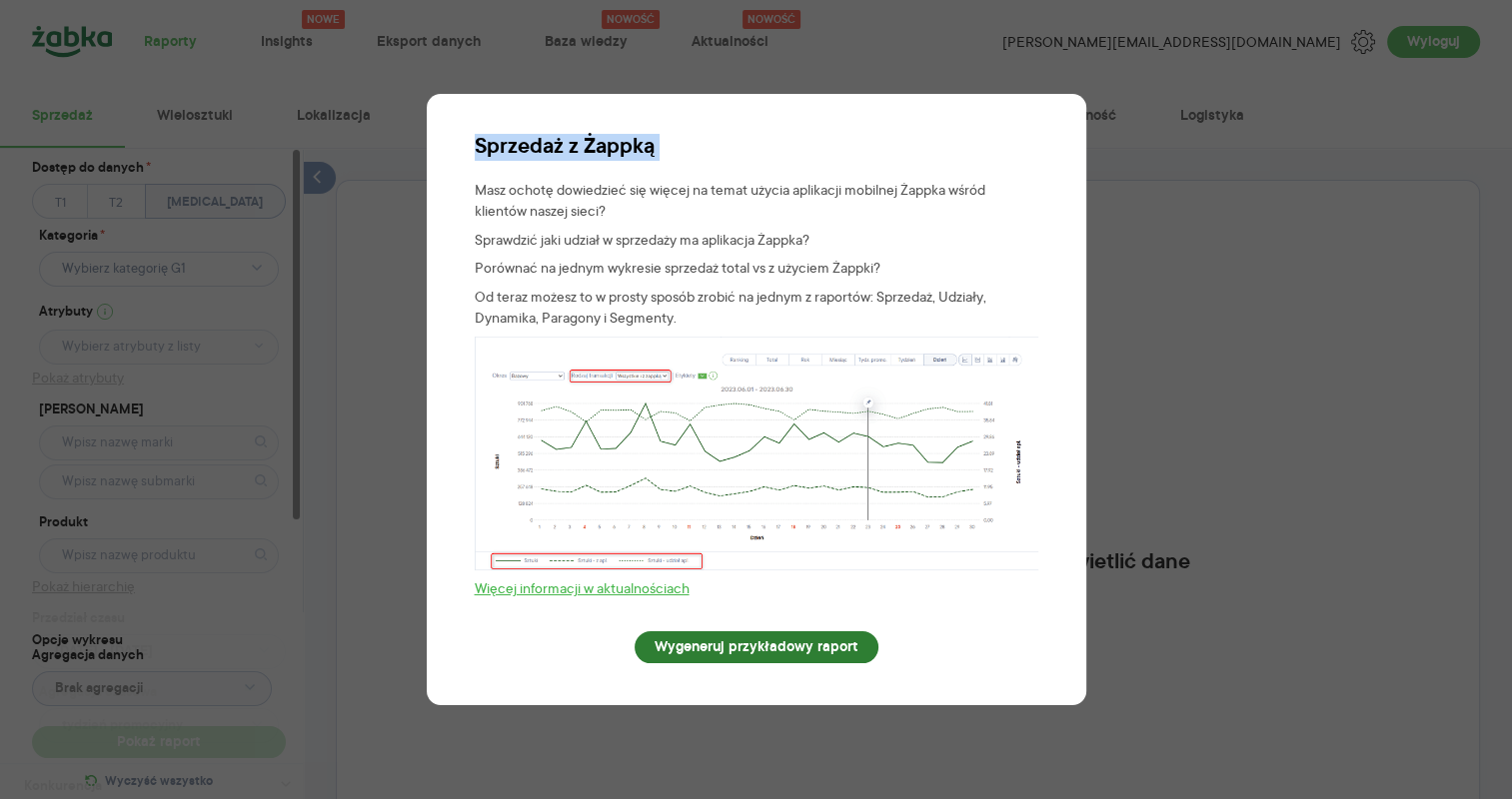 click on "Wygeneruj przykładowy raport" at bounding box center (756, 647) 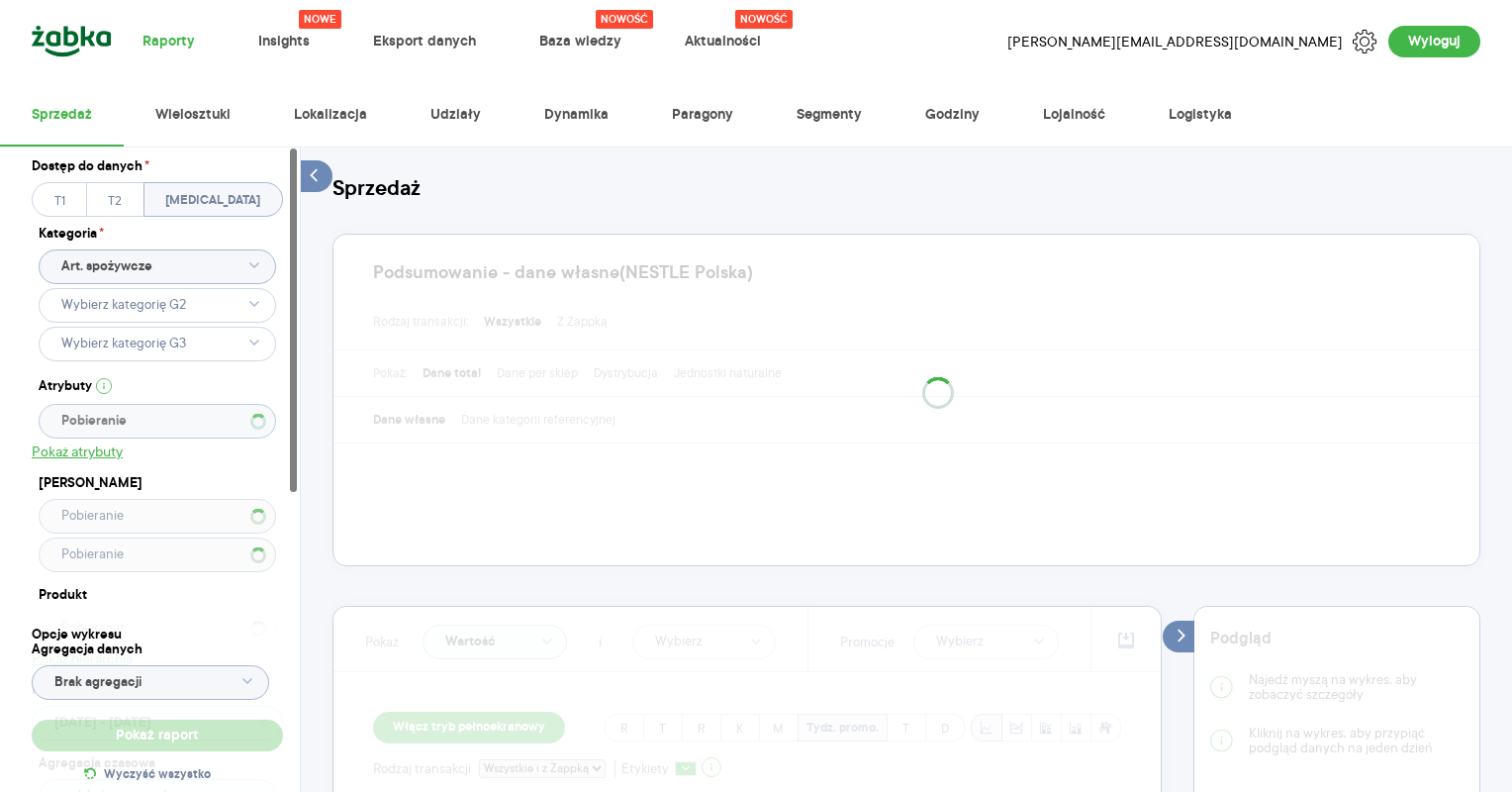scroll, scrollTop: 0, scrollLeft: 0, axis: both 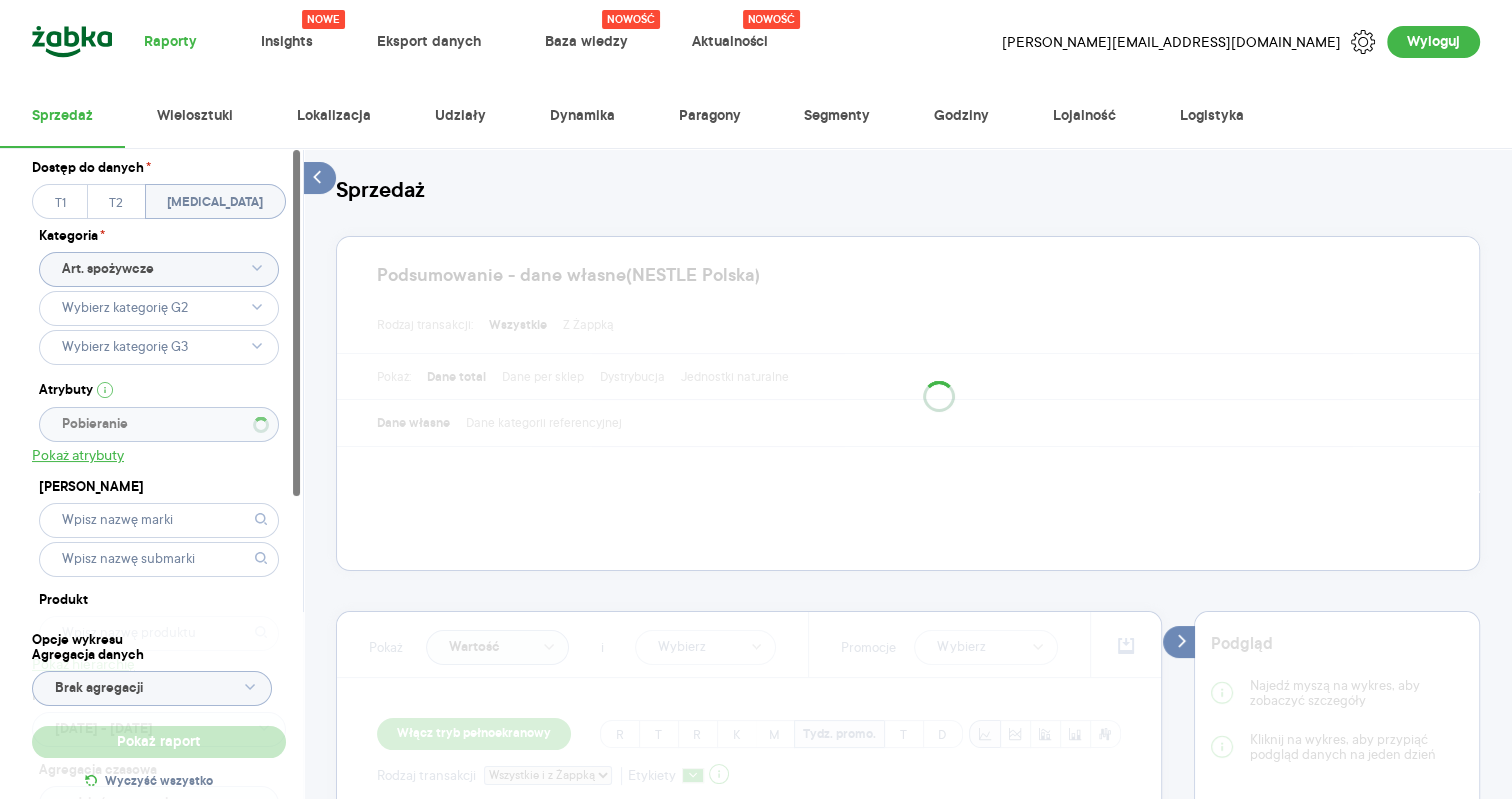 type 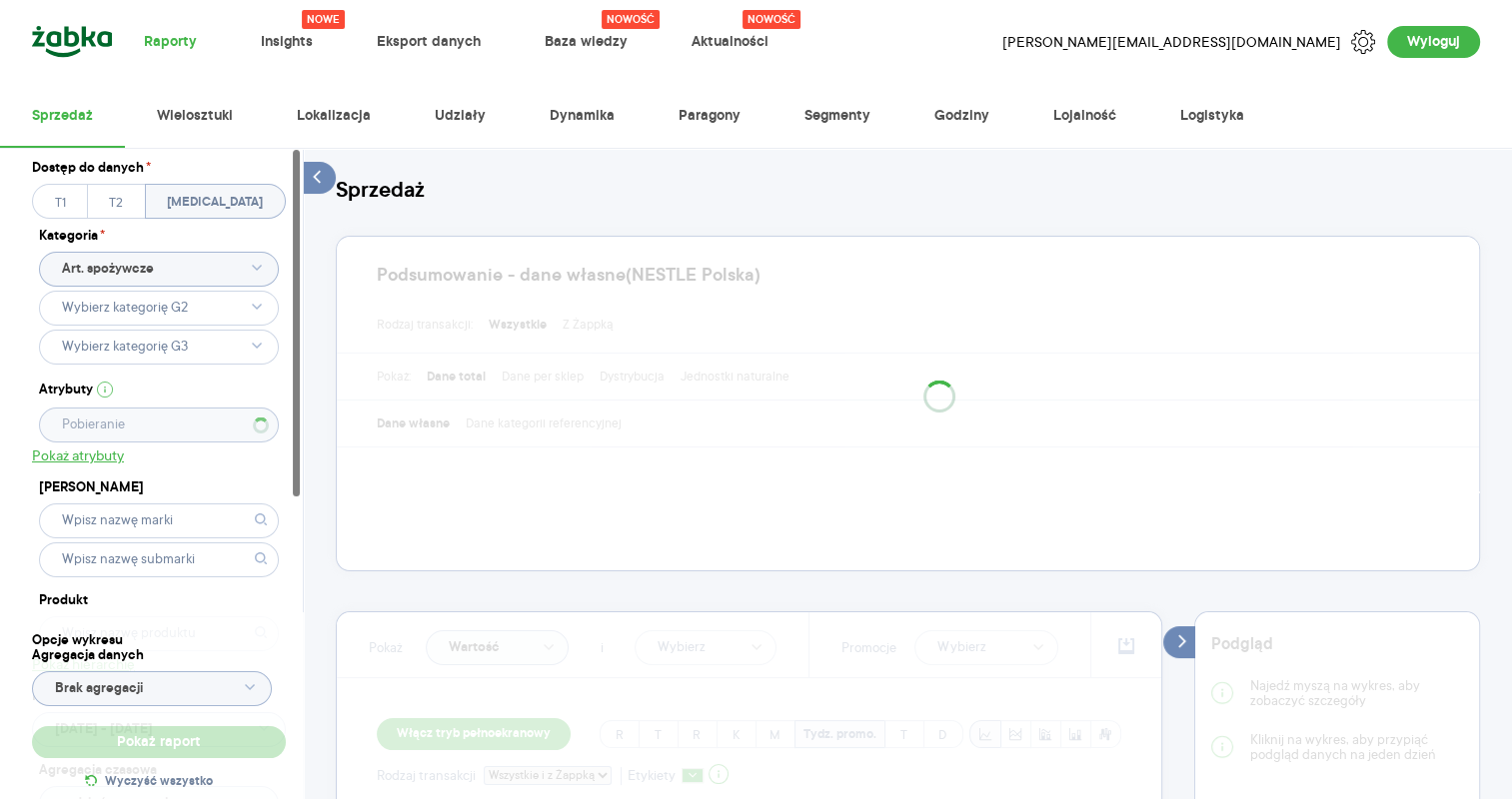 type 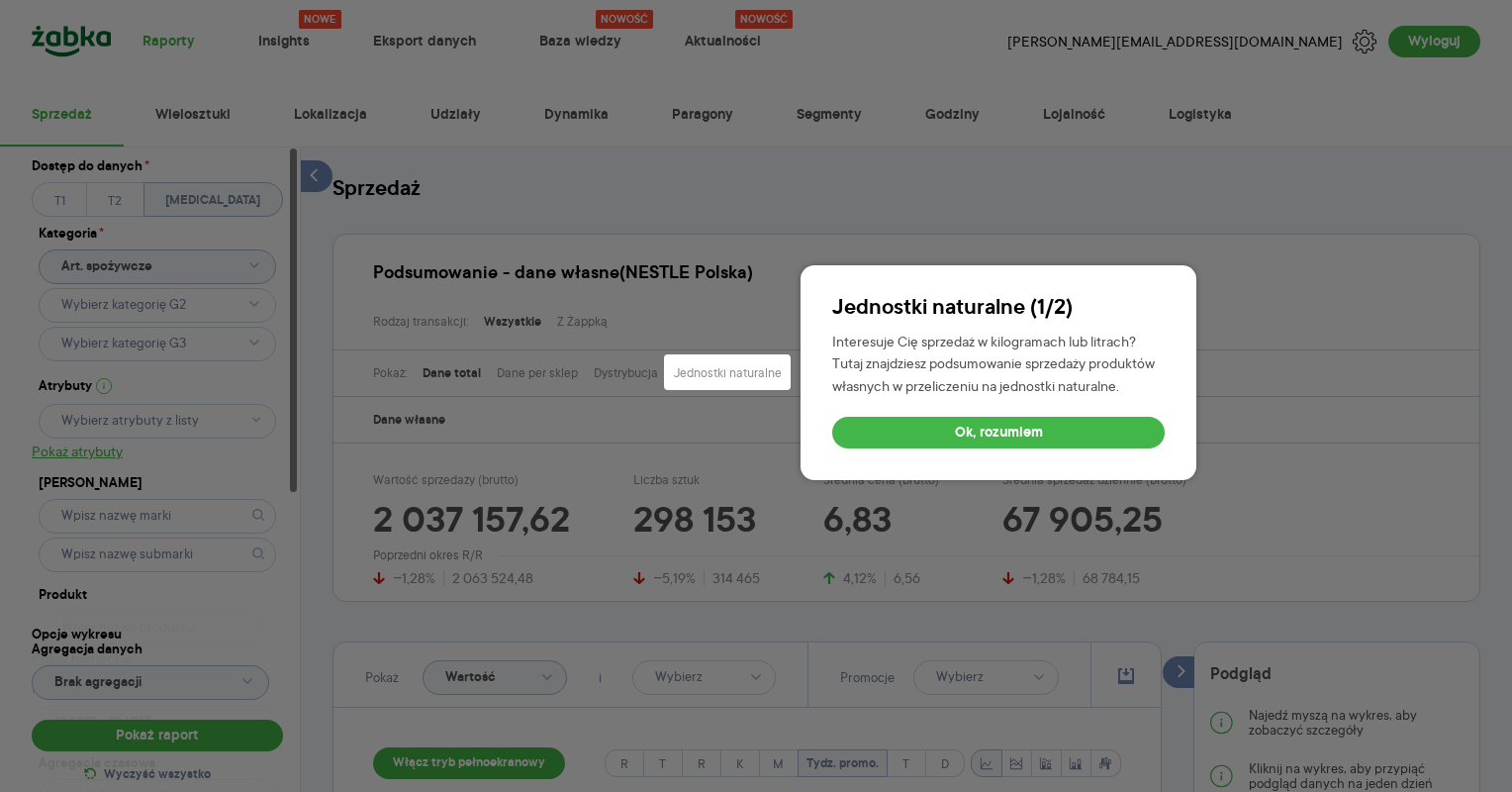 click at bounding box center (756, 860) 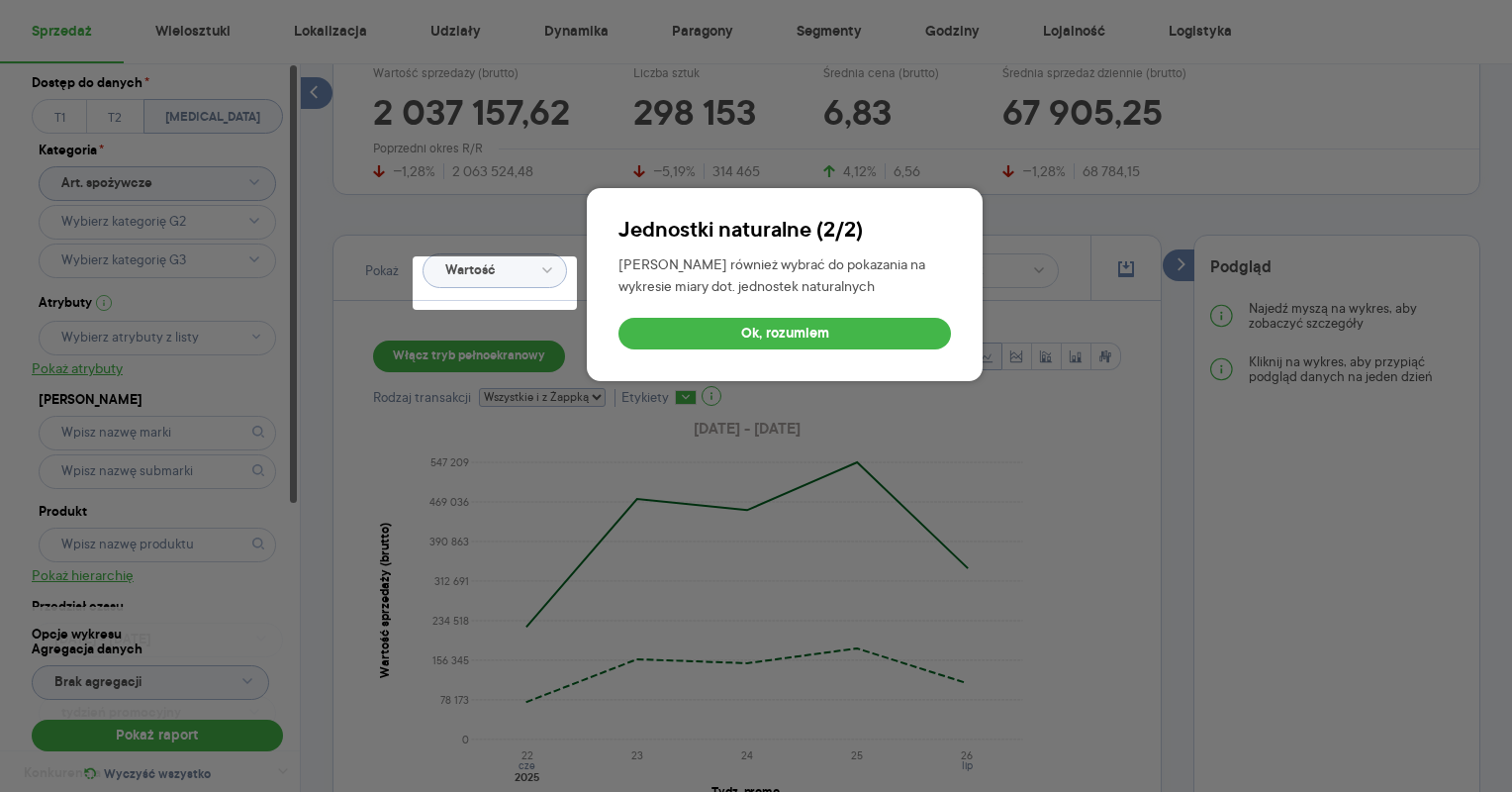 scroll, scrollTop: 447, scrollLeft: 0, axis: vertical 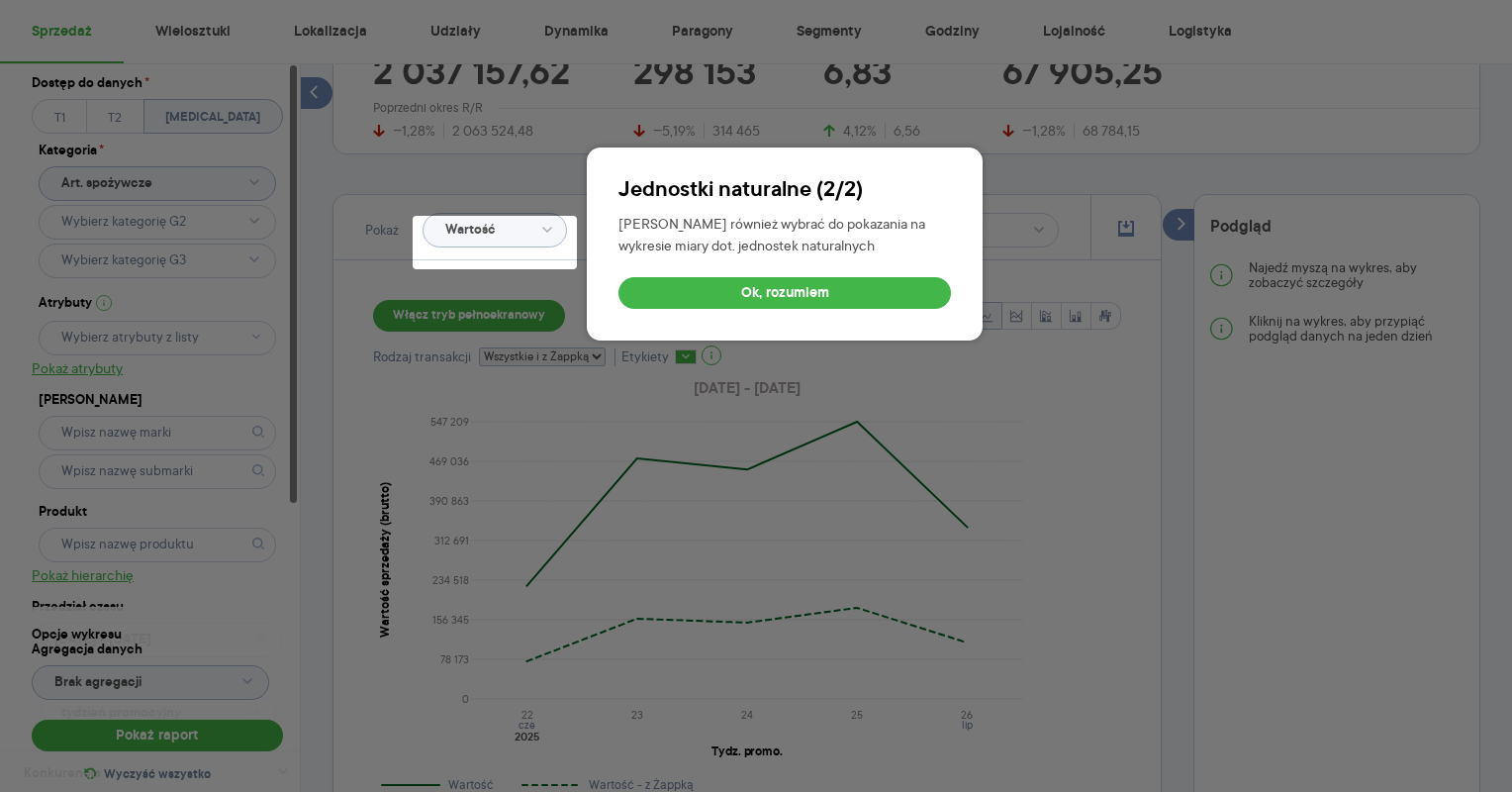 click at bounding box center [756, 413] 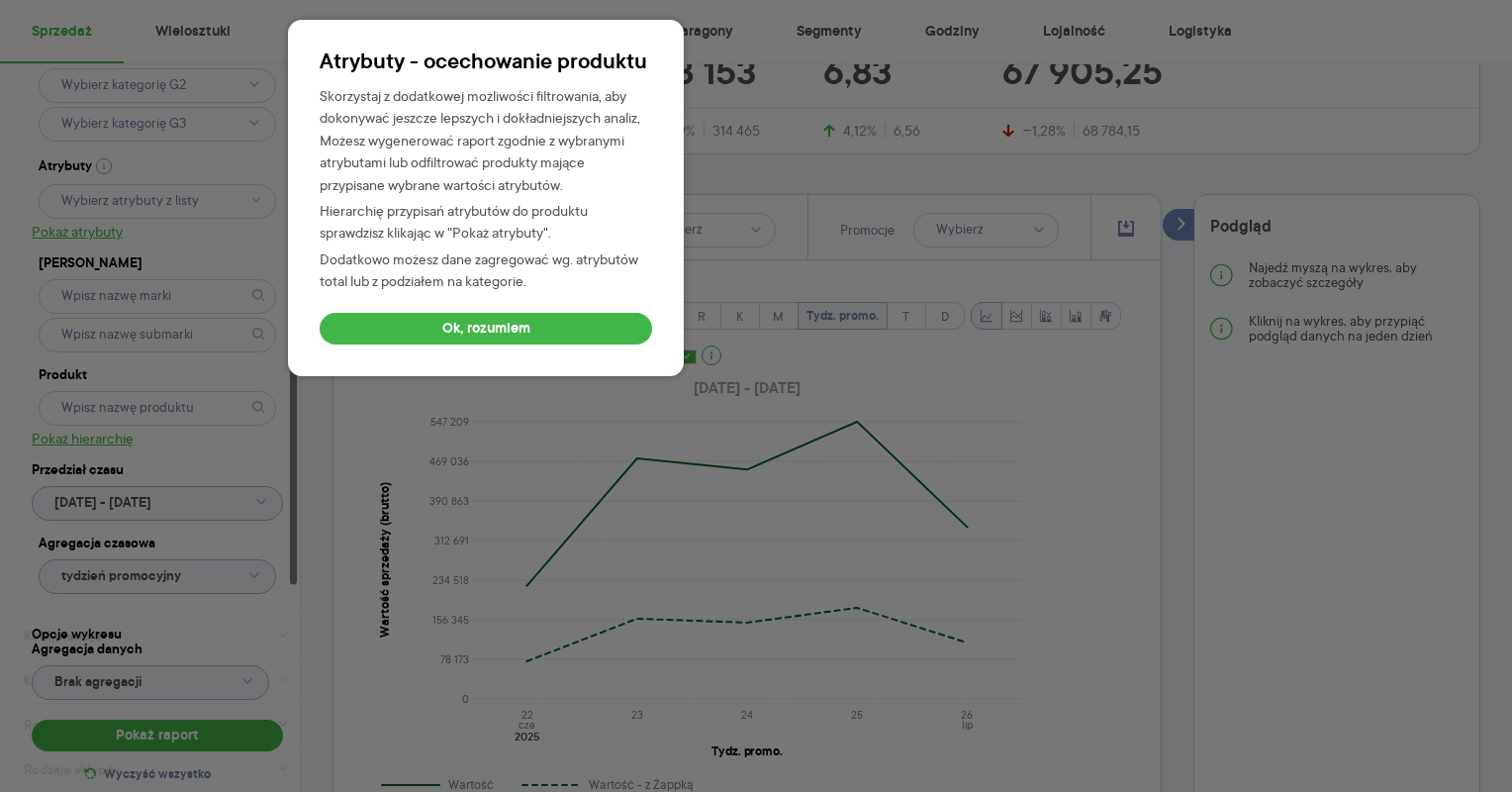 click at bounding box center (756, 413) 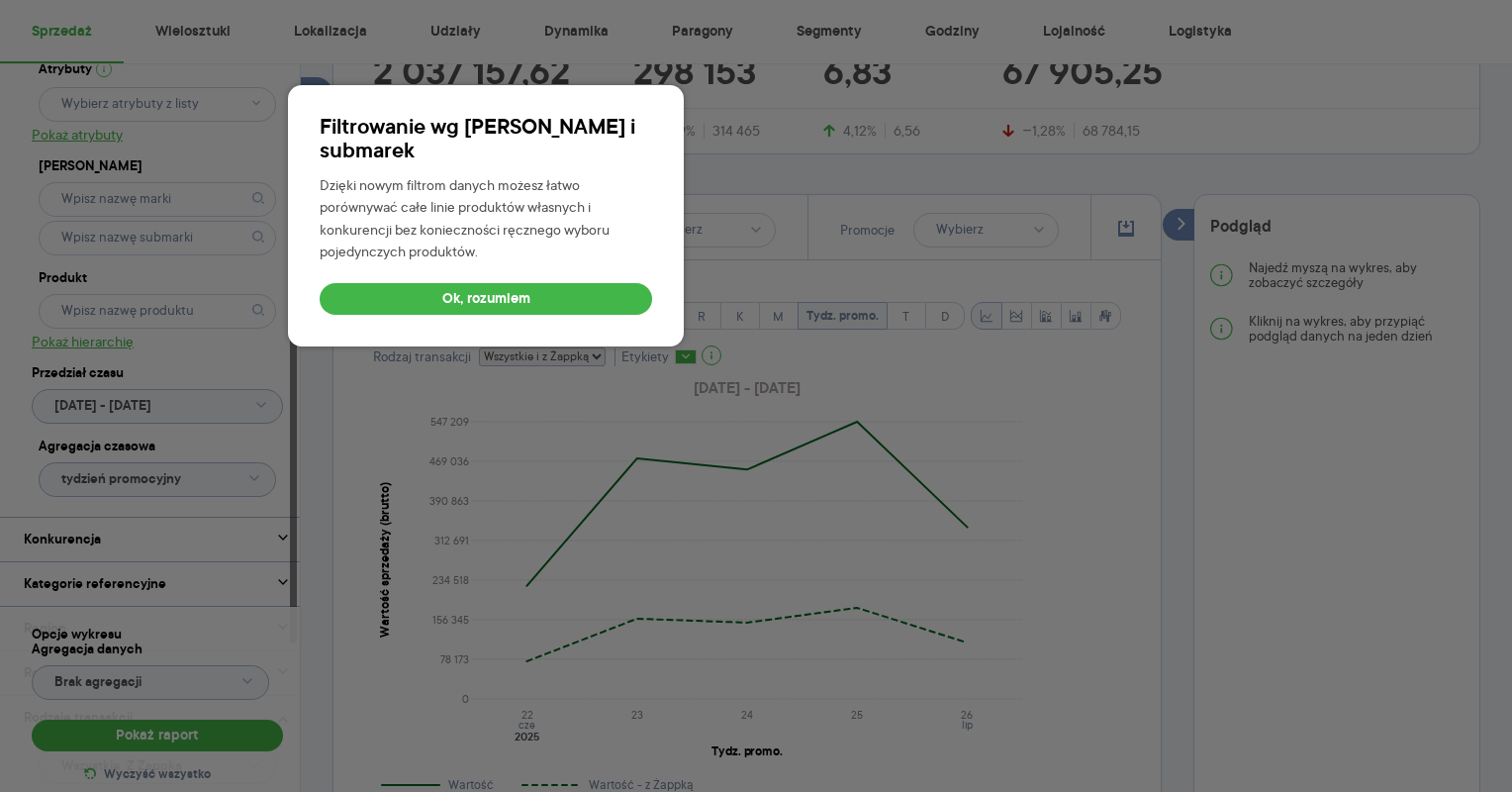 click at bounding box center (756, 413) 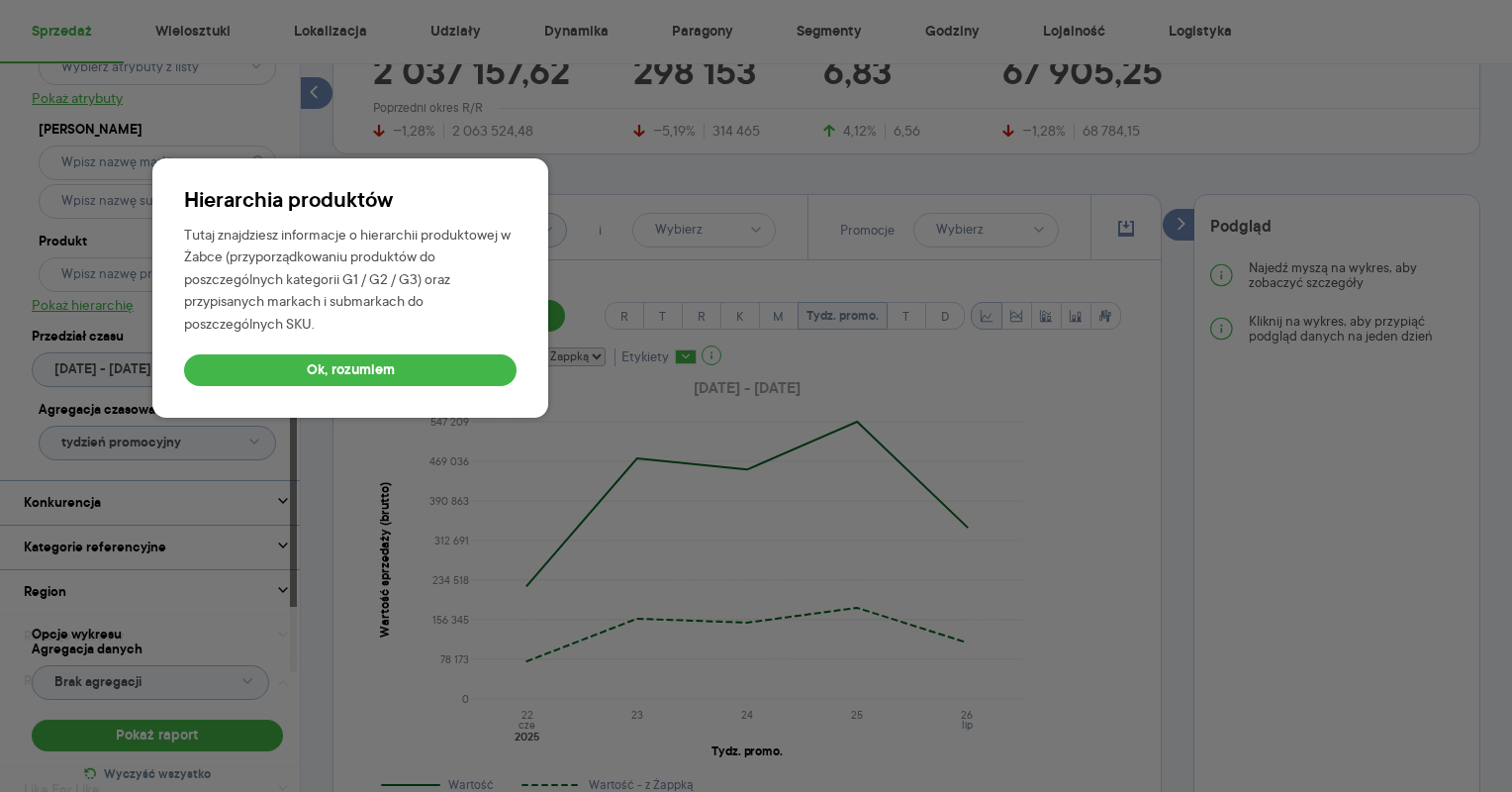 click at bounding box center (756, 413) 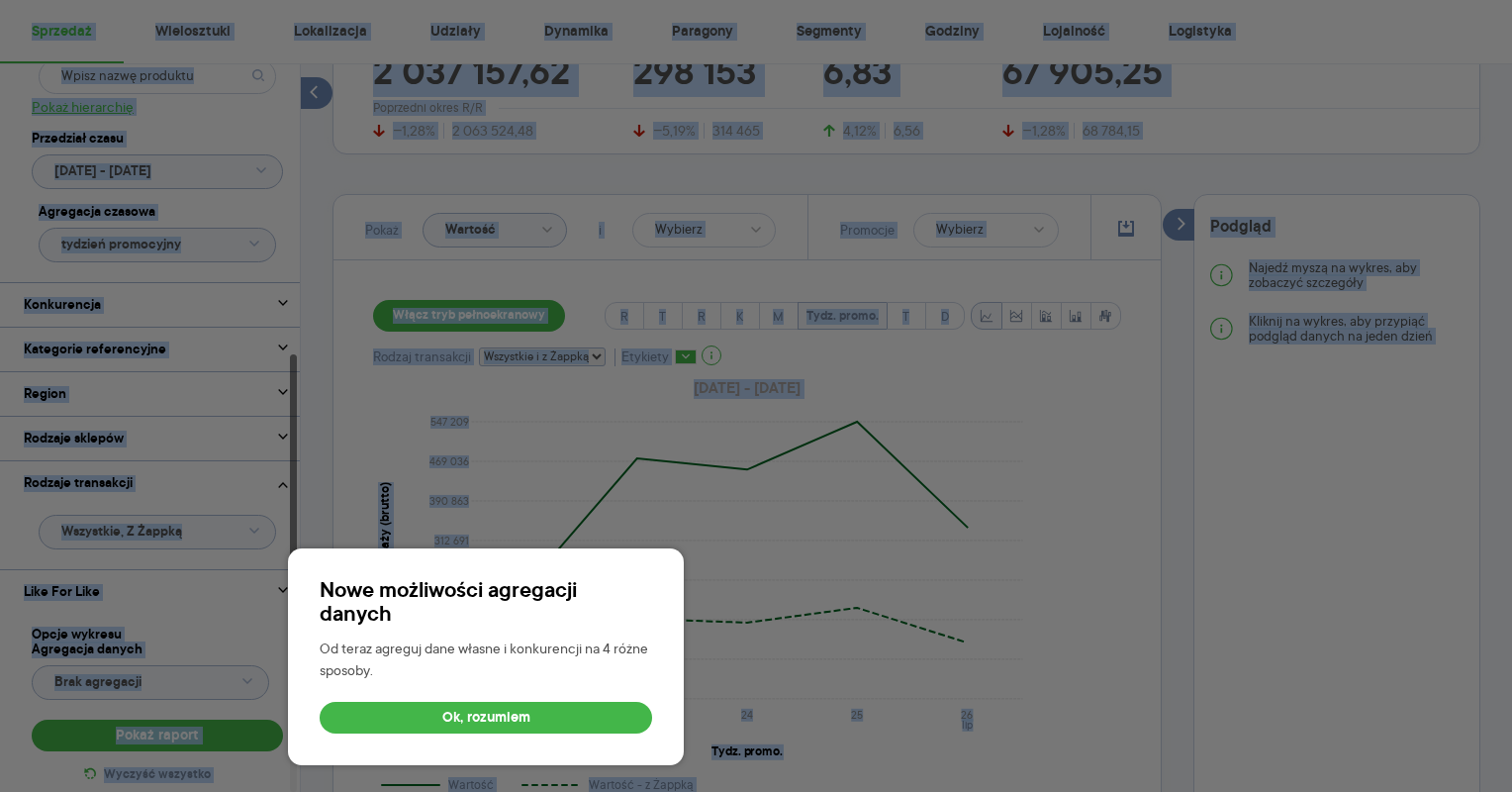scroll, scrollTop: 482, scrollLeft: 0, axis: vertical 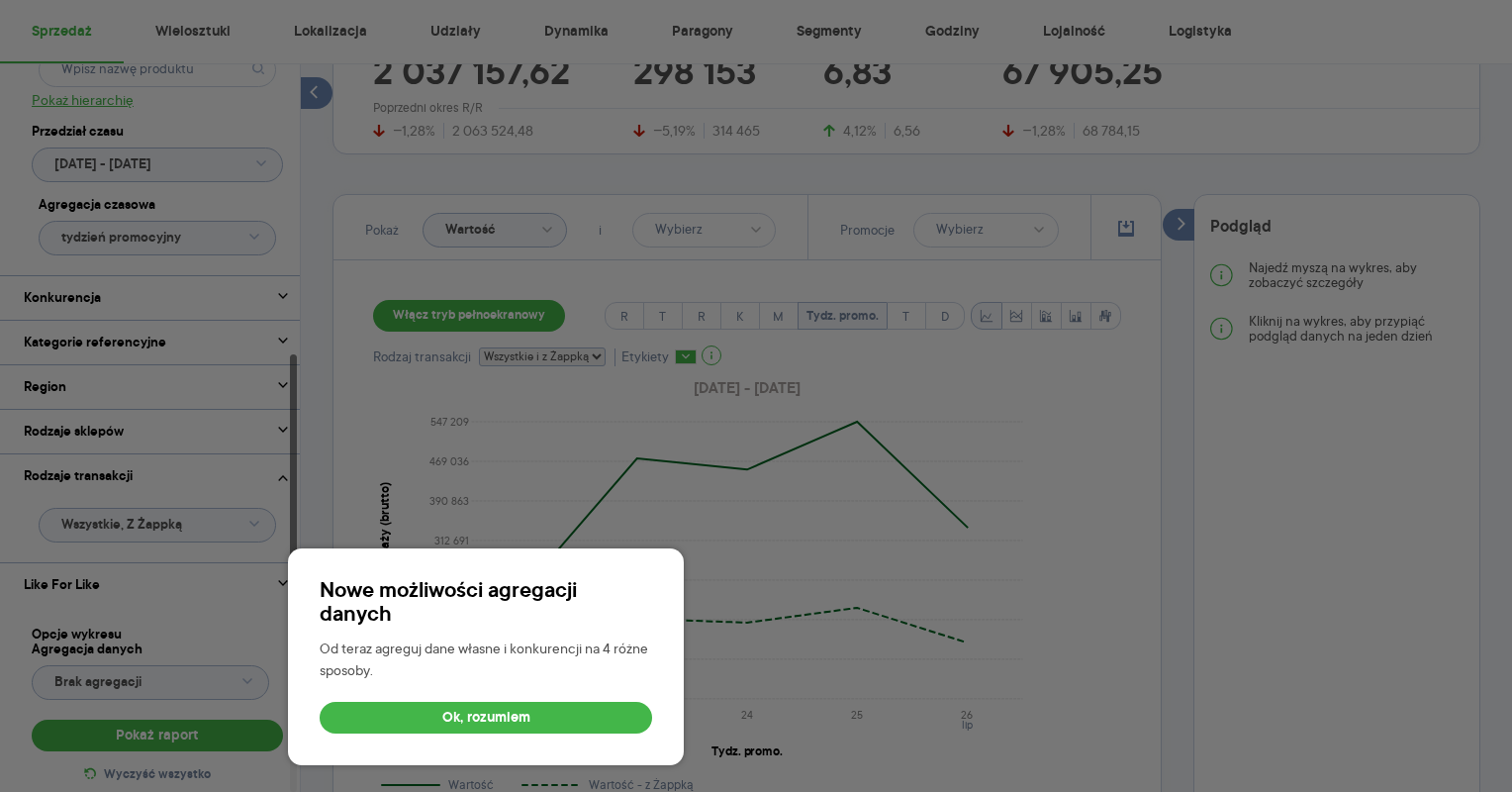 click at bounding box center [756, 413] 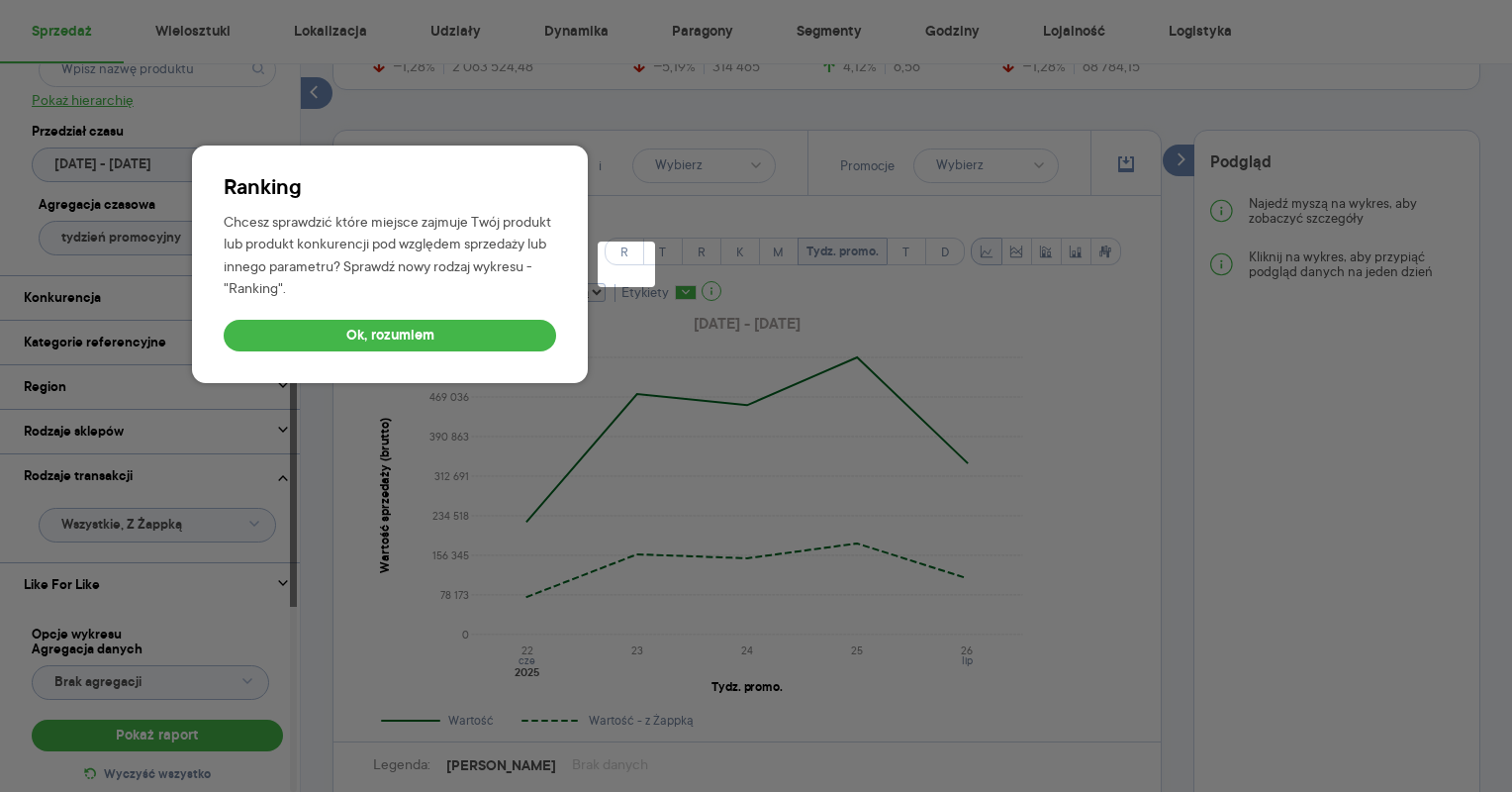 click at bounding box center (756, 348) 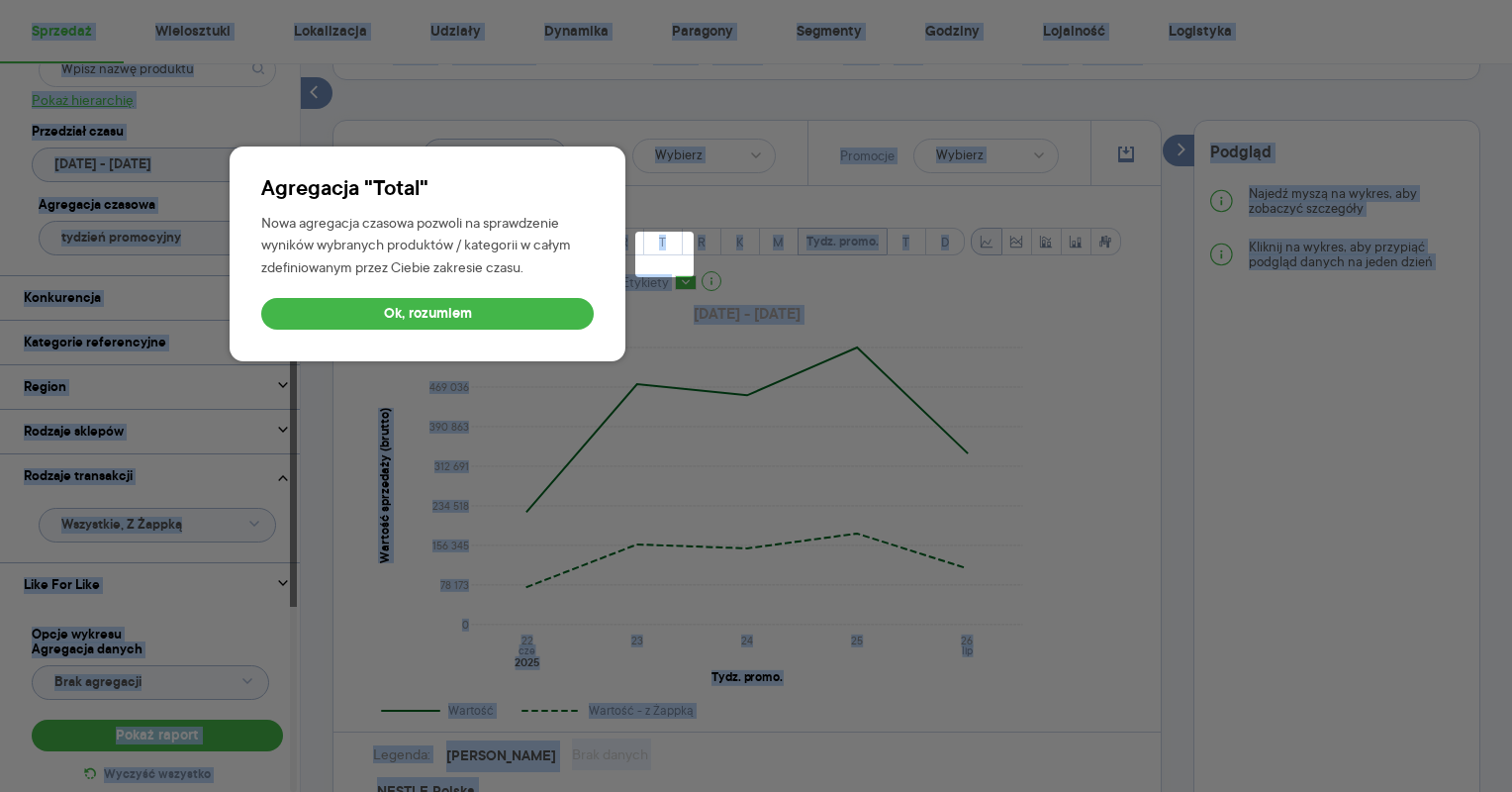 click at bounding box center [756, 339] 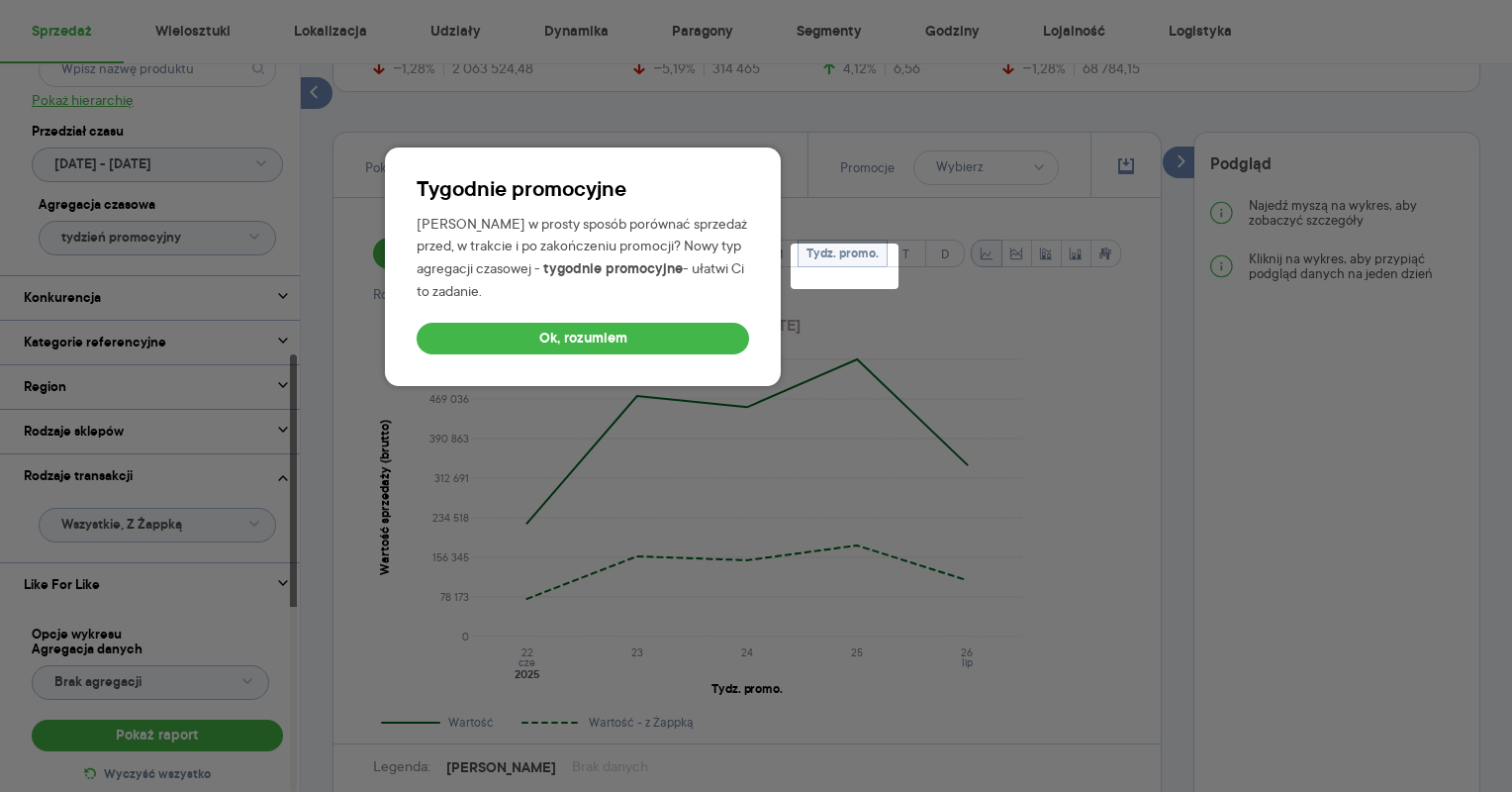 click at bounding box center (756, 350) 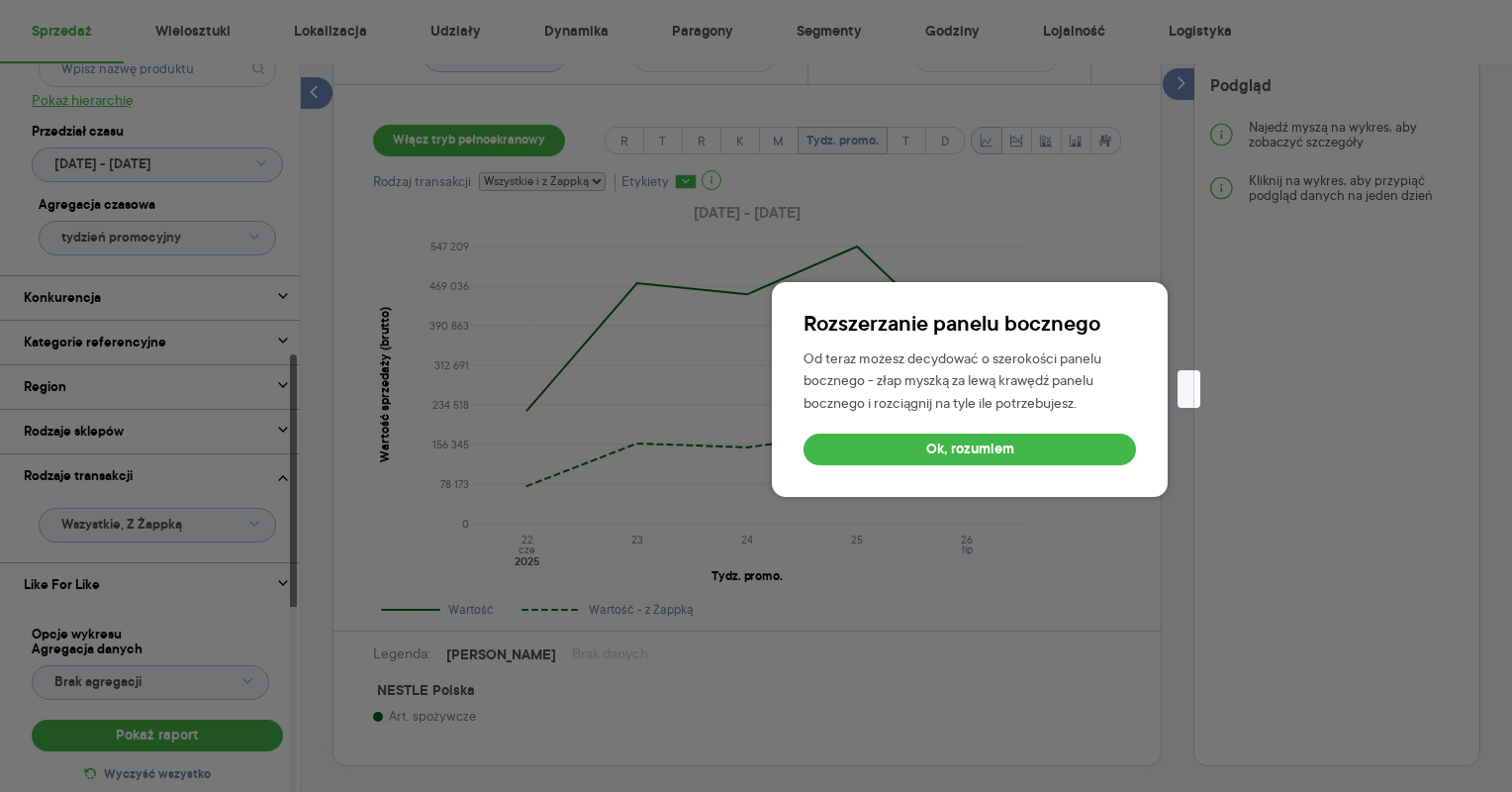 click at bounding box center (756, 238) 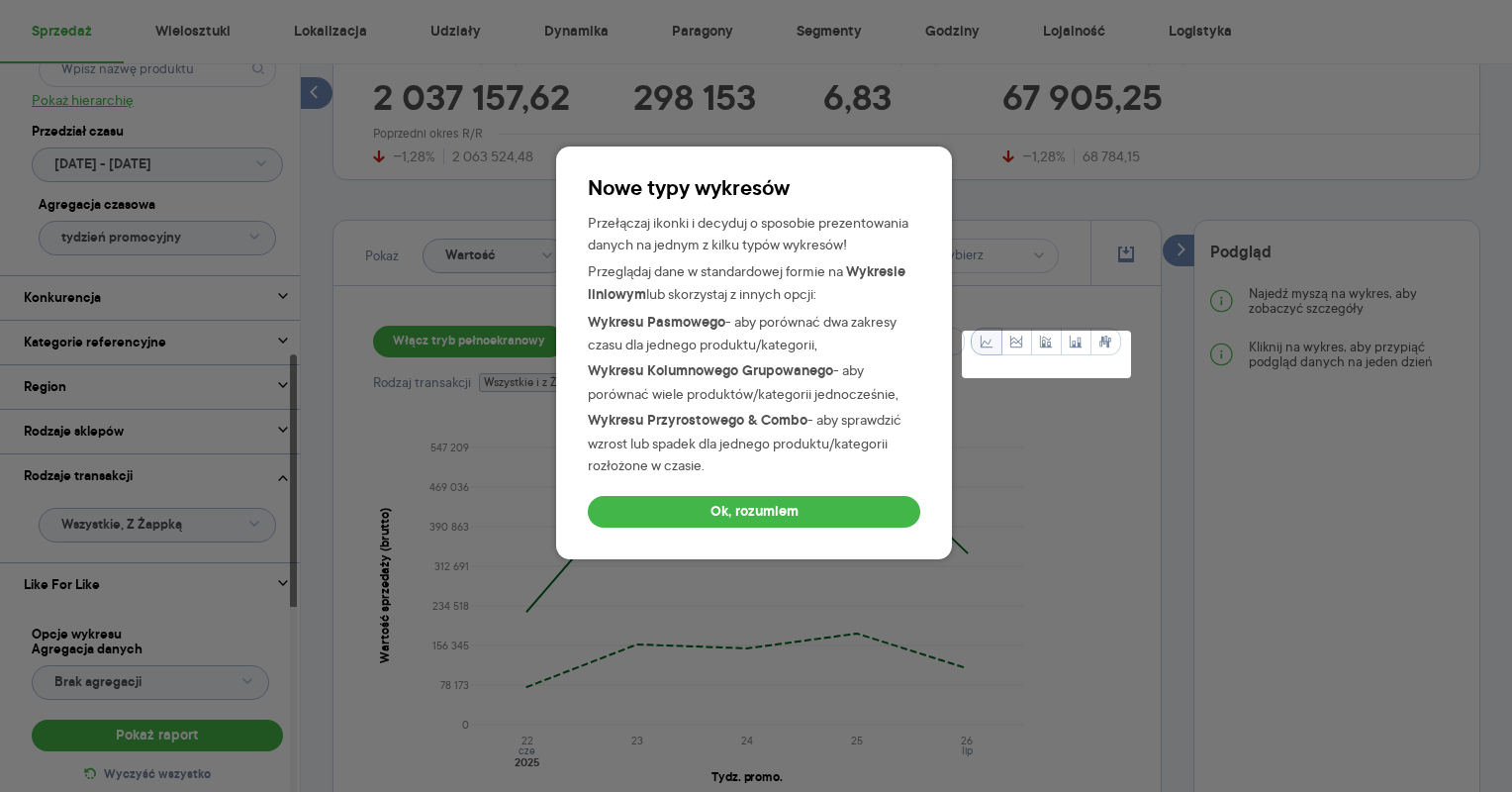 click at bounding box center (756, 439) 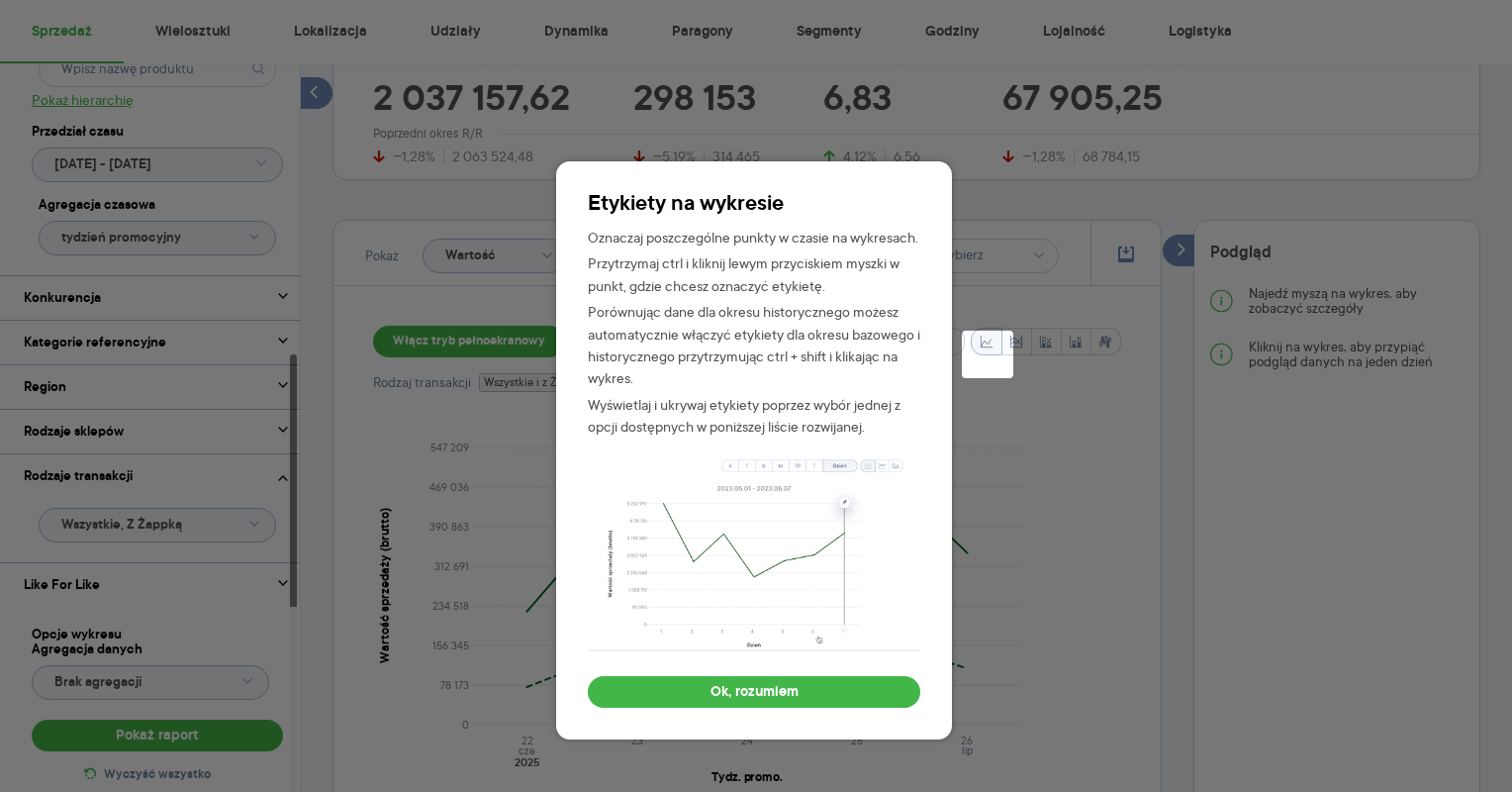 scroll, scrollTop: 436, scrollLeft: 0, axis: vertical 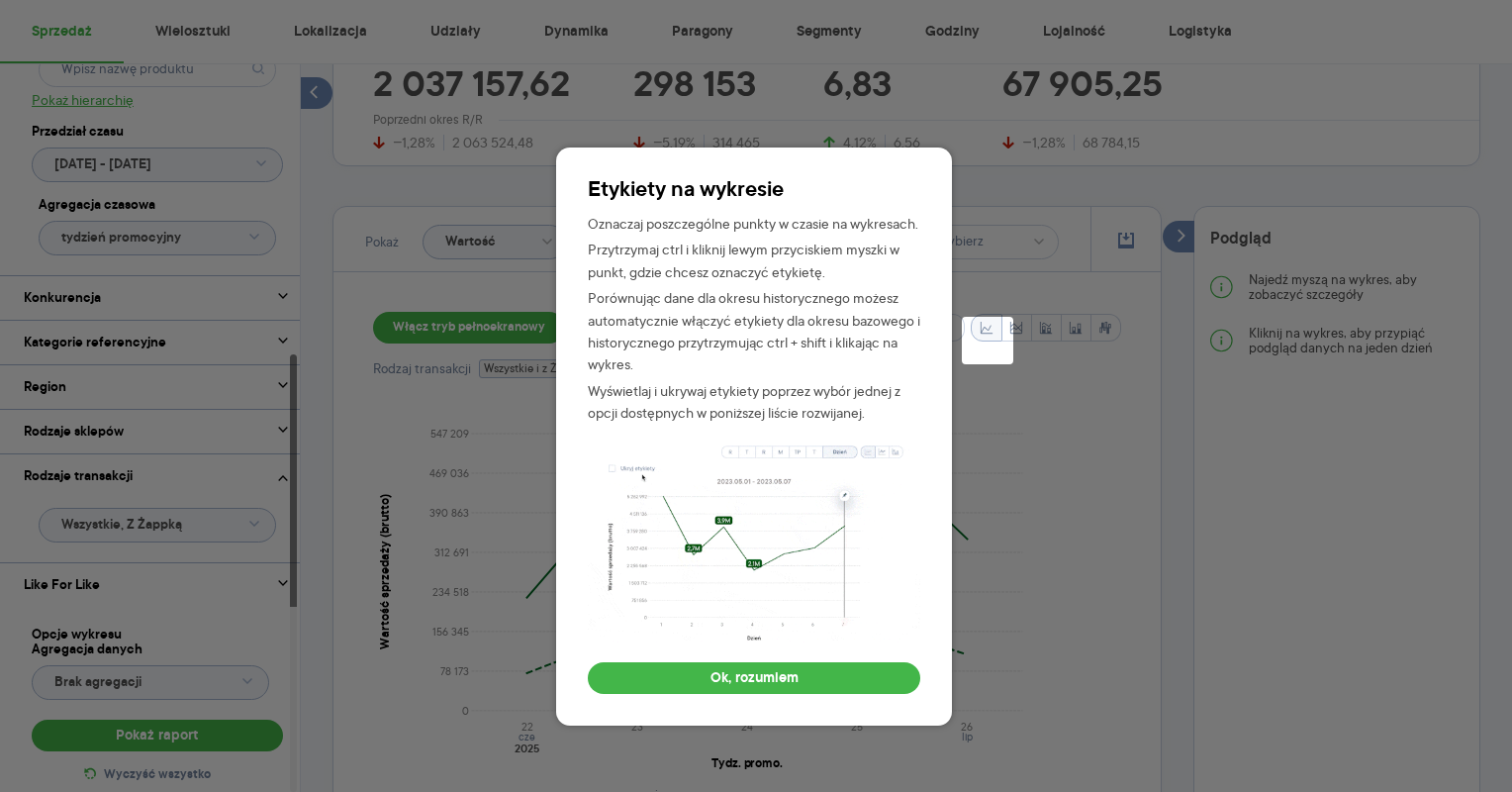 click at bounding box center [756, 425] 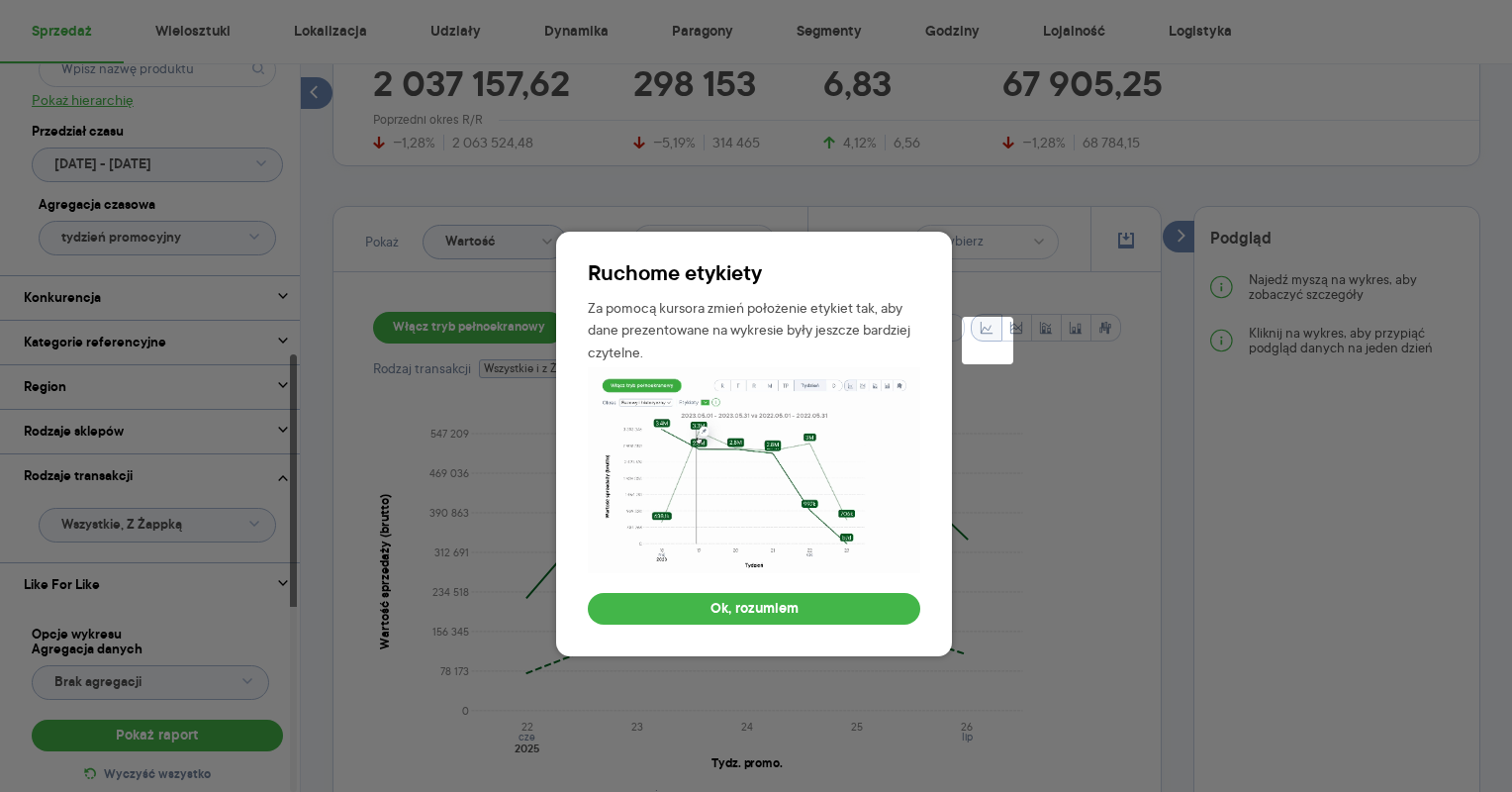 scroll, scrollTop: 519, scrollLeft: 0, axis: vertical 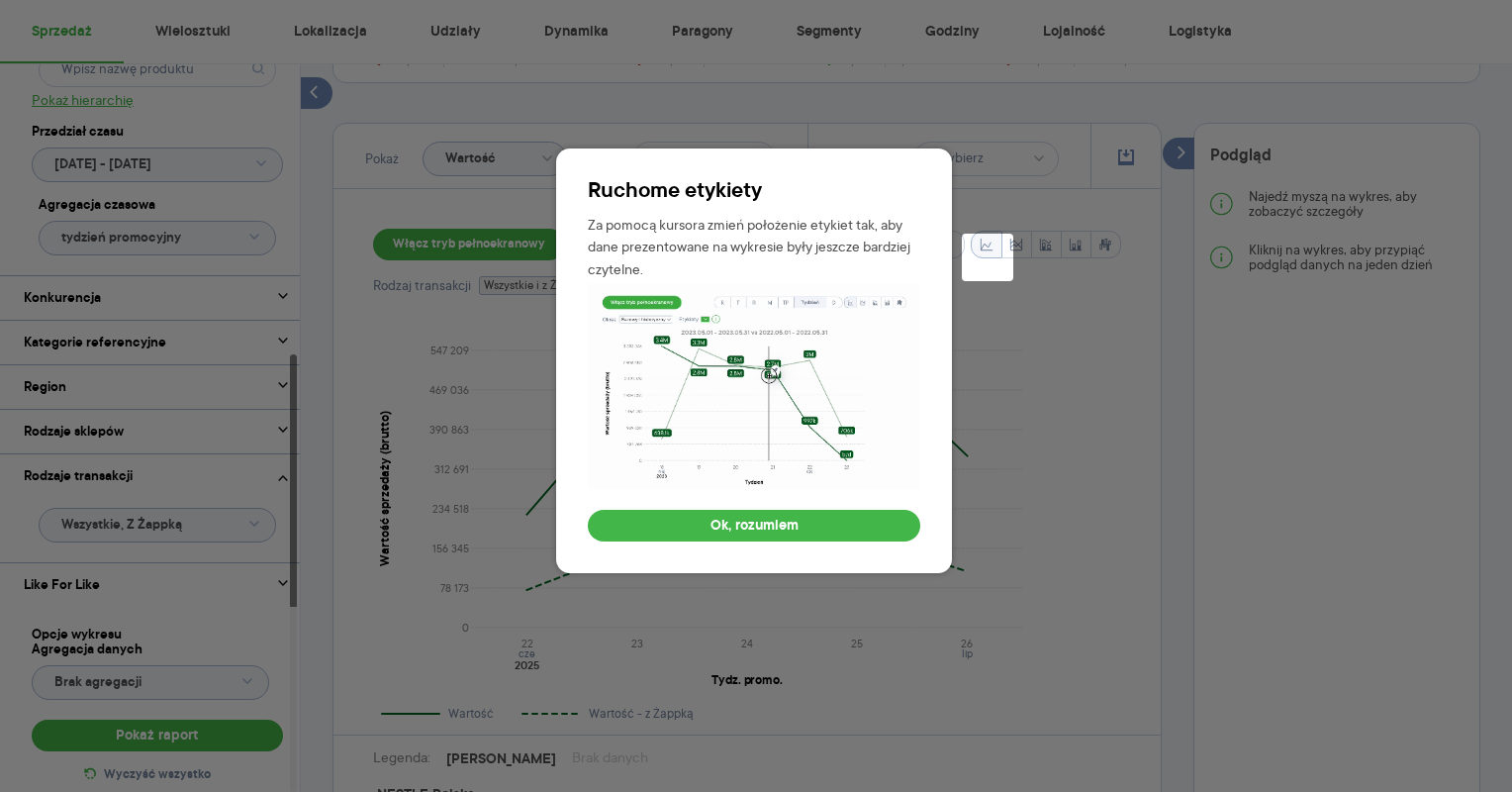 click at bounding box center [756, 342] 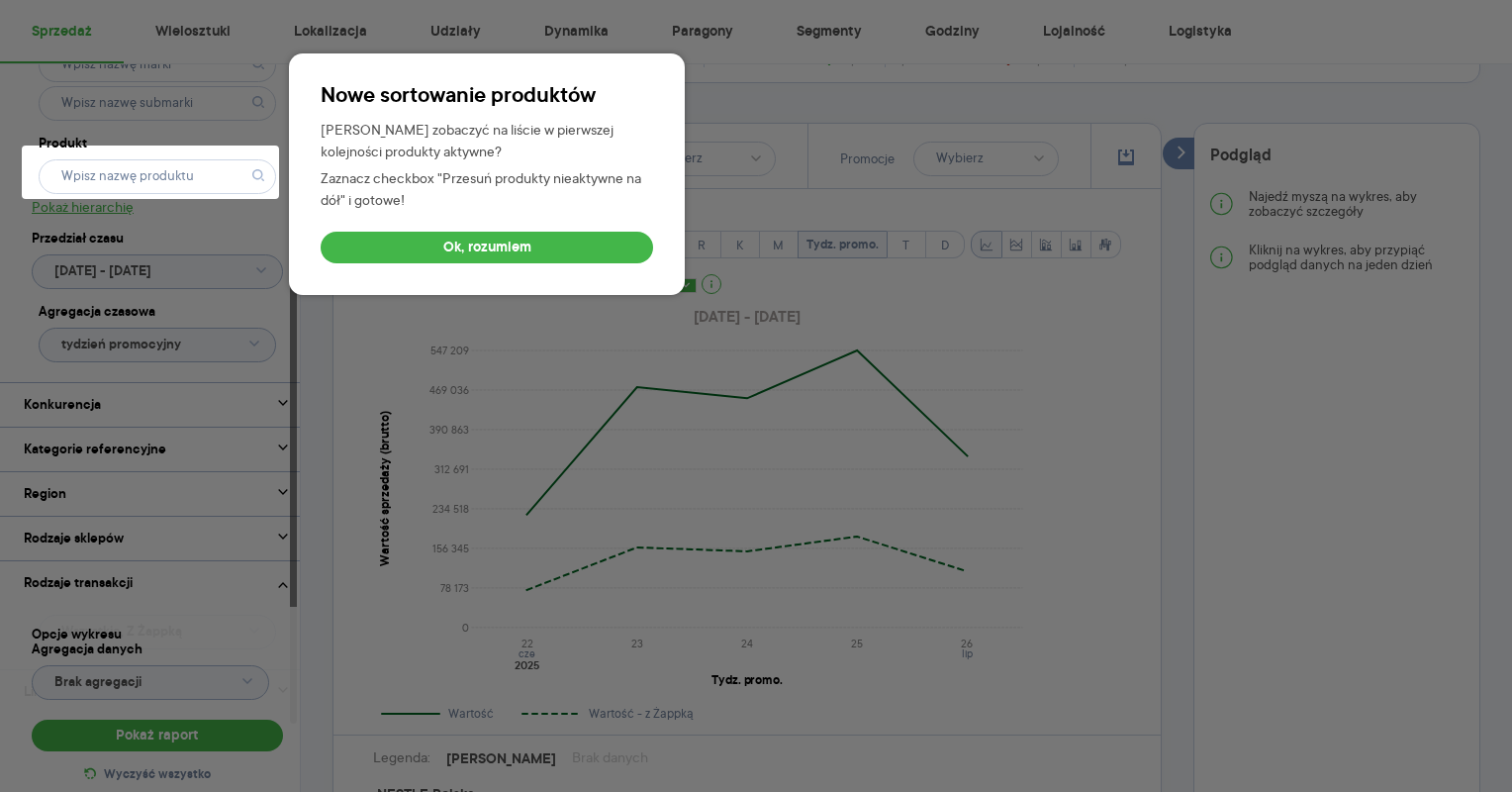 click at bounding box center [756, 342] 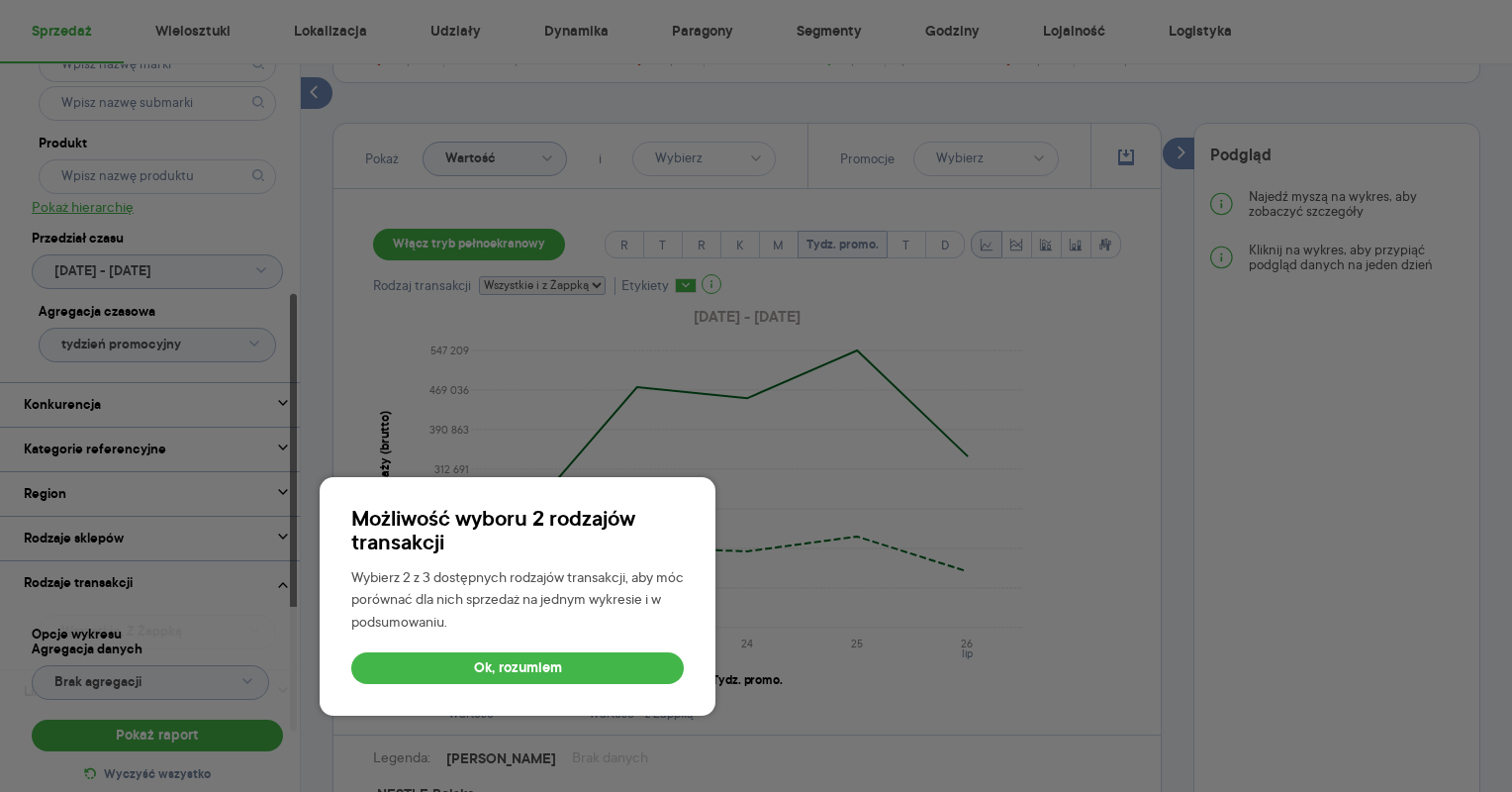 scroll, scrollTop: 482, scrollLeft: 0, axis: vertical 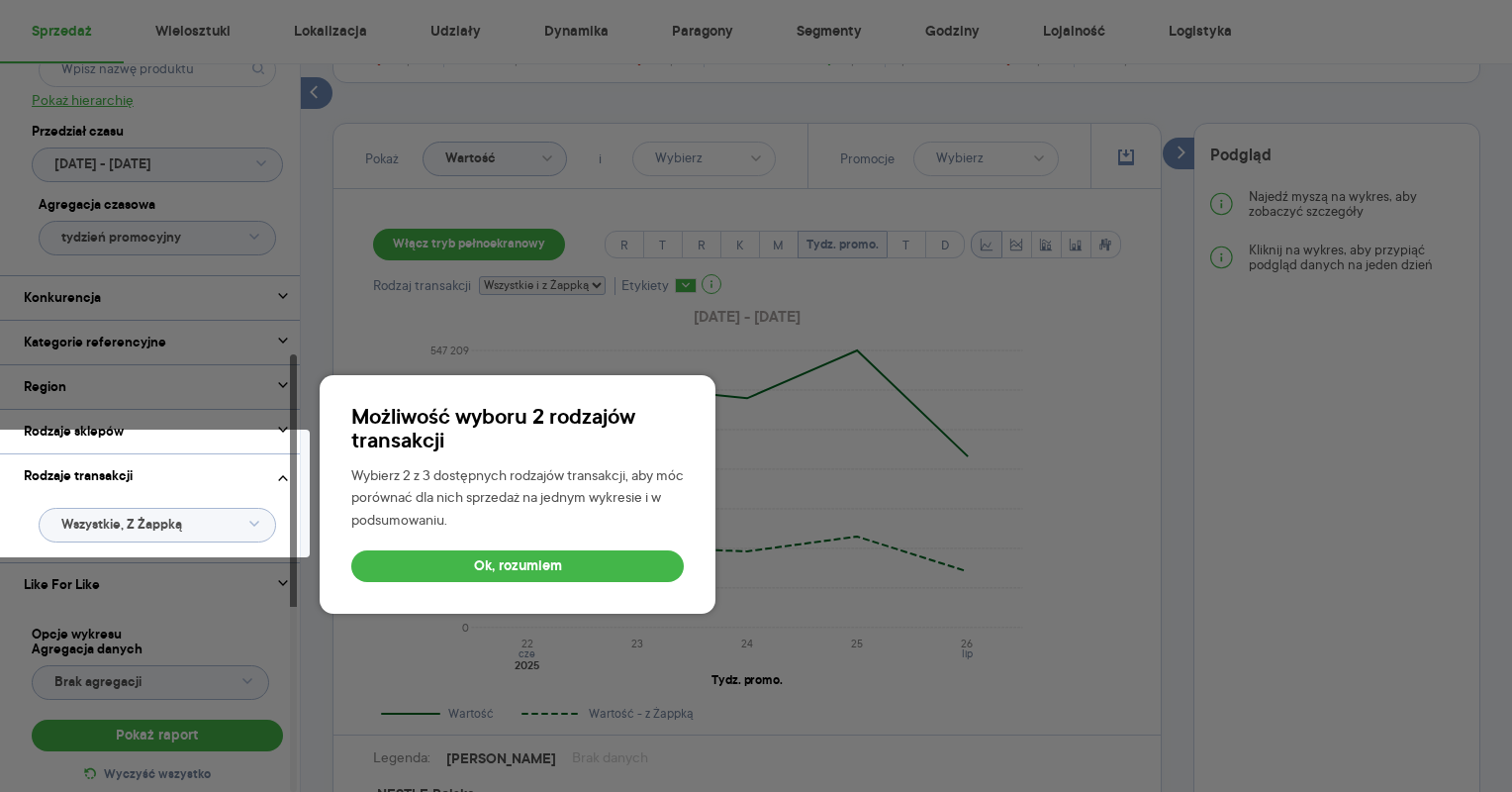 click at bounding box center [756, 342] 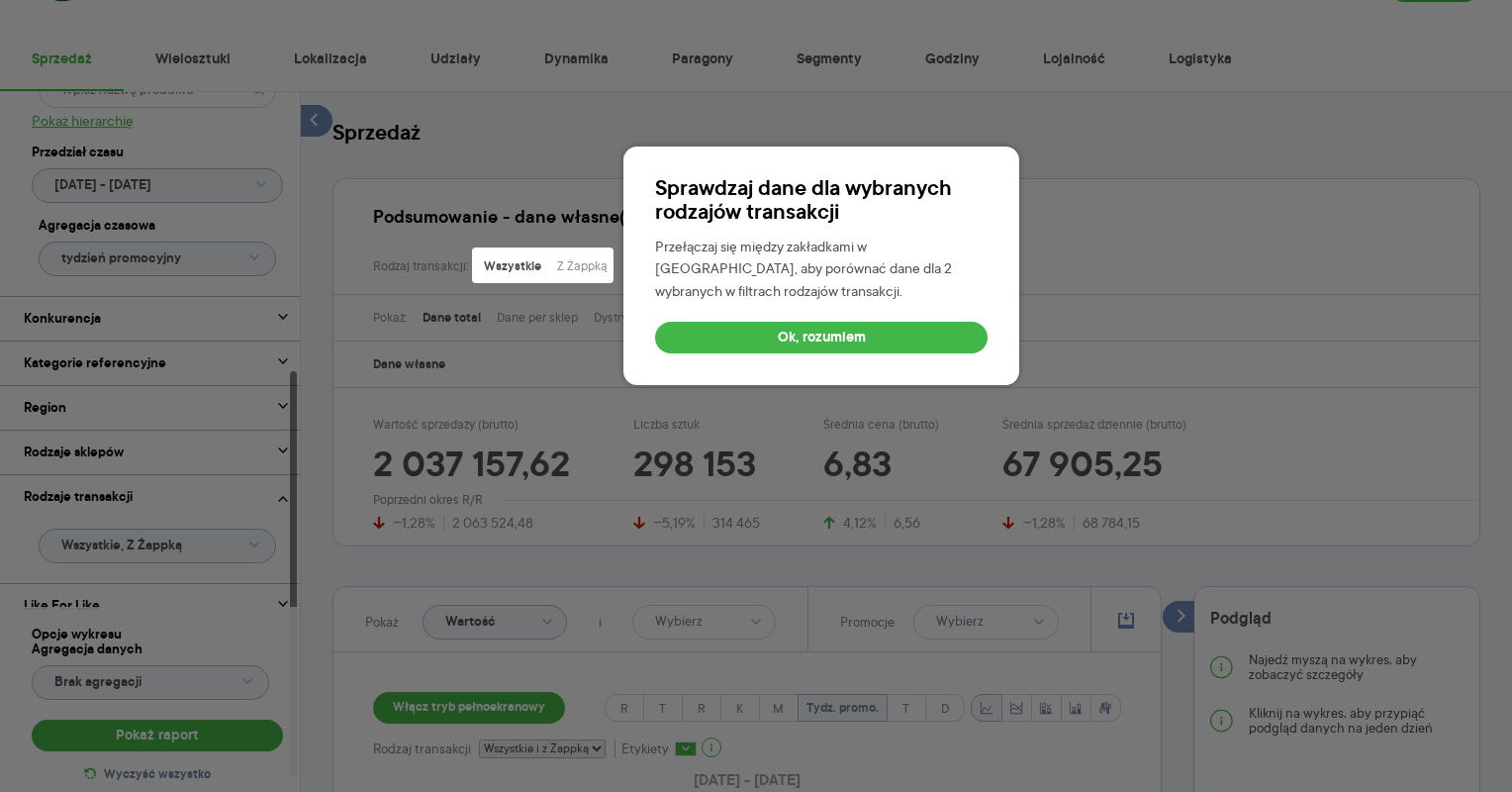 click at bounding box center (756, 797) 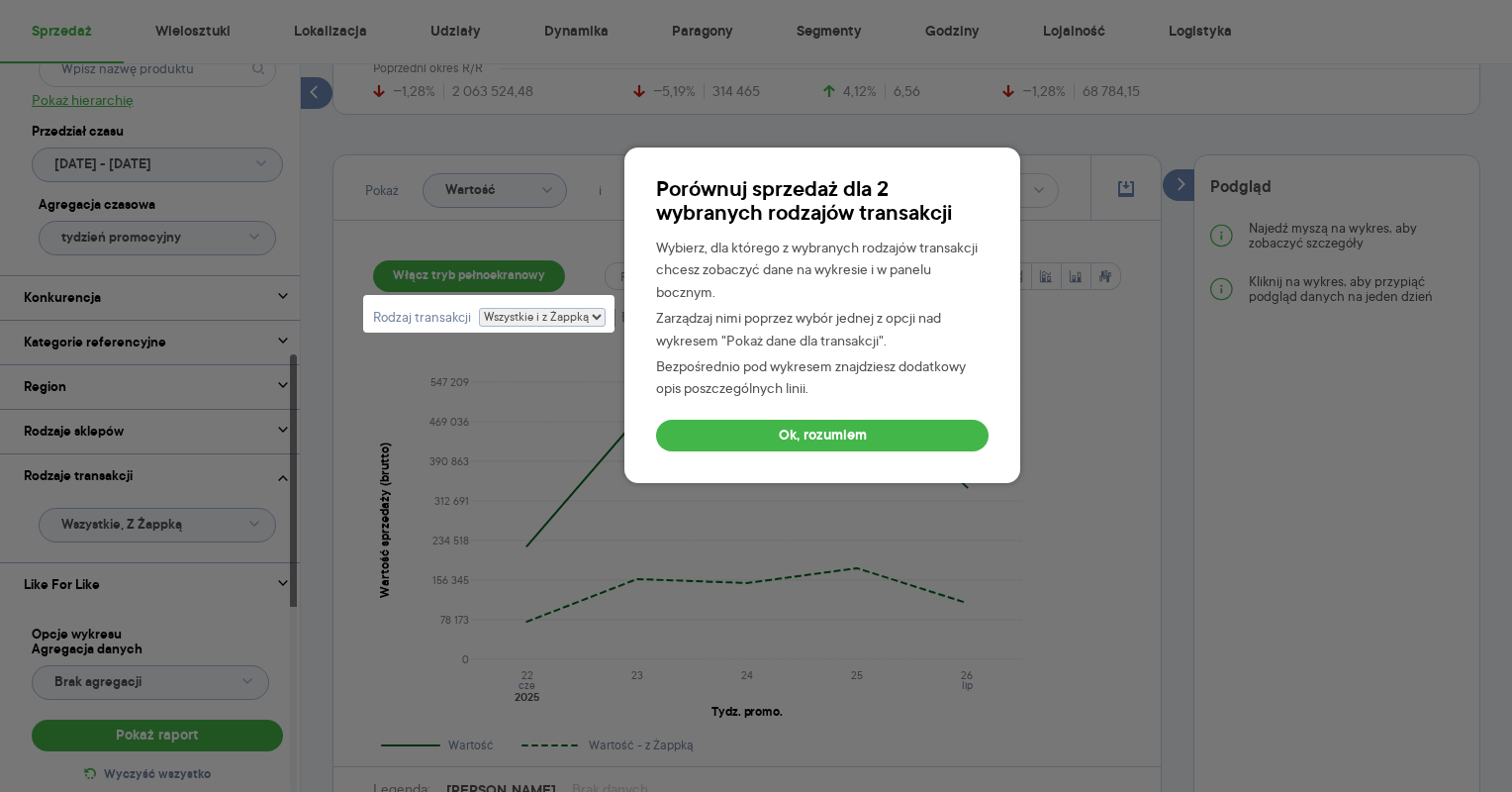 click at bounding box center [756, 365] 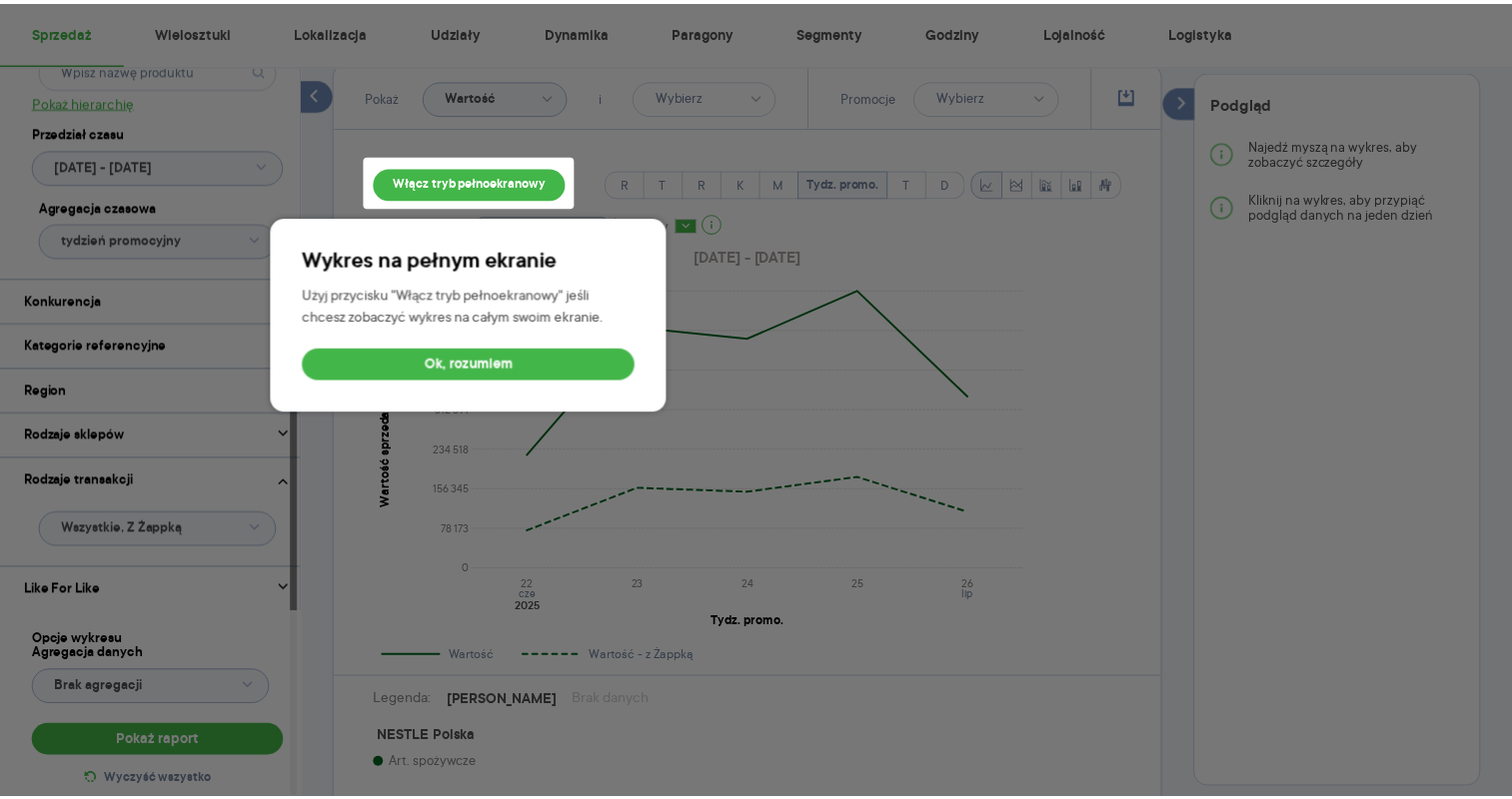 scroll, scrollTop: 593, scrollLeft: 0, axis: vertical 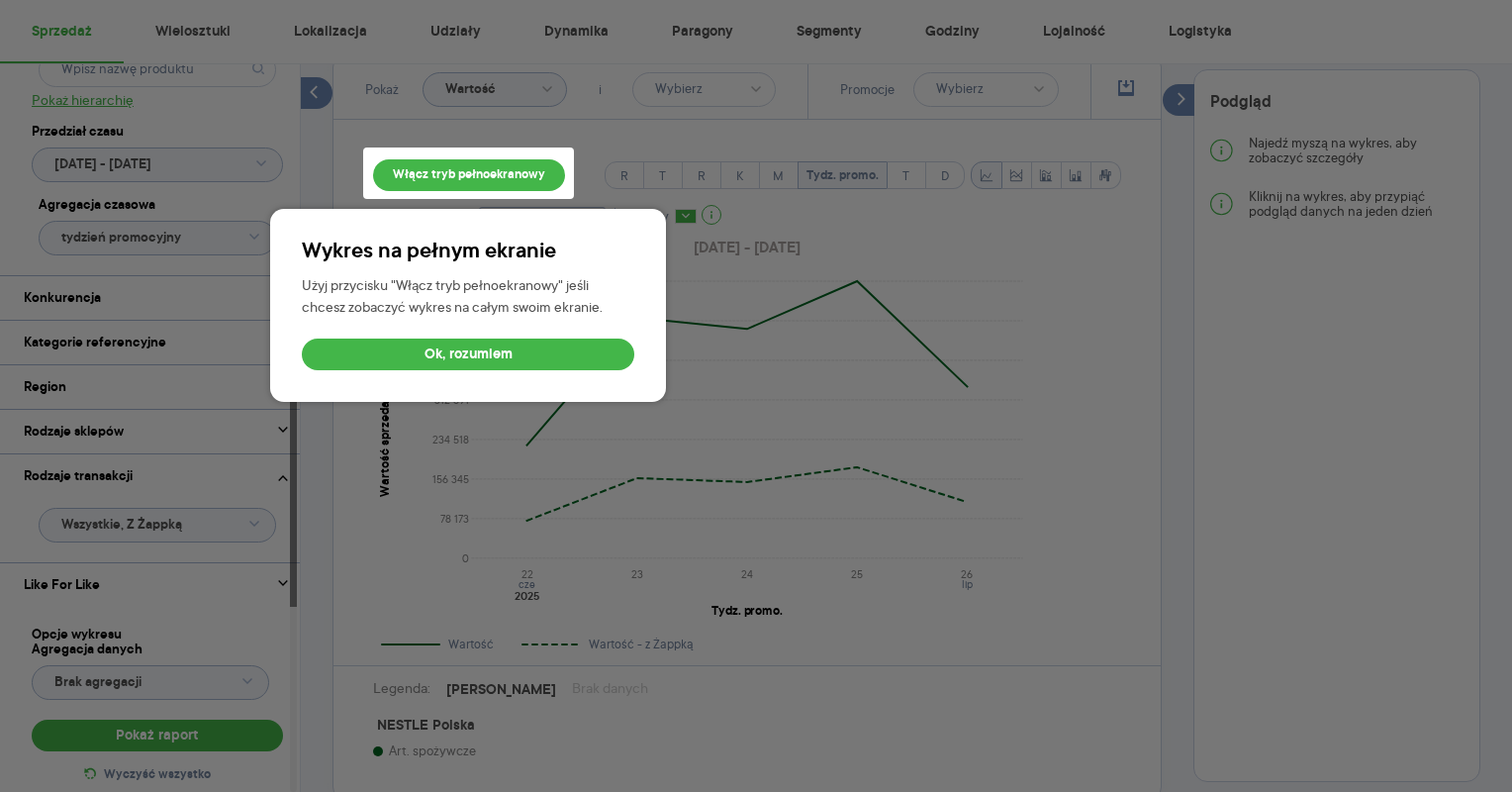 click at bounding box center (756, 264) 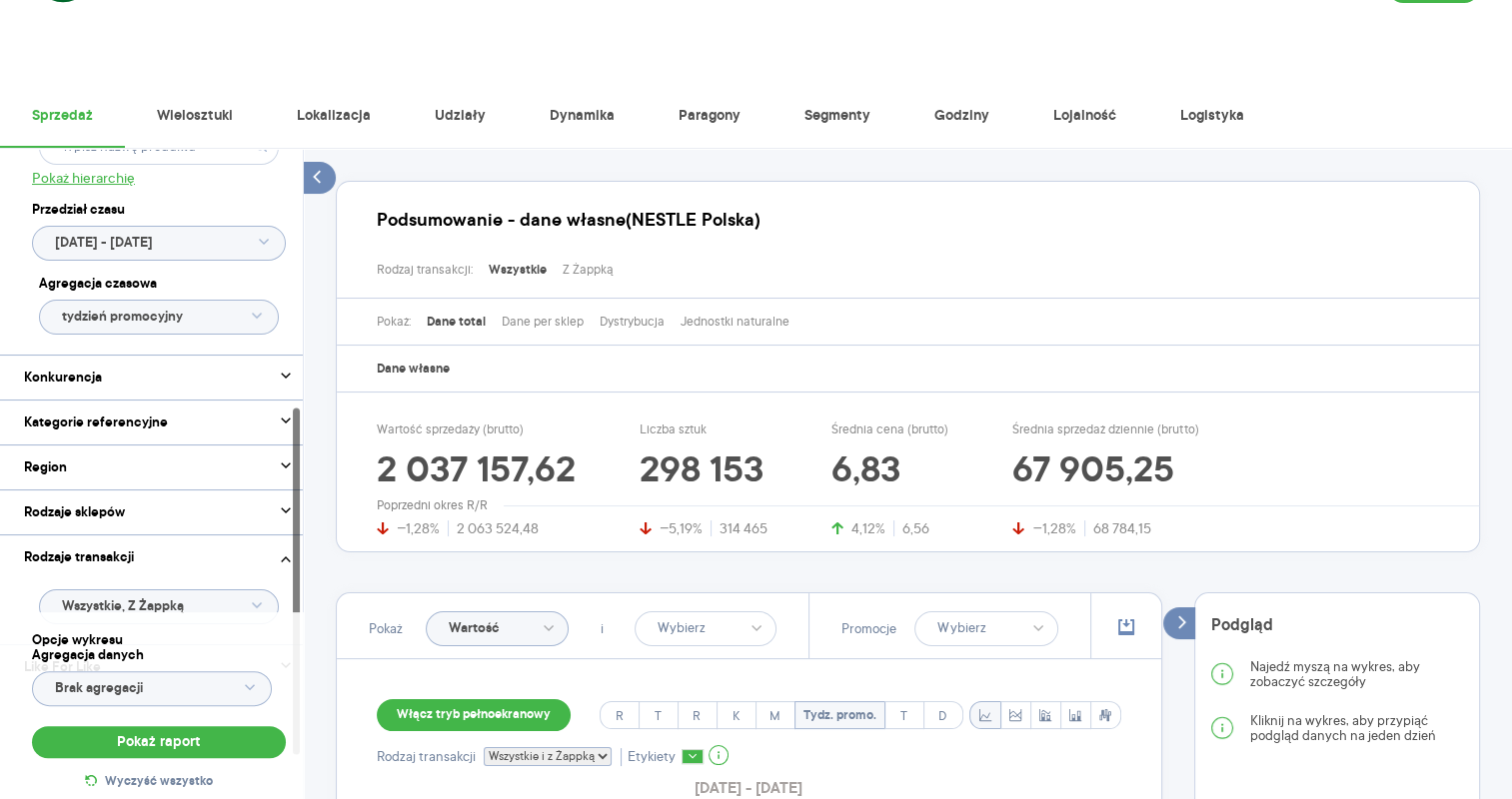 scroll, scrollTop: 0, scrollLeft: 0, axis: both 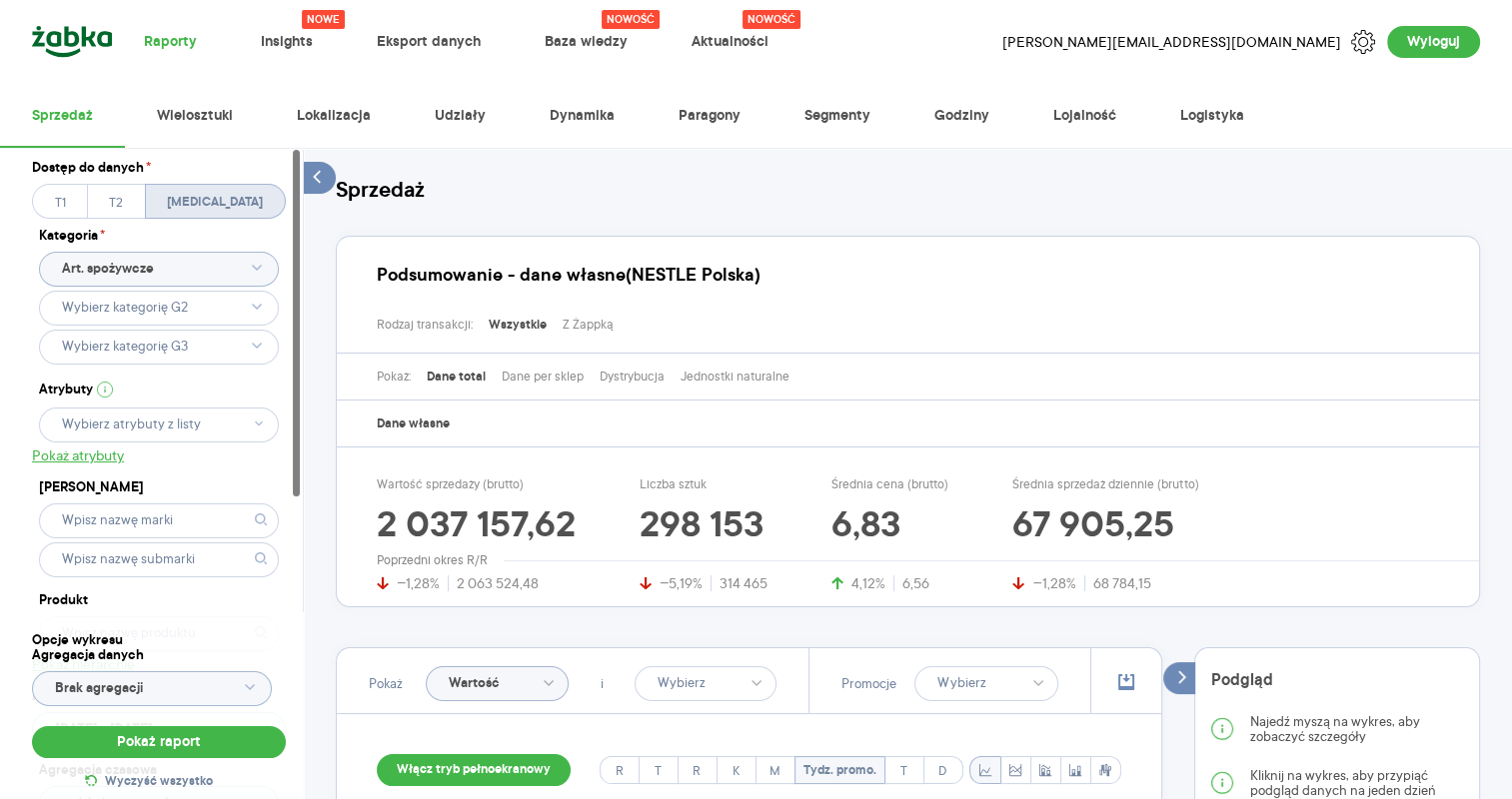 click on "[MEDICAL_DATA]" at bounding box center [215, 202] 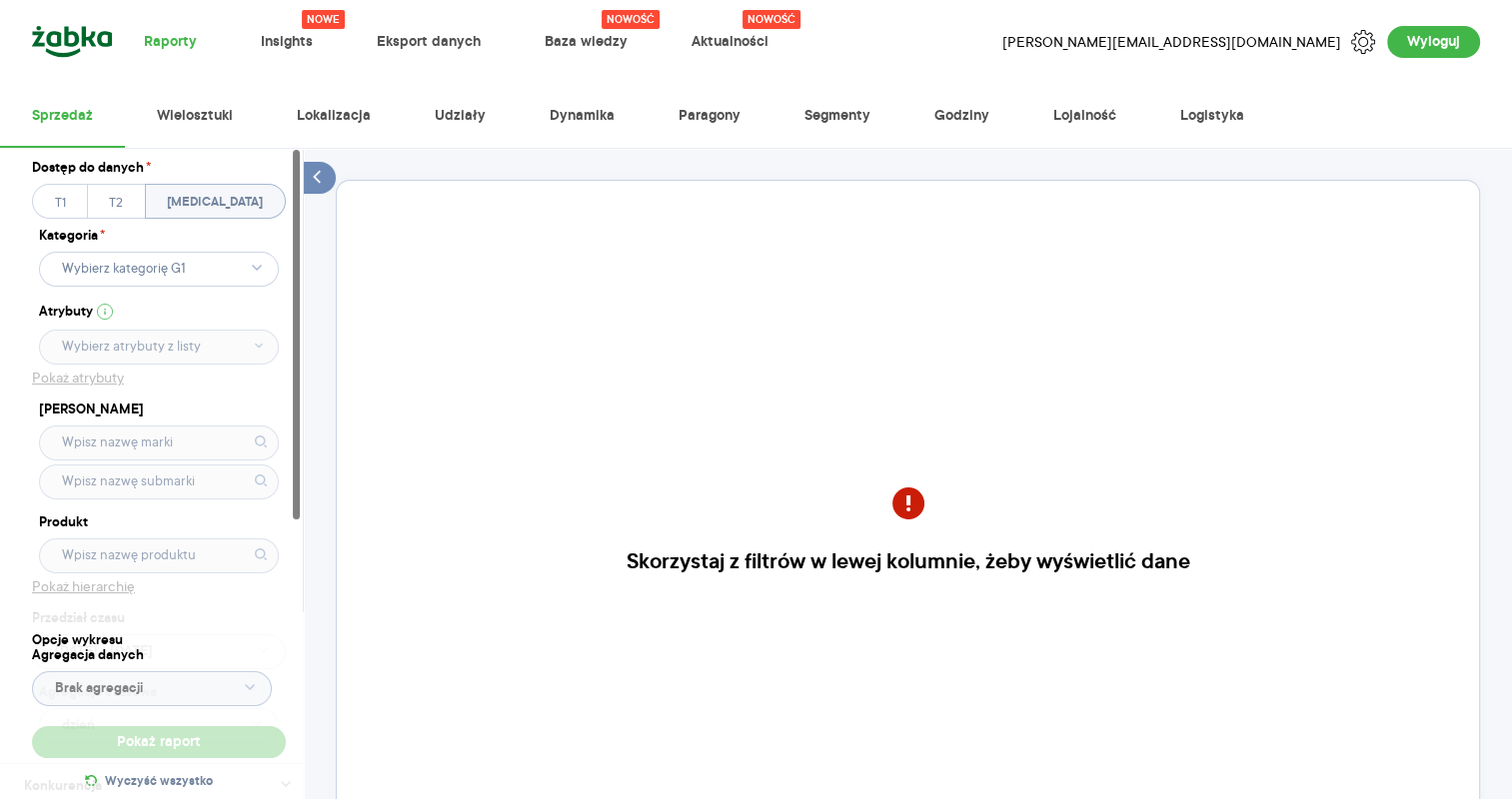 click 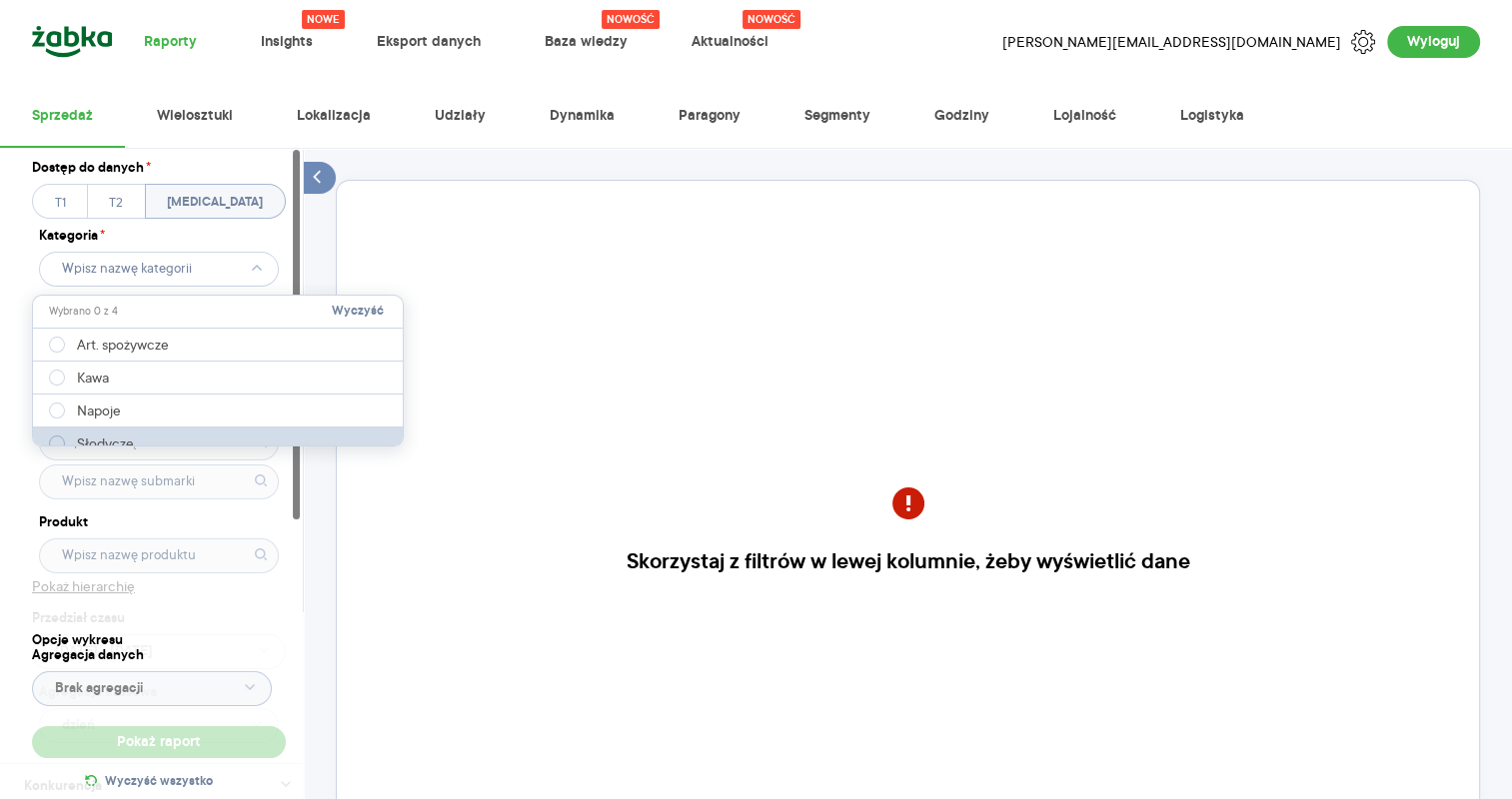 click on "Słodycze" at bounding box center (91, 443) 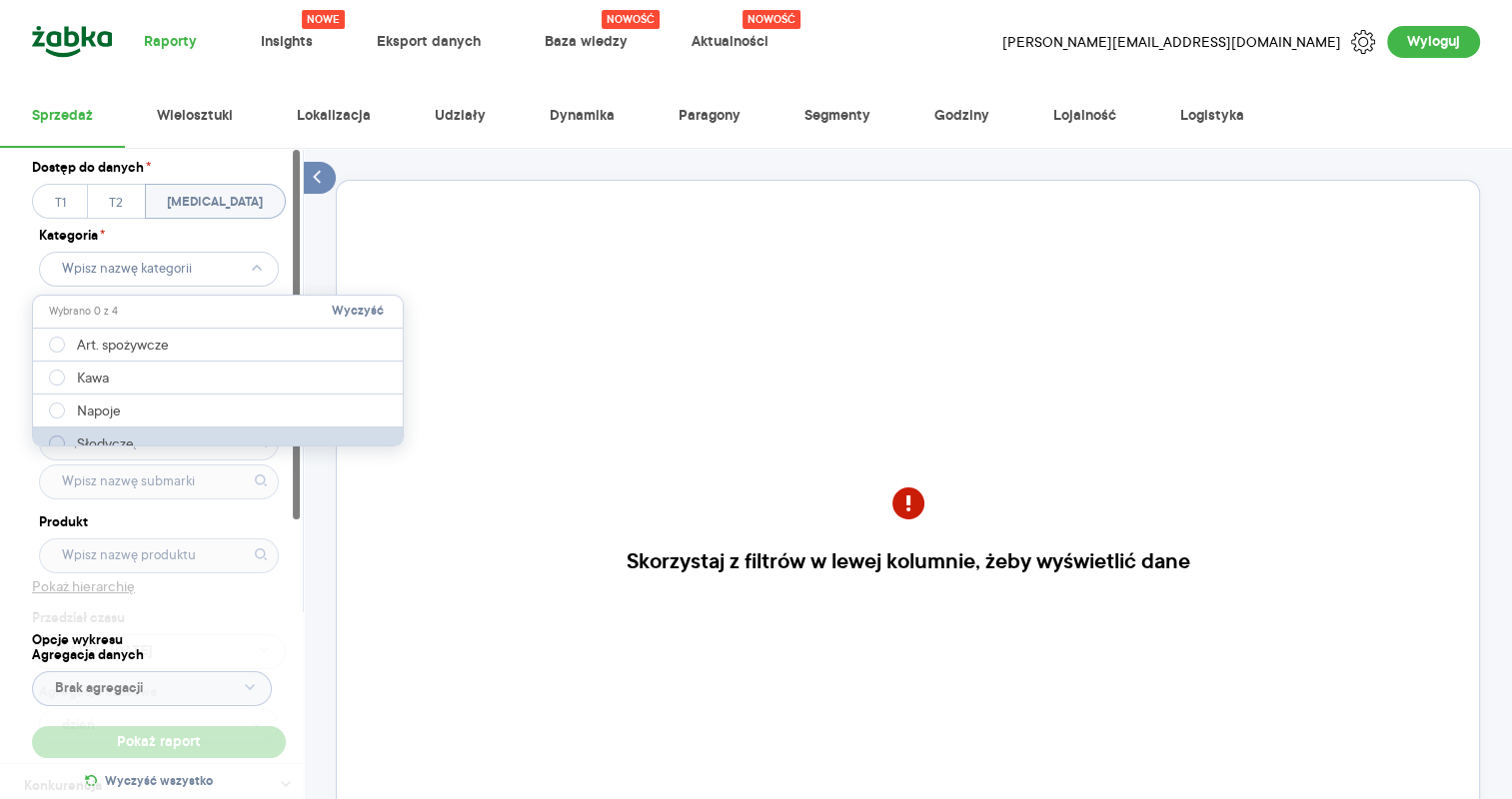 type on "Pobieranie" 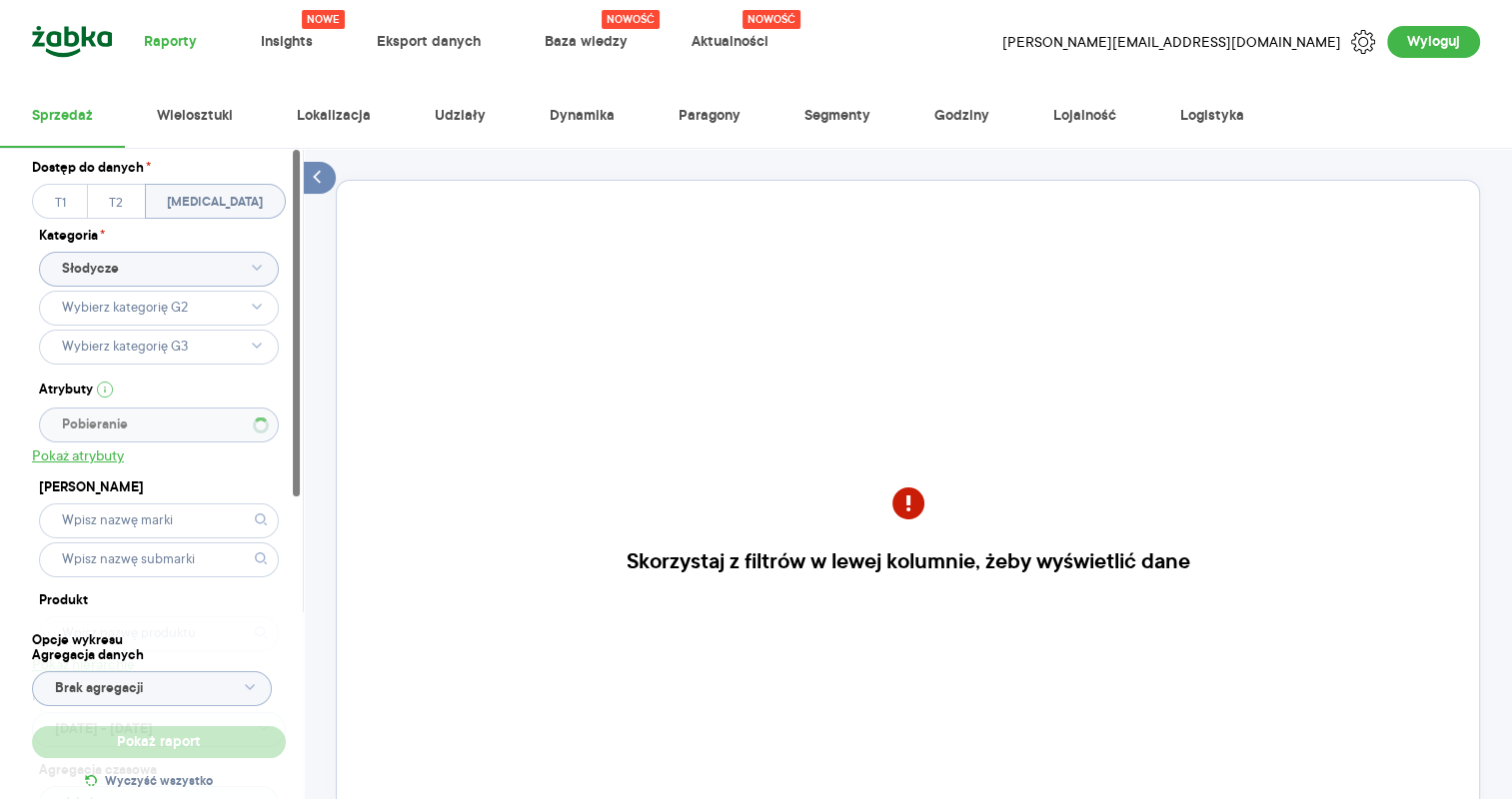 type 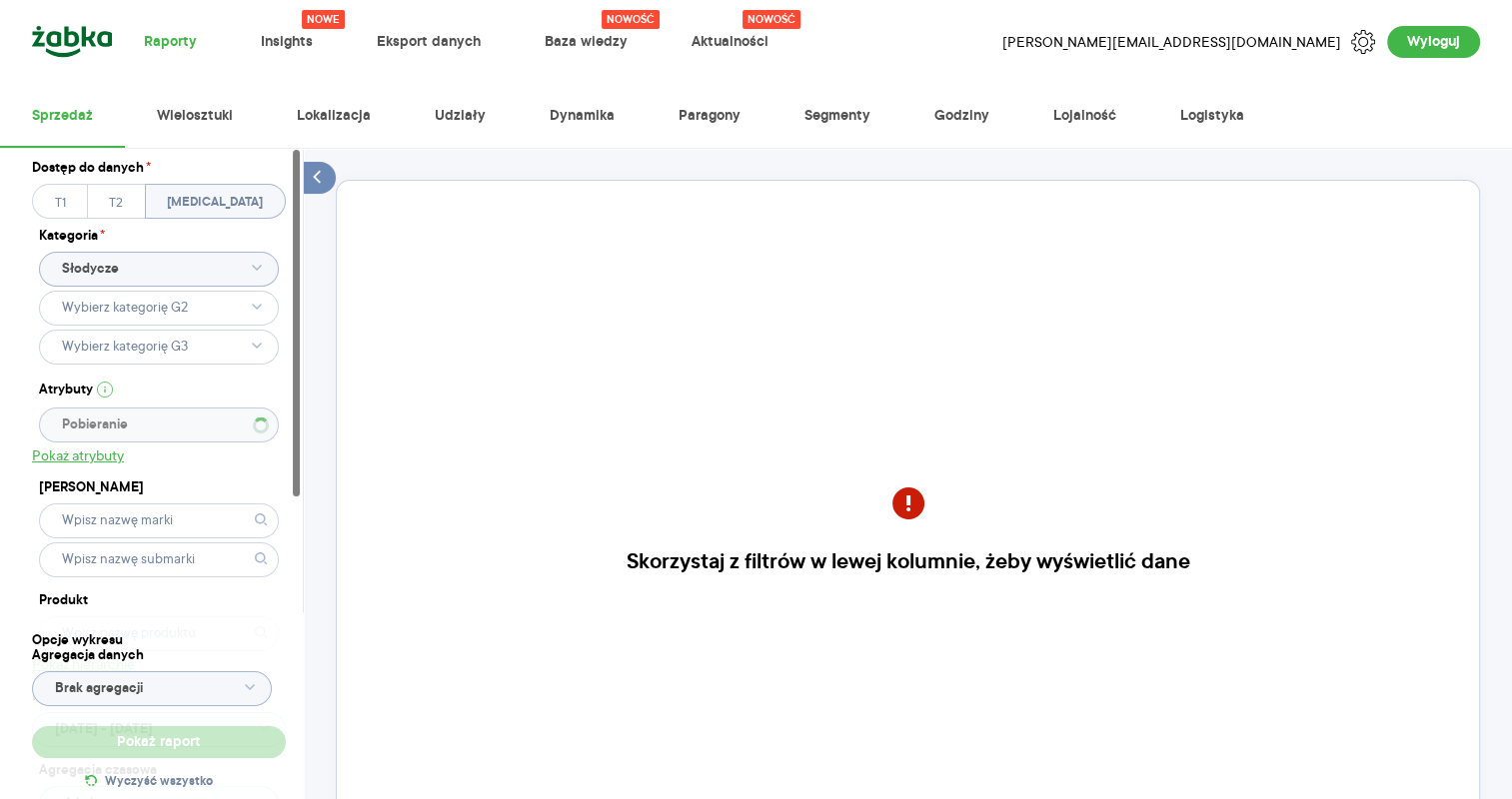 type 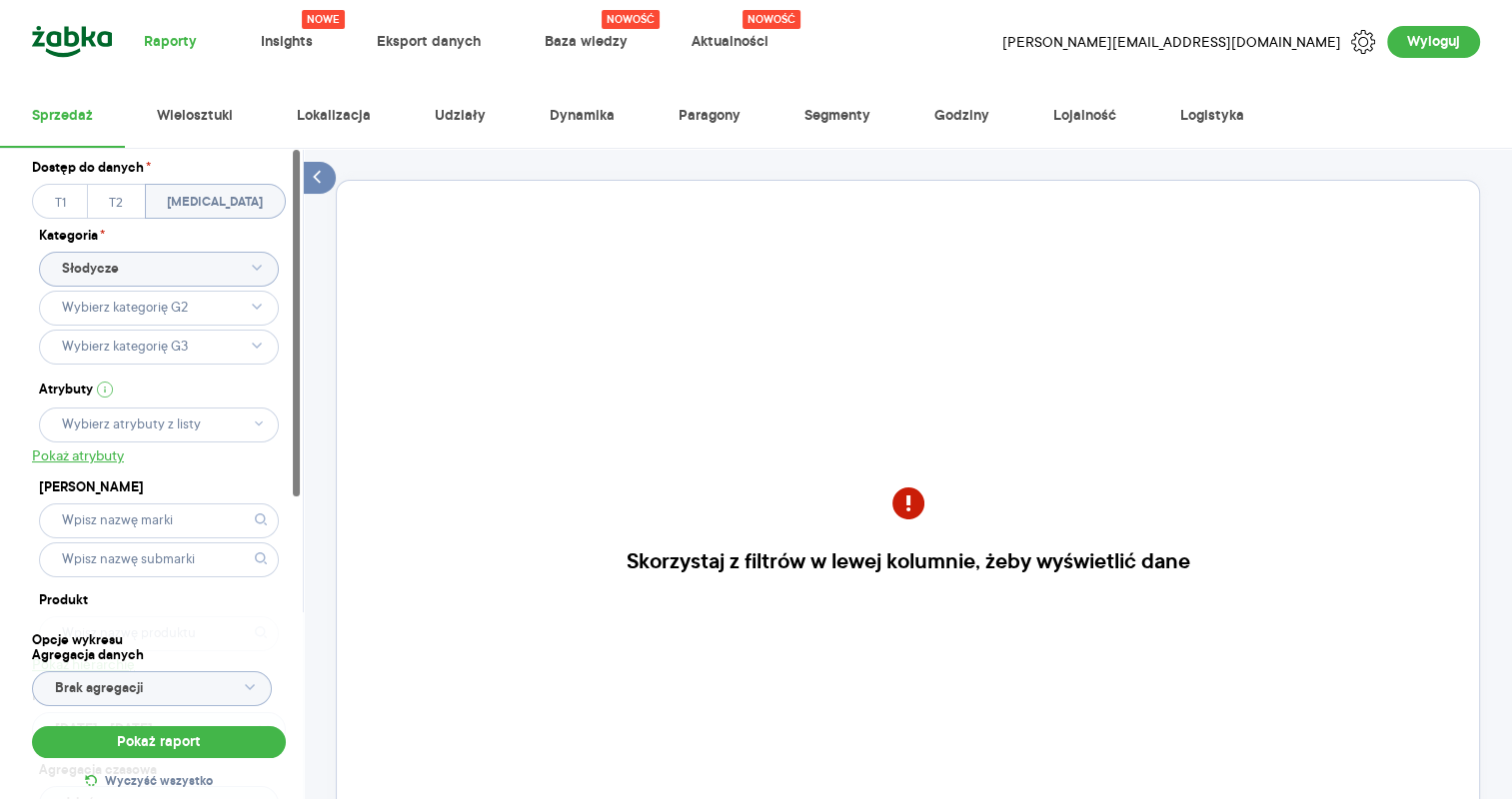 click 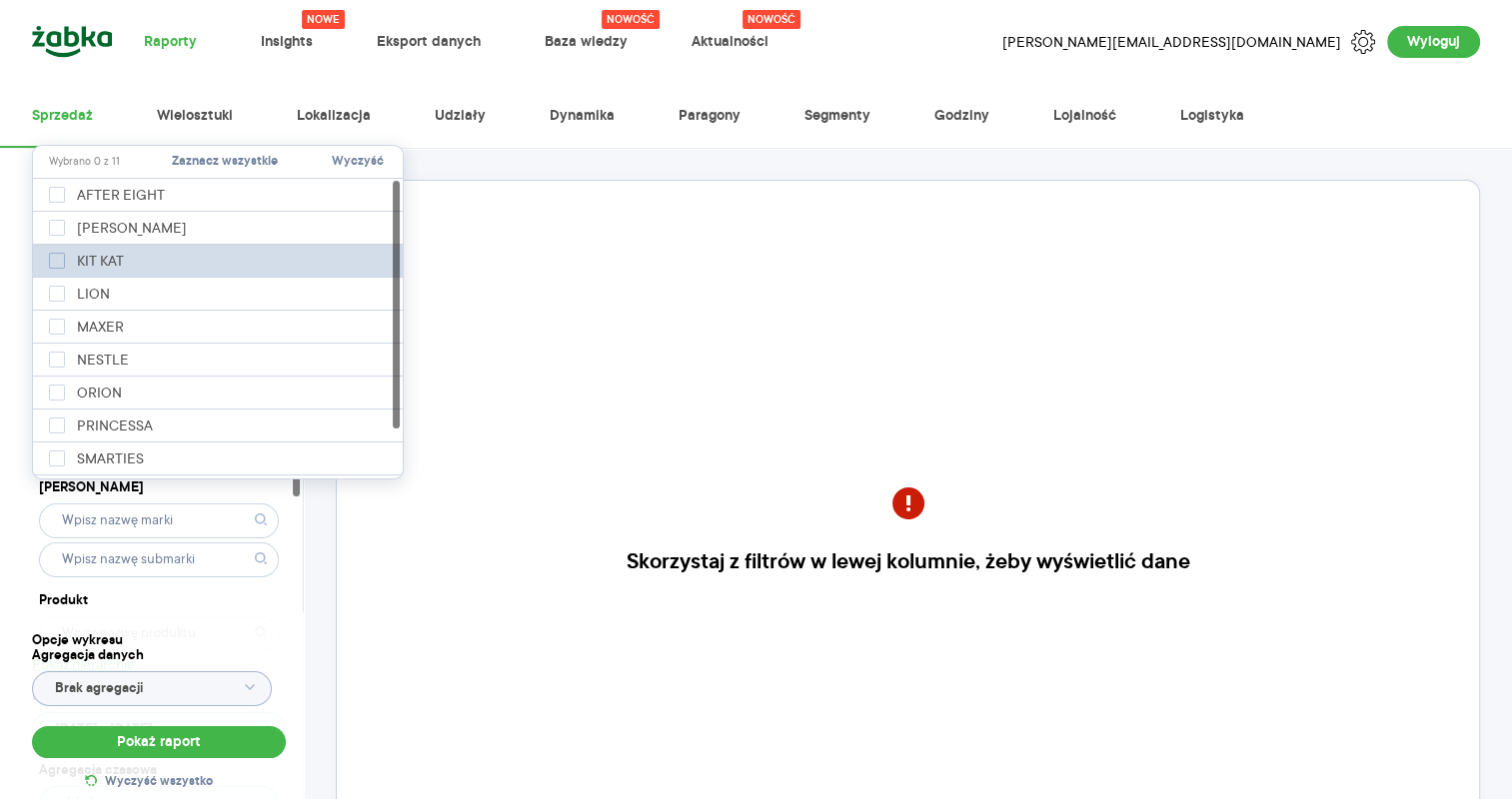 click 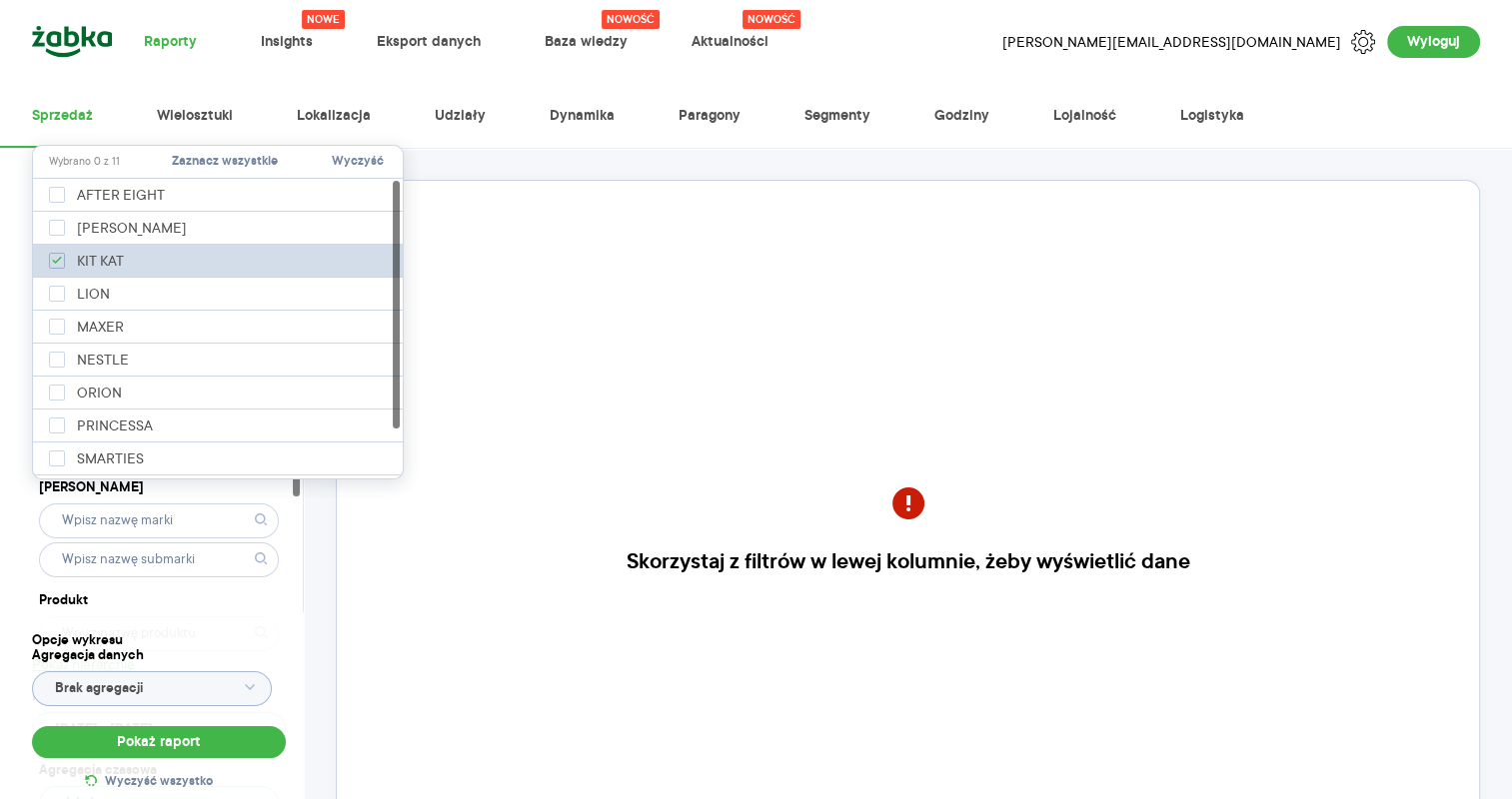 checkbox on "true" 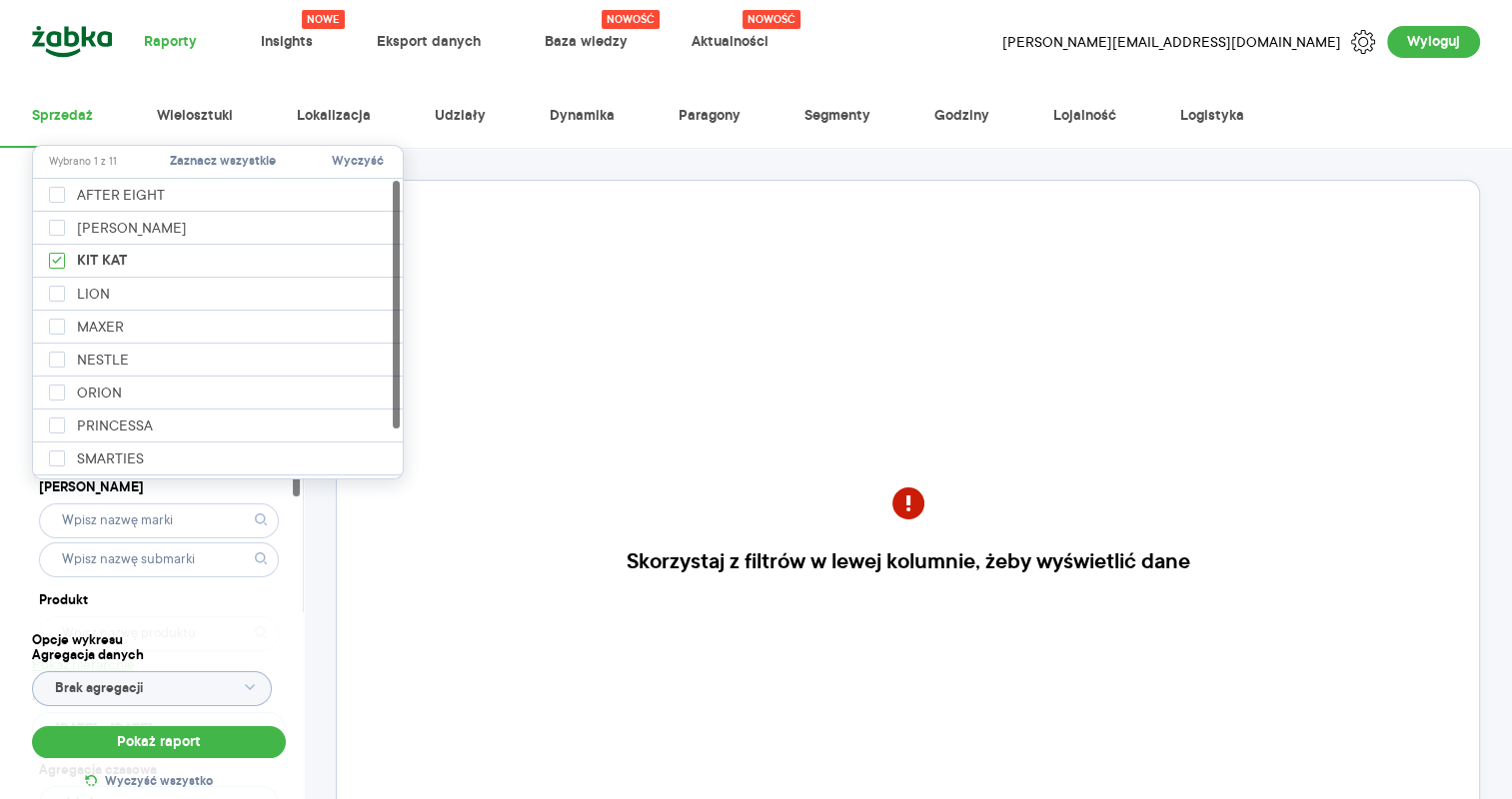 click on "Dostęp do danych * T1 T2 [MEDICAL_DATA] Kategoria * Słodycze Atrybuty Pokaż atrybuty Marka Produkt Pokaż hierarchię Przedział czasu [DATE] - [DATE] Agregacja czasowa dzień Konkurencja Dostawca Marka Produkt Kategorie referencyjne Region Rodzaje sklepów Rodzaje transakcji Wszystkie Like For Like Uwzględnij LFL Opcje wykresu Agregacja danych Brak agregacji Pokaż raport Wyczyść wszystko Skorzystaj z filtrów w lewej kolumnie, żeby wyświetlić dane Masz pytania dot. działania portalu? Napisz do nas na  [EMAIL_ADDRESS][DOMAIN_NAME]" at bounding box center (907, 575) 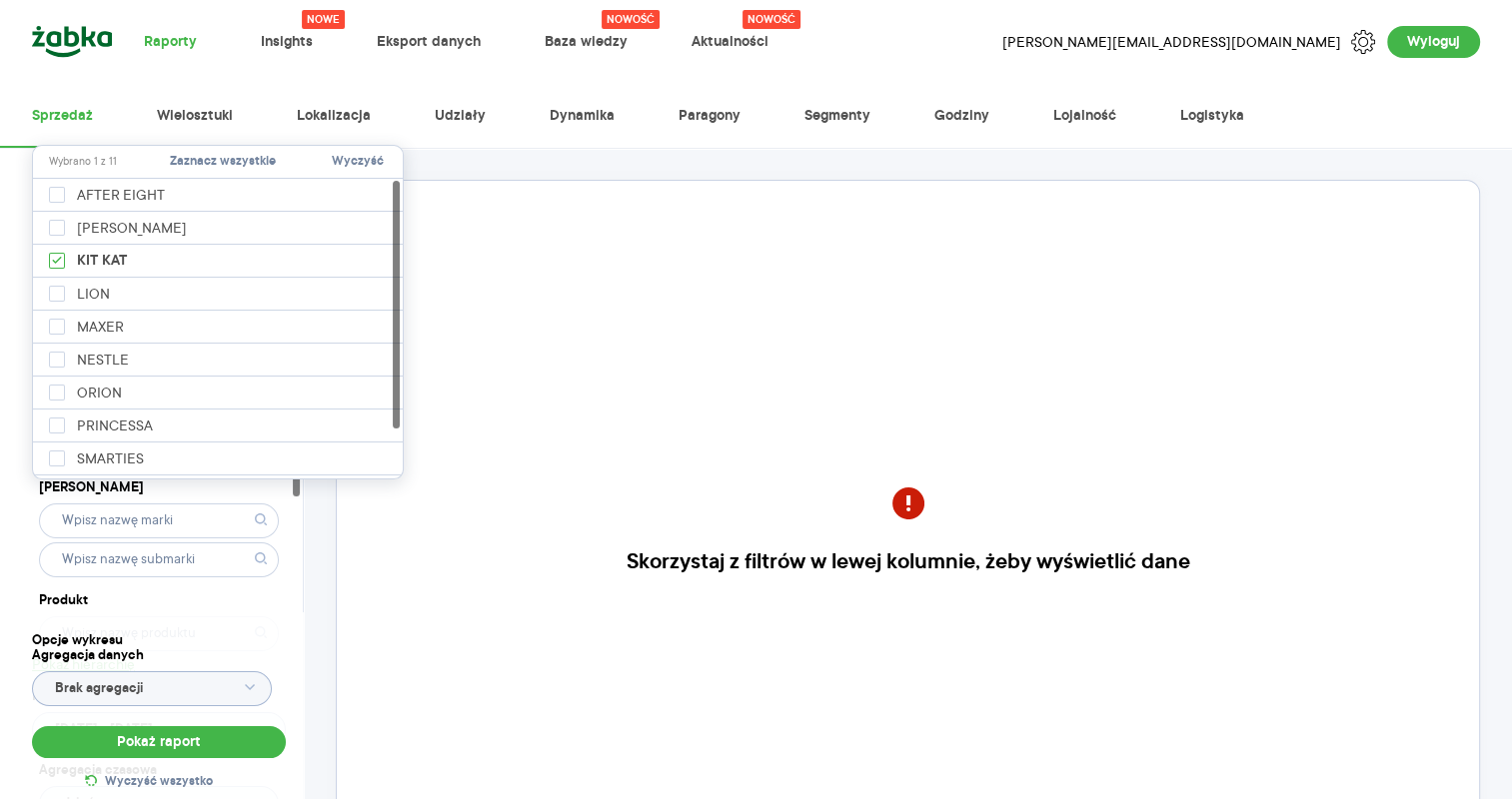 type on "KIT KAT" 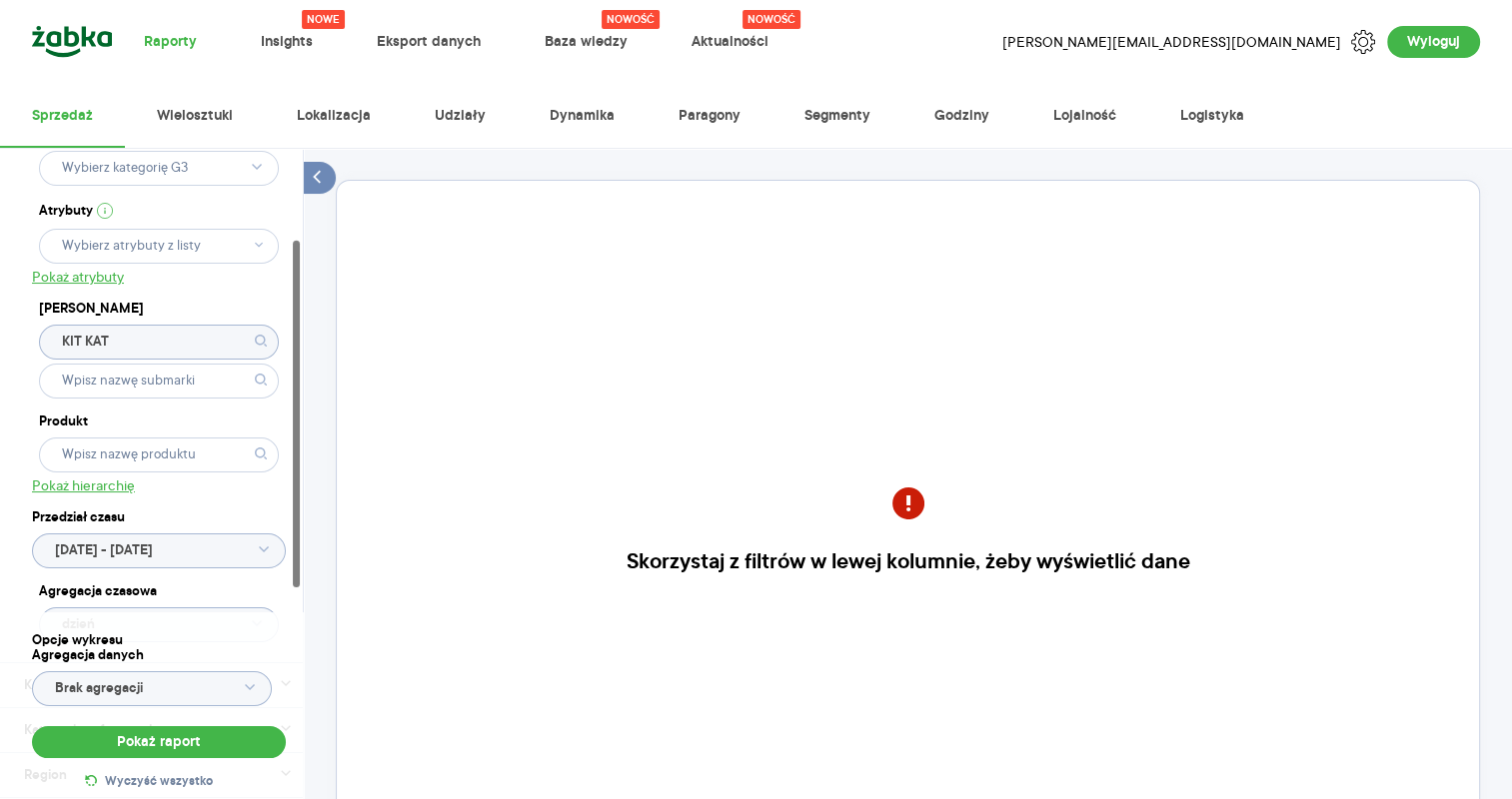 drag, startPoint x: 298, startPoint y: 456, endPoint x: 284, endPoint y: 555, distance: 99.985 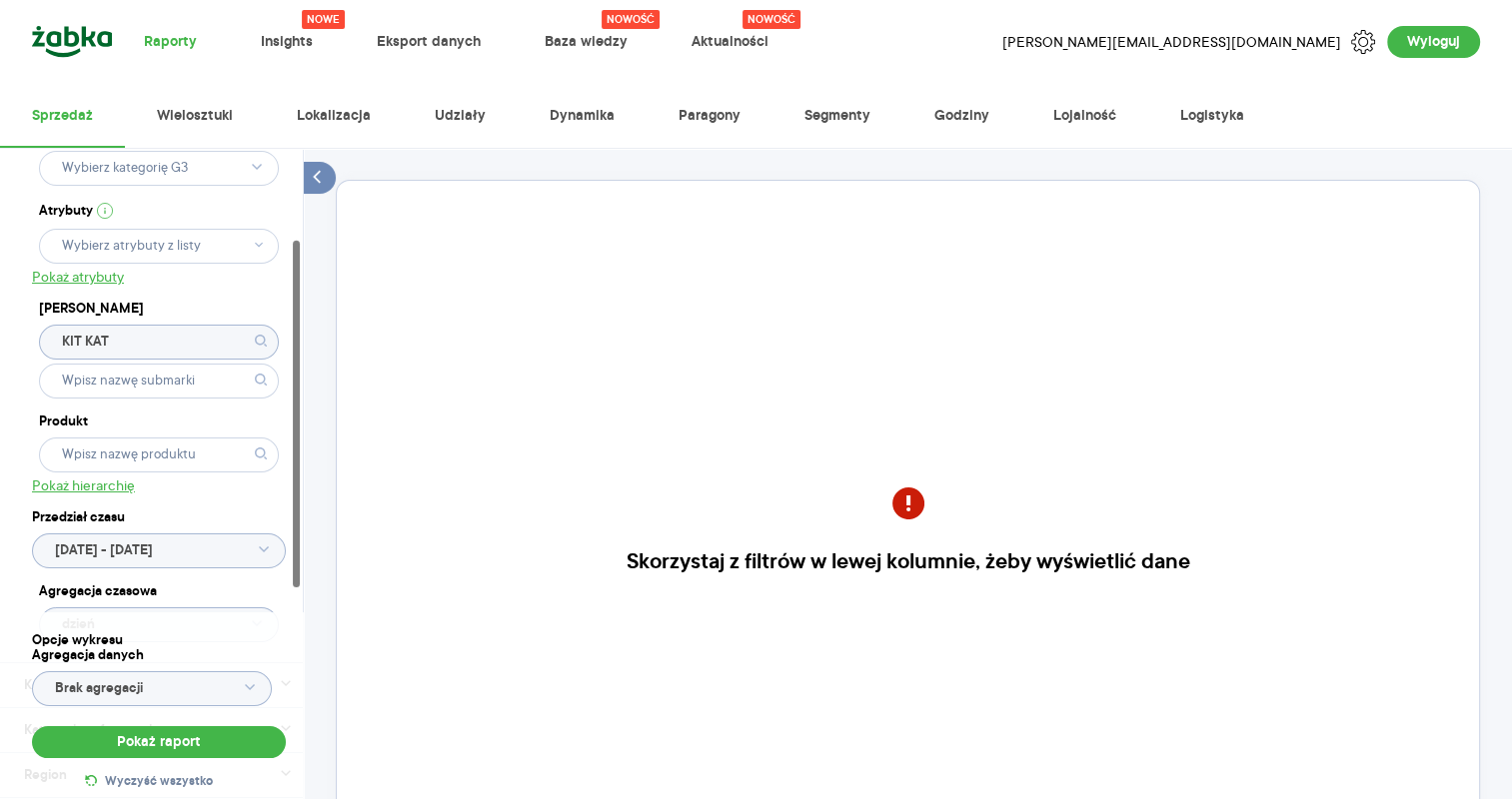 click on "Dostęp do danych * T1 T2 [MEDICAL_DATA] Kategoria * Słodycze Atrybuty Pokaż atrybuty Marka KIT KAT Produkt Pokaż hierarchię Przedział czasu [DATE] - [DATE] Agregacja czasowa dzień Konkurencja Dostawca Marka Produkt Kategorie referencyjne Region Rodzaje sklepów Rodzaje transakcji Wszystkie Like For Like Uwzględnij LFL Opcje wykresu Agregacja danych Brak agregacji Pokaż raport Wyczyść wszystko" at bounding box center [151, 473] 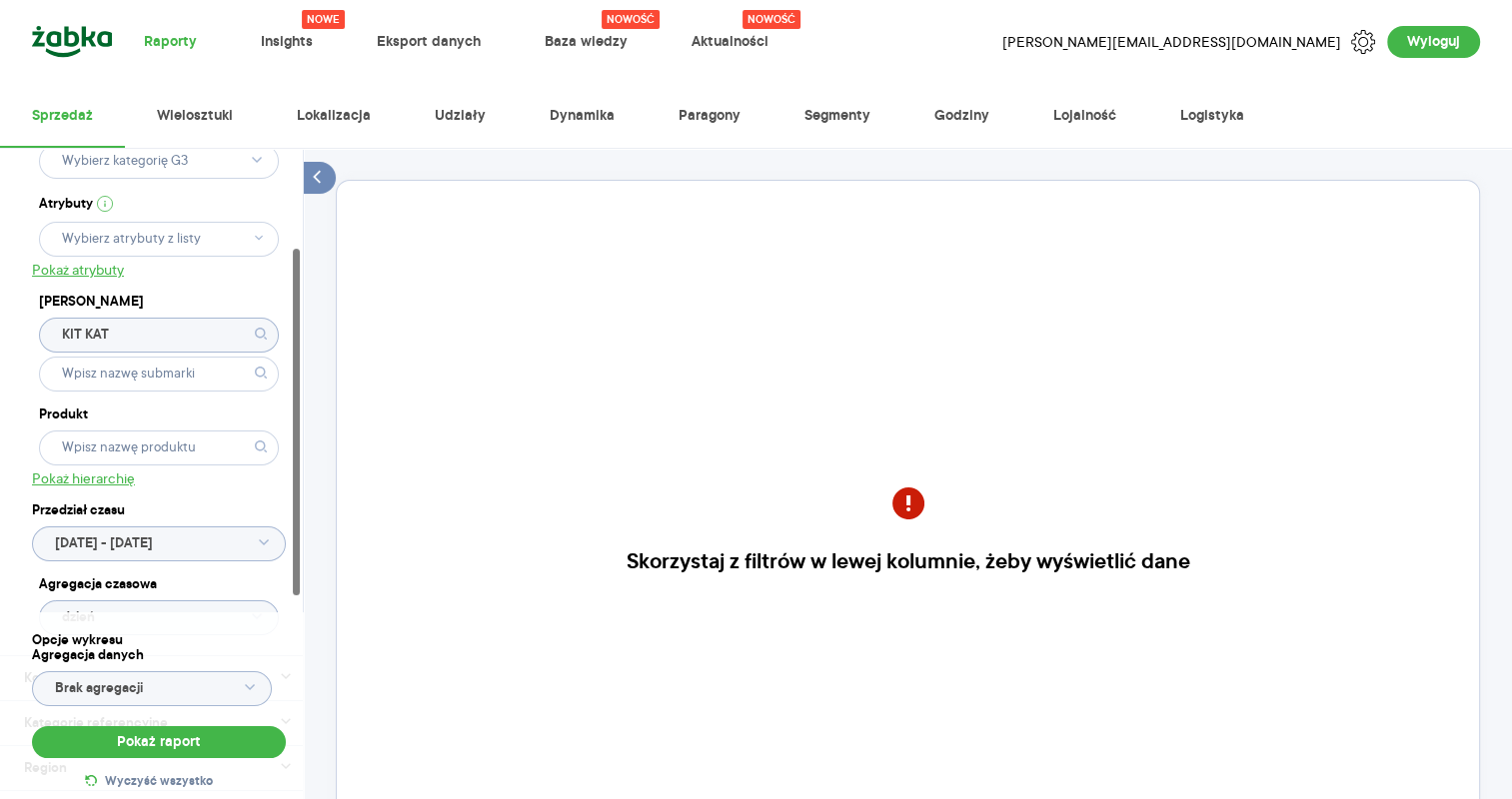 click 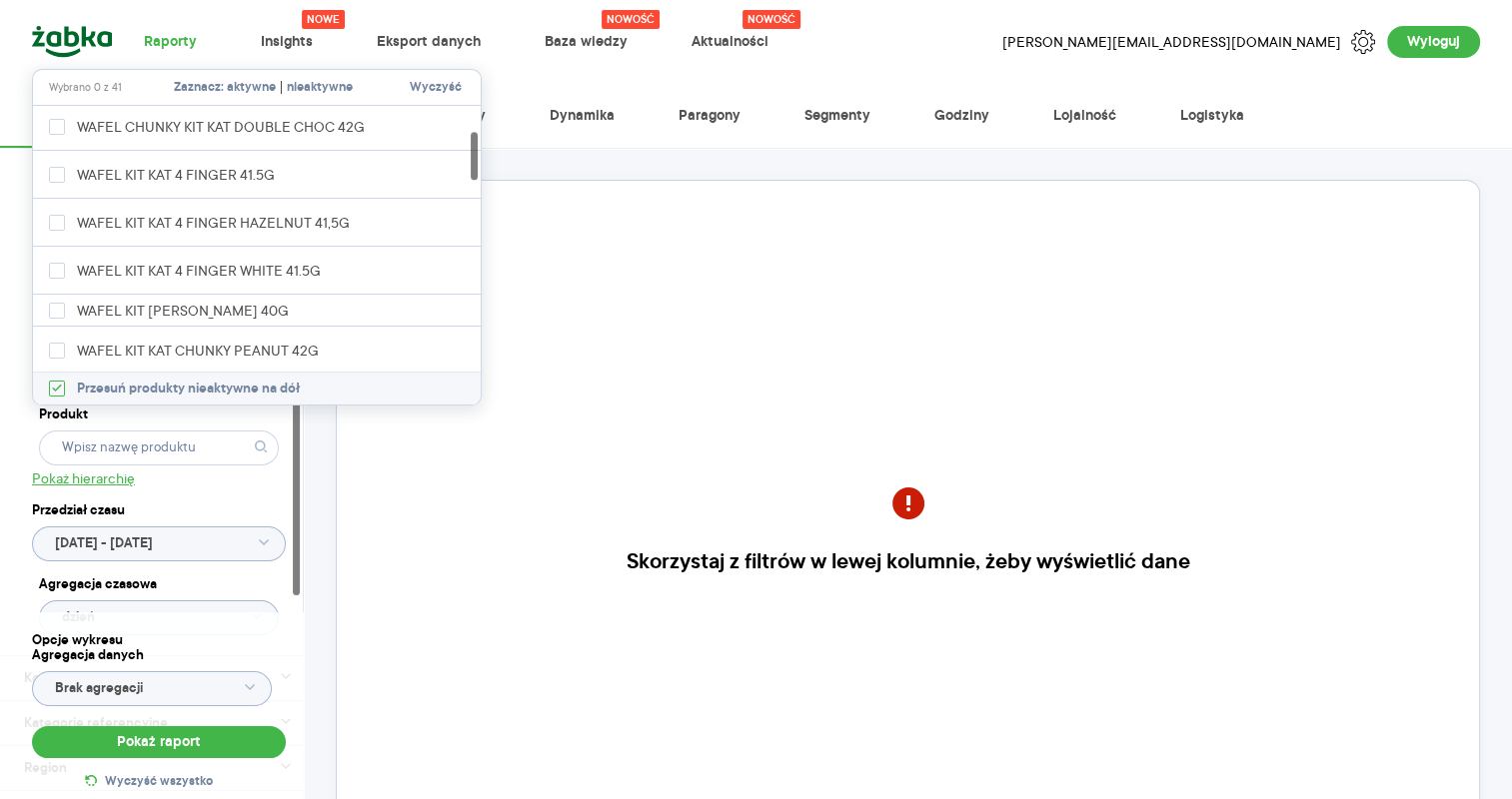 scroll, scrollTop: 148, scrollLeft: 0, axis: vertical 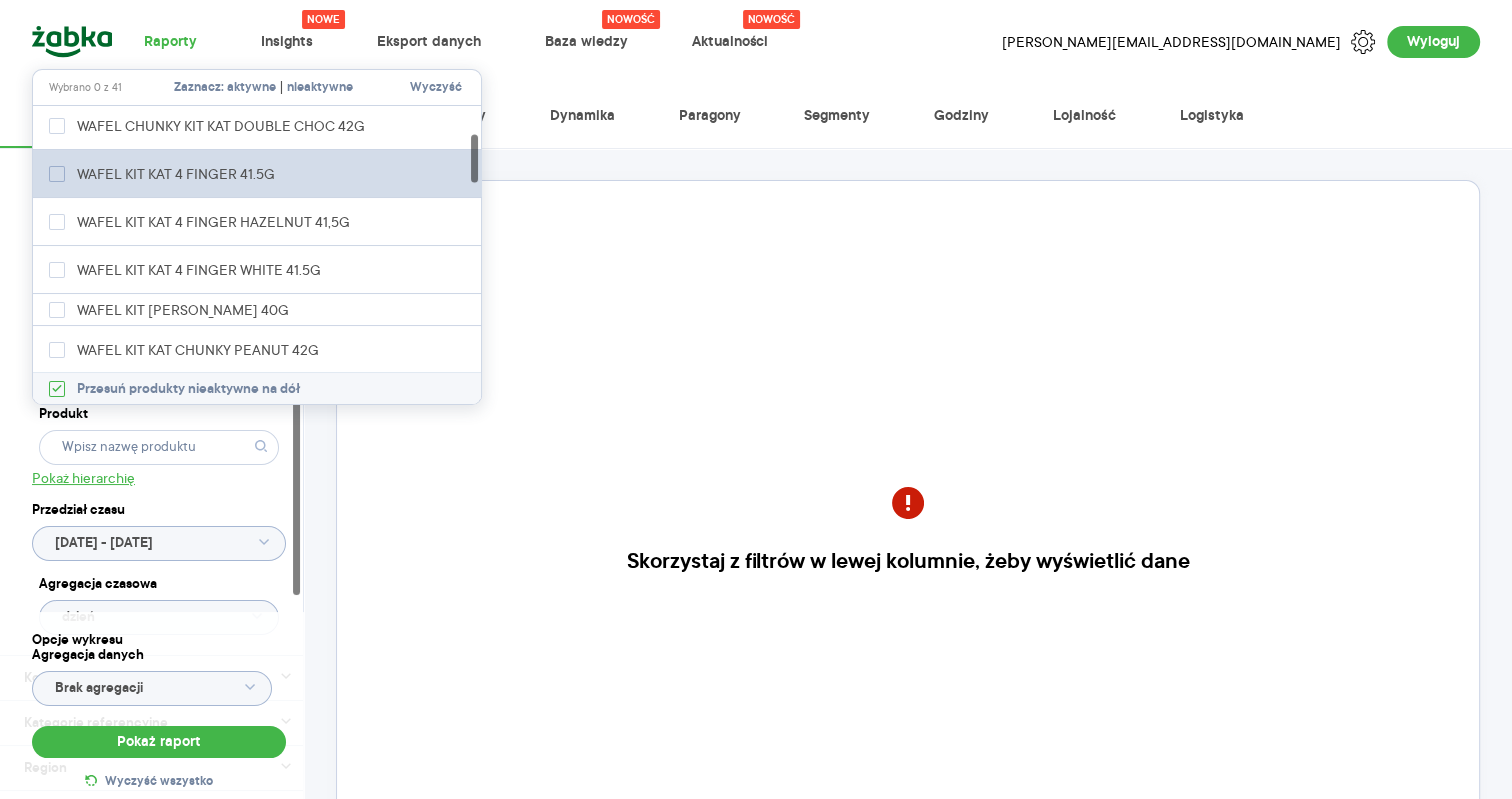 click 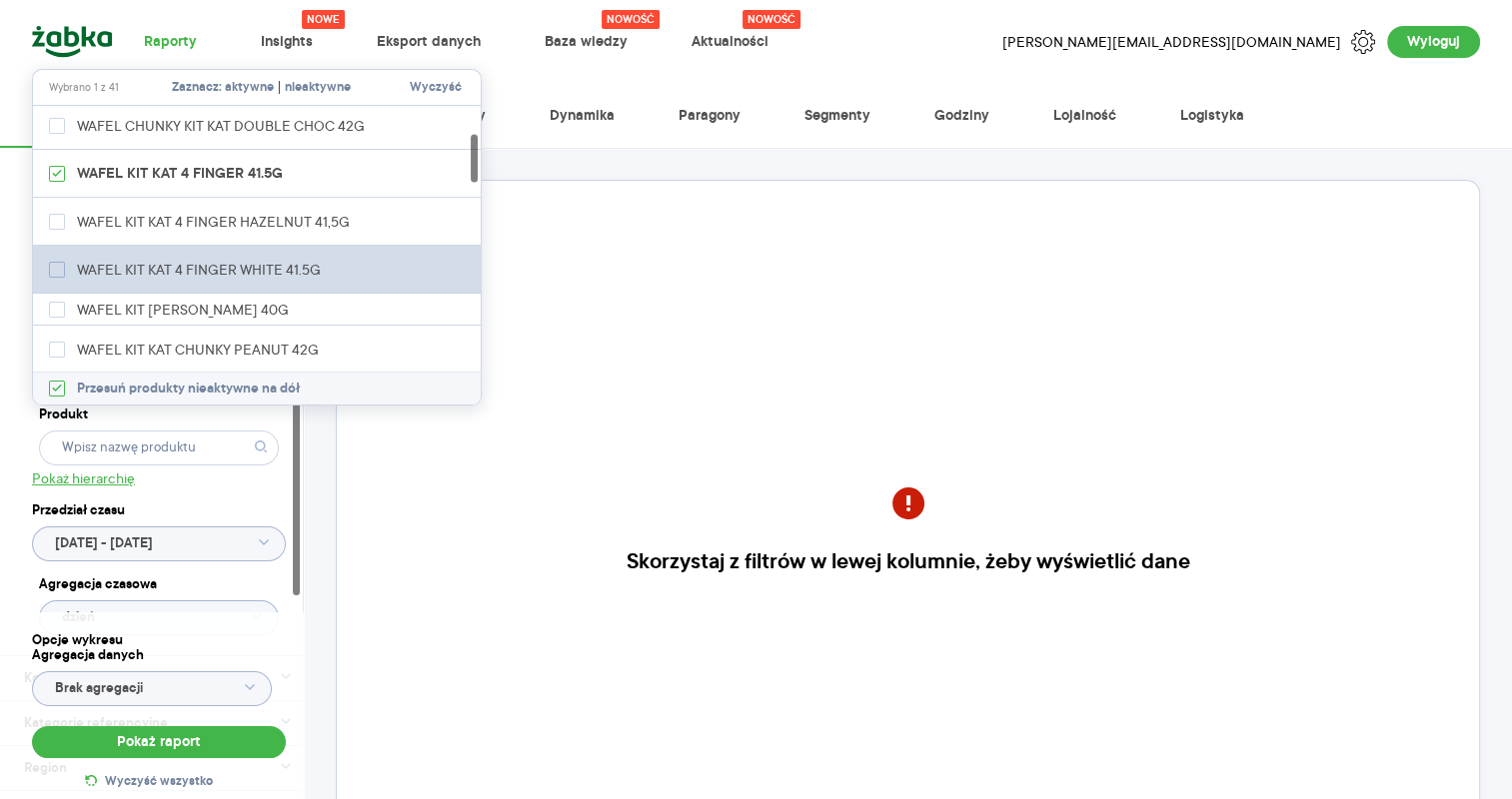 click 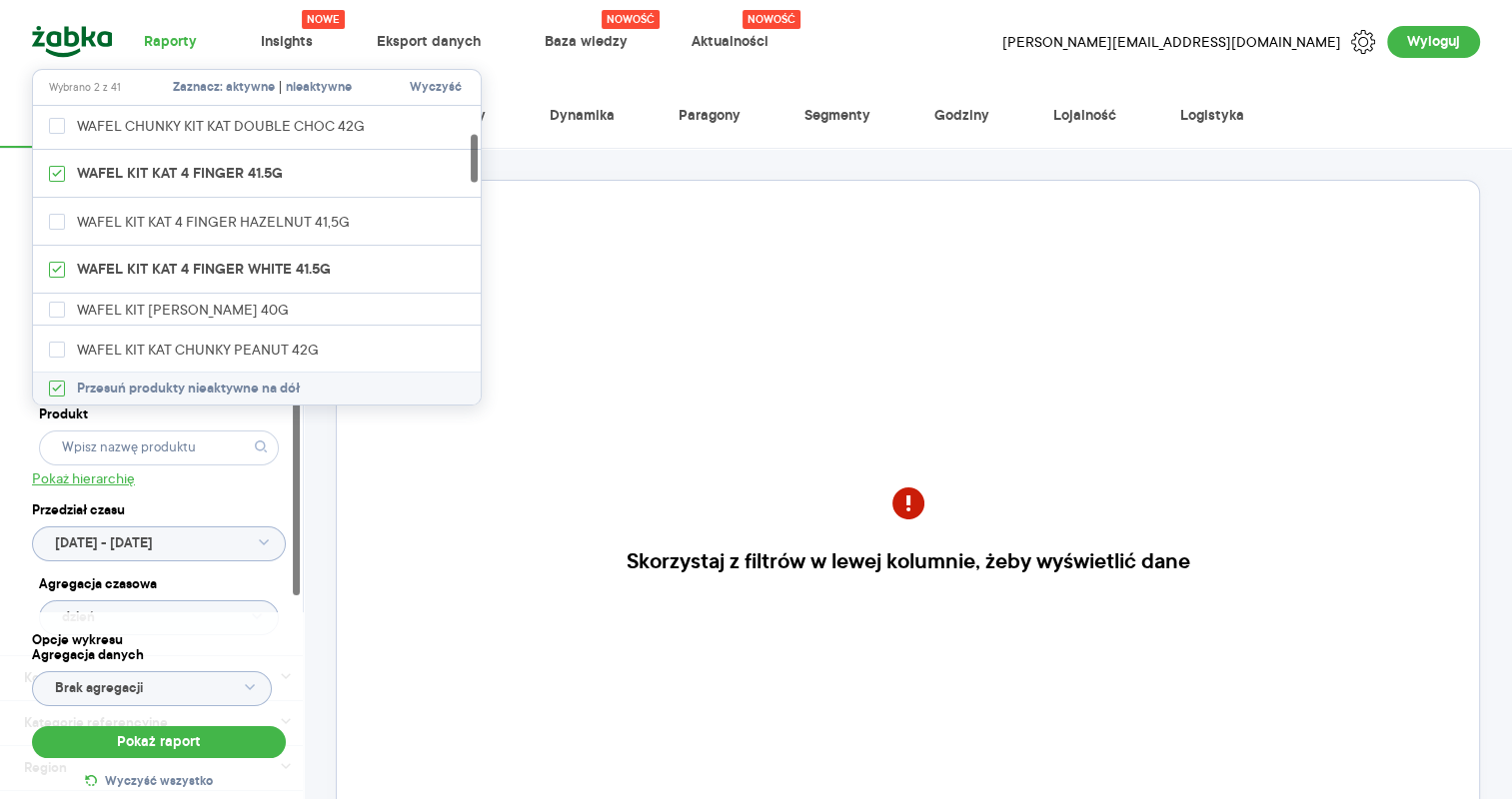 click on "Dostęp do danych * T1 T2 [MEDICAL_DATA] Kategoria * Słodycze Atrybuty Pokaż atrybuty Marka KIT KAT Produkt Pokaż hierarchię Przedział czasu [DATE] - [DATE] Agregacja czasowa dzień Konkurencja Dostawca Marka Produkt Kategorie referencyjne Region Rodzaje sklepów Rodzaje transakcji Wszystkie Like For Like Uwzględnij LFL Opcje wykresu Agregacja danych Brak agregacji Pokaż raport Wyczyść wszystko Skorzystaj z filtrów w lewej kolumnie, żeby wyświetlić dane Masz pytania dot. działania portalu? Napisz do nas na  [EMAIL_ADDRESS][DOMAIN_NAME]" at bounding box center (907, 575) 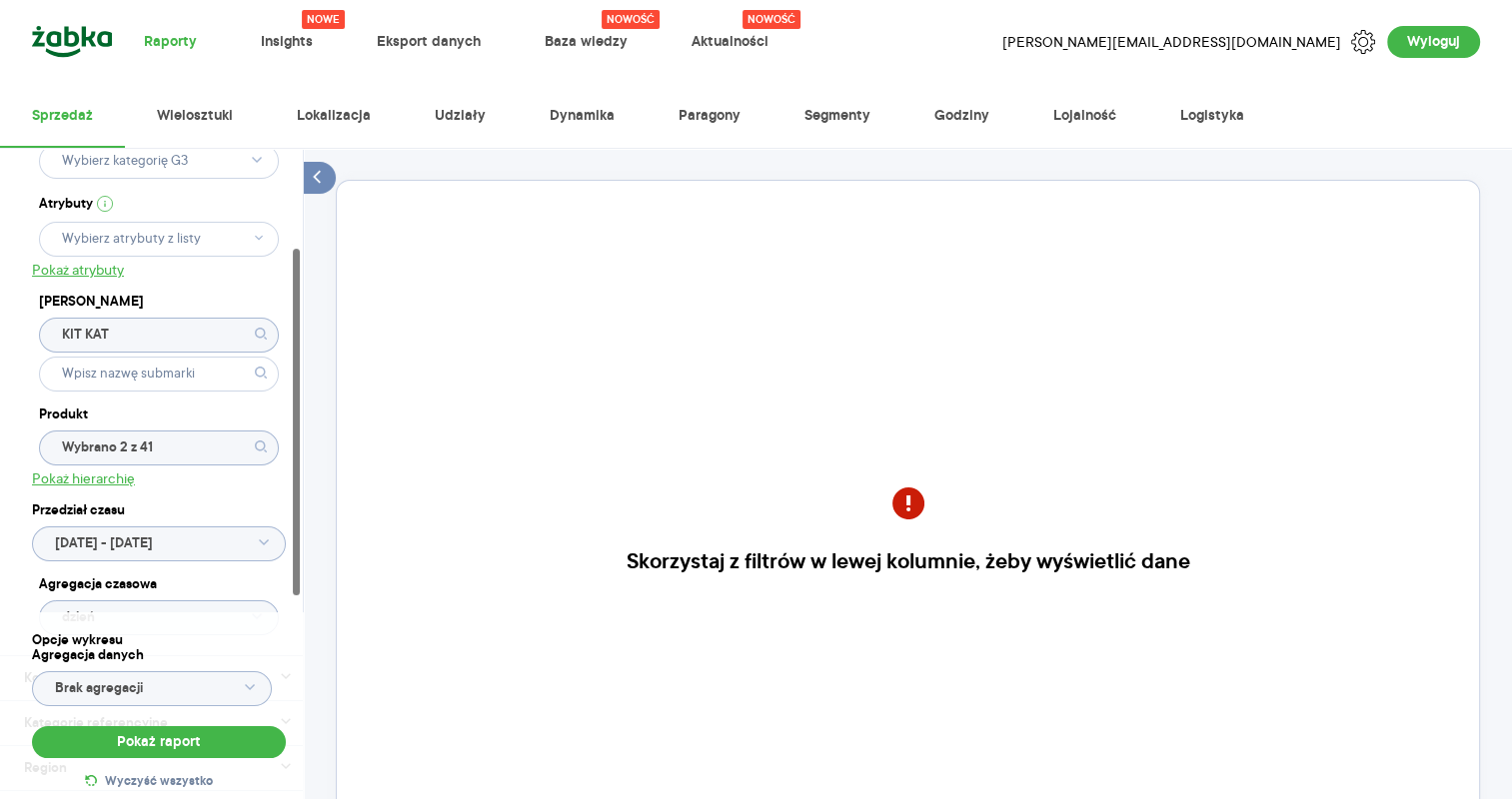 click 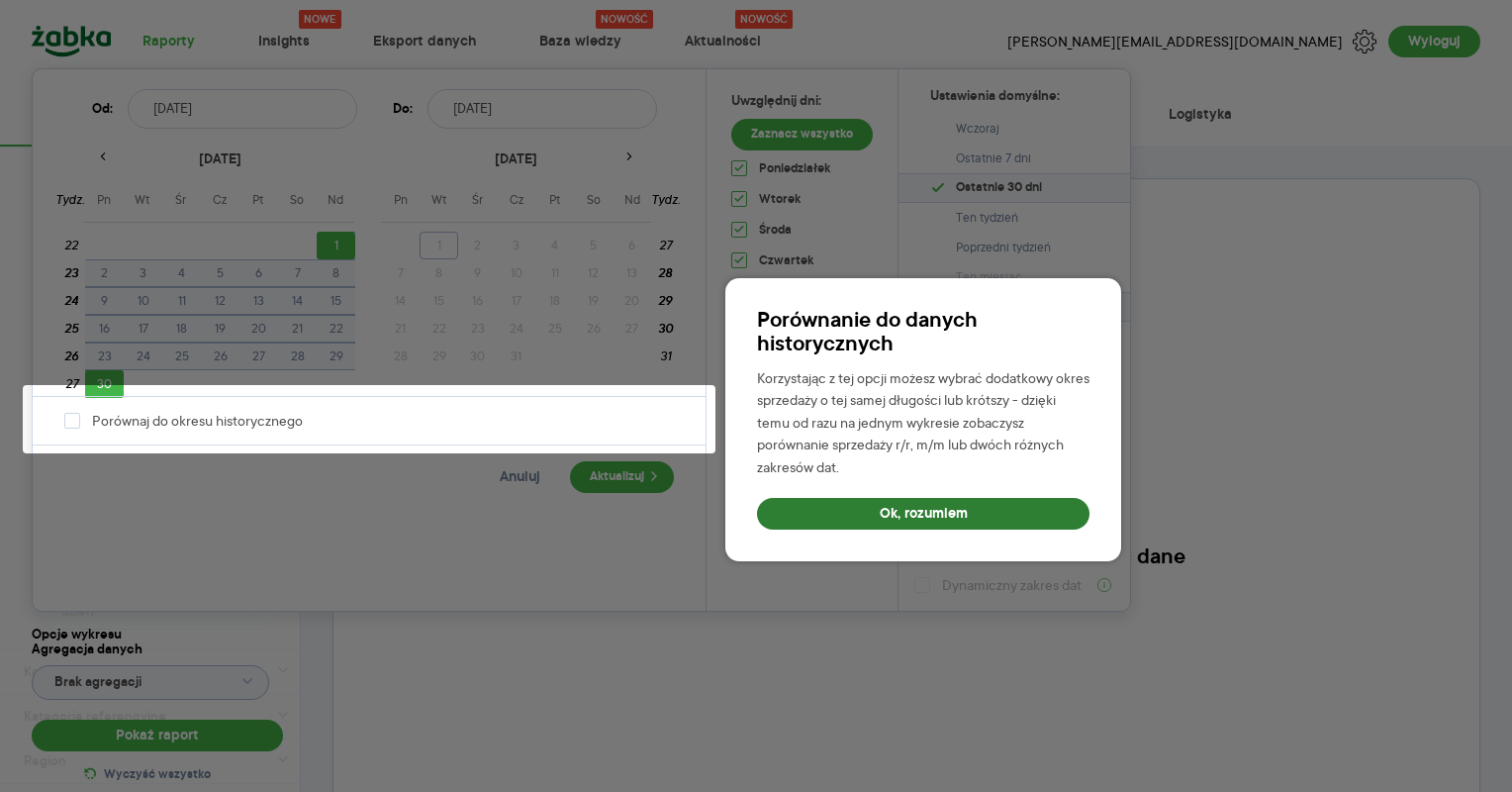 click on "Ok, rozumiem" at bounding box center (923, 514) 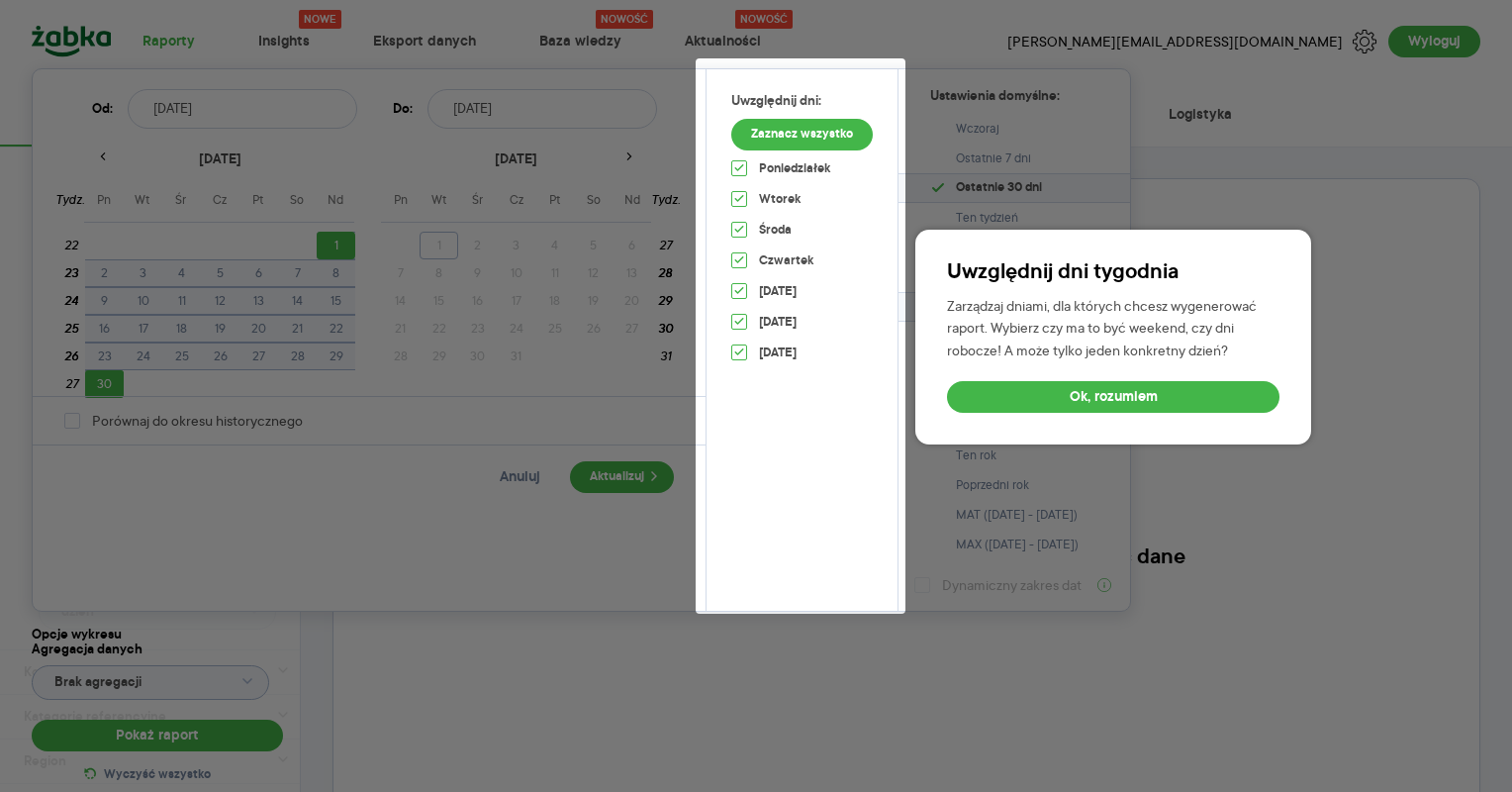 click at bounding box center [756, 497] 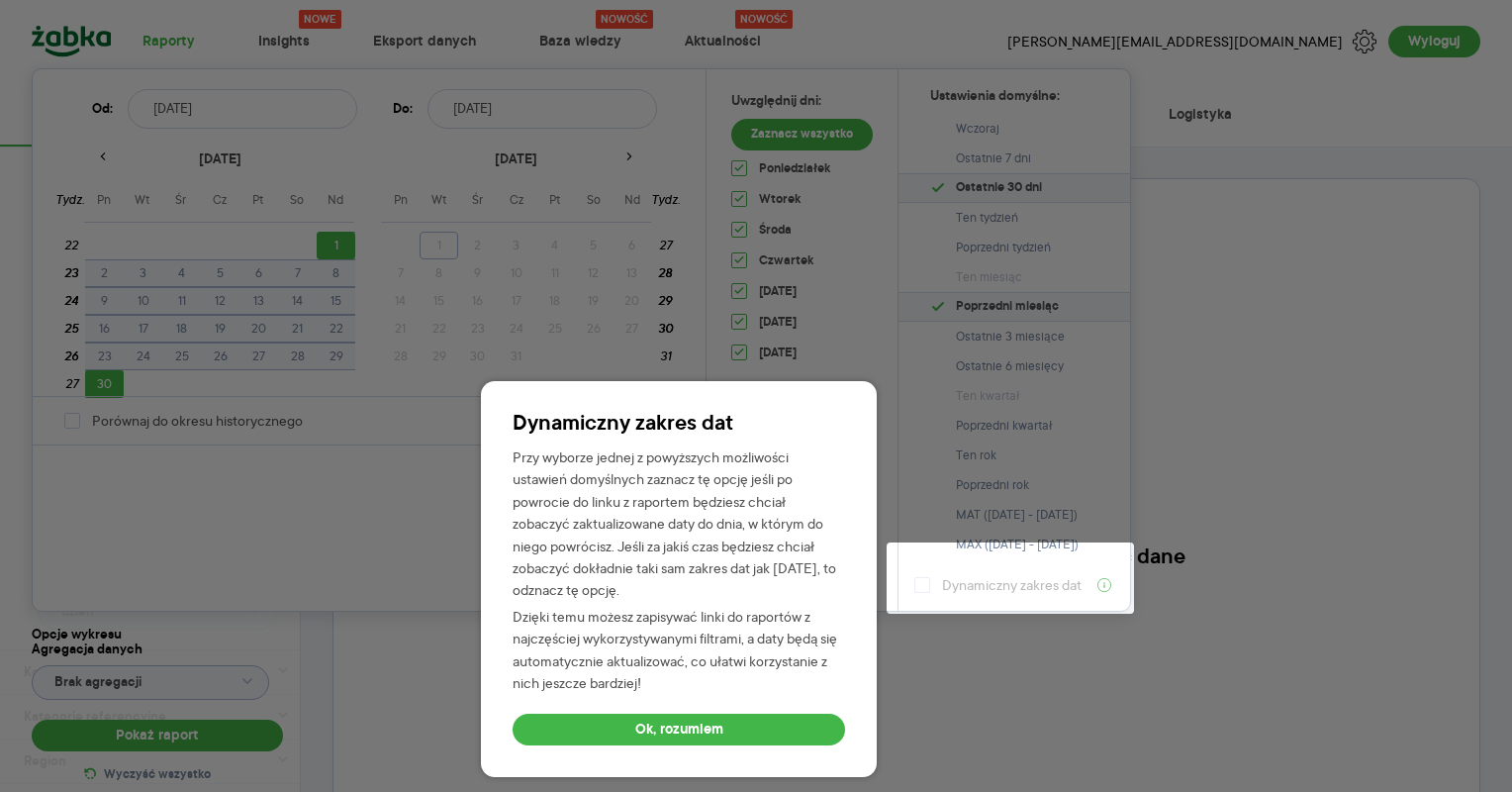 click at bounding box center (756, 497) 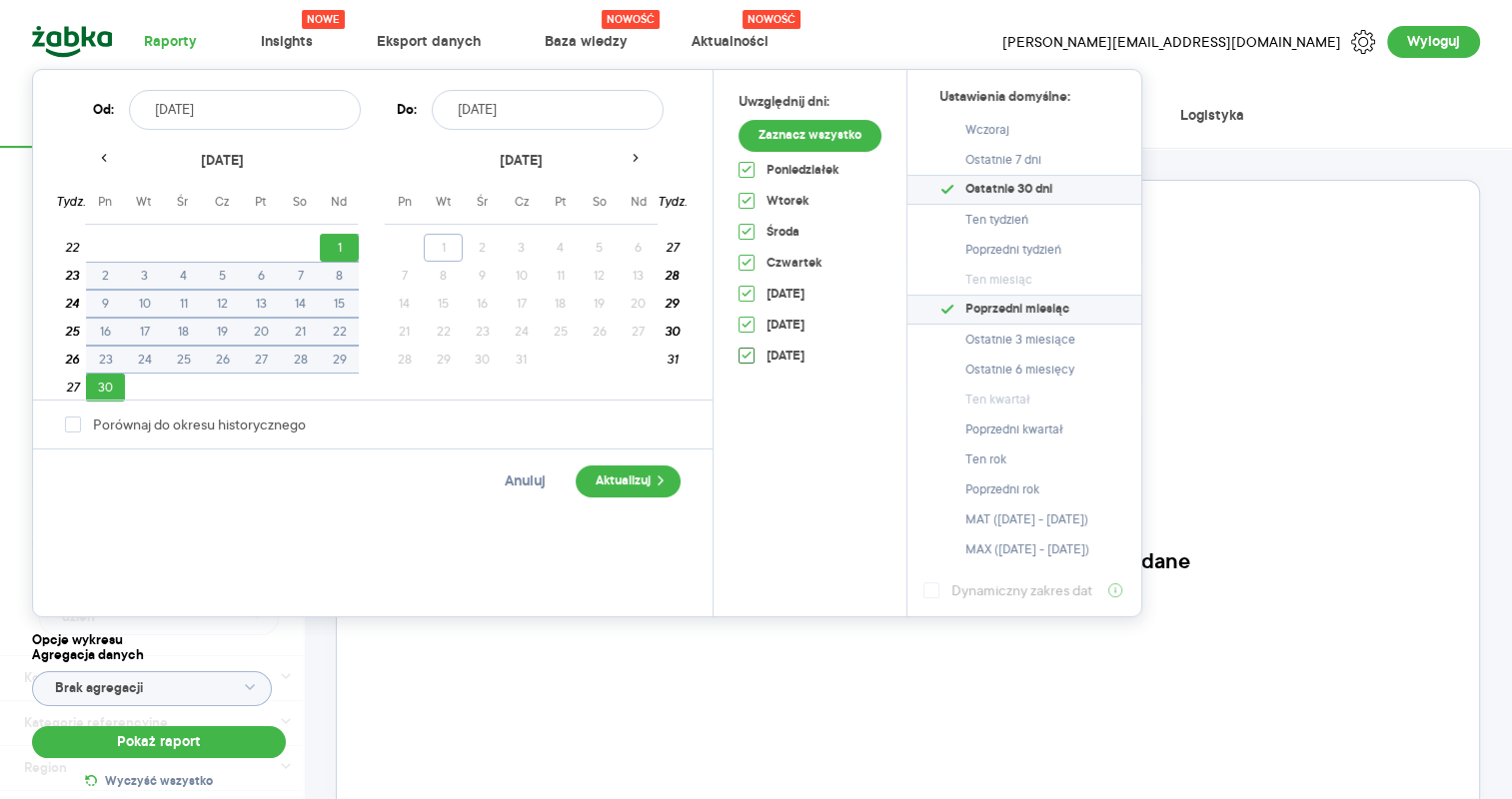 click 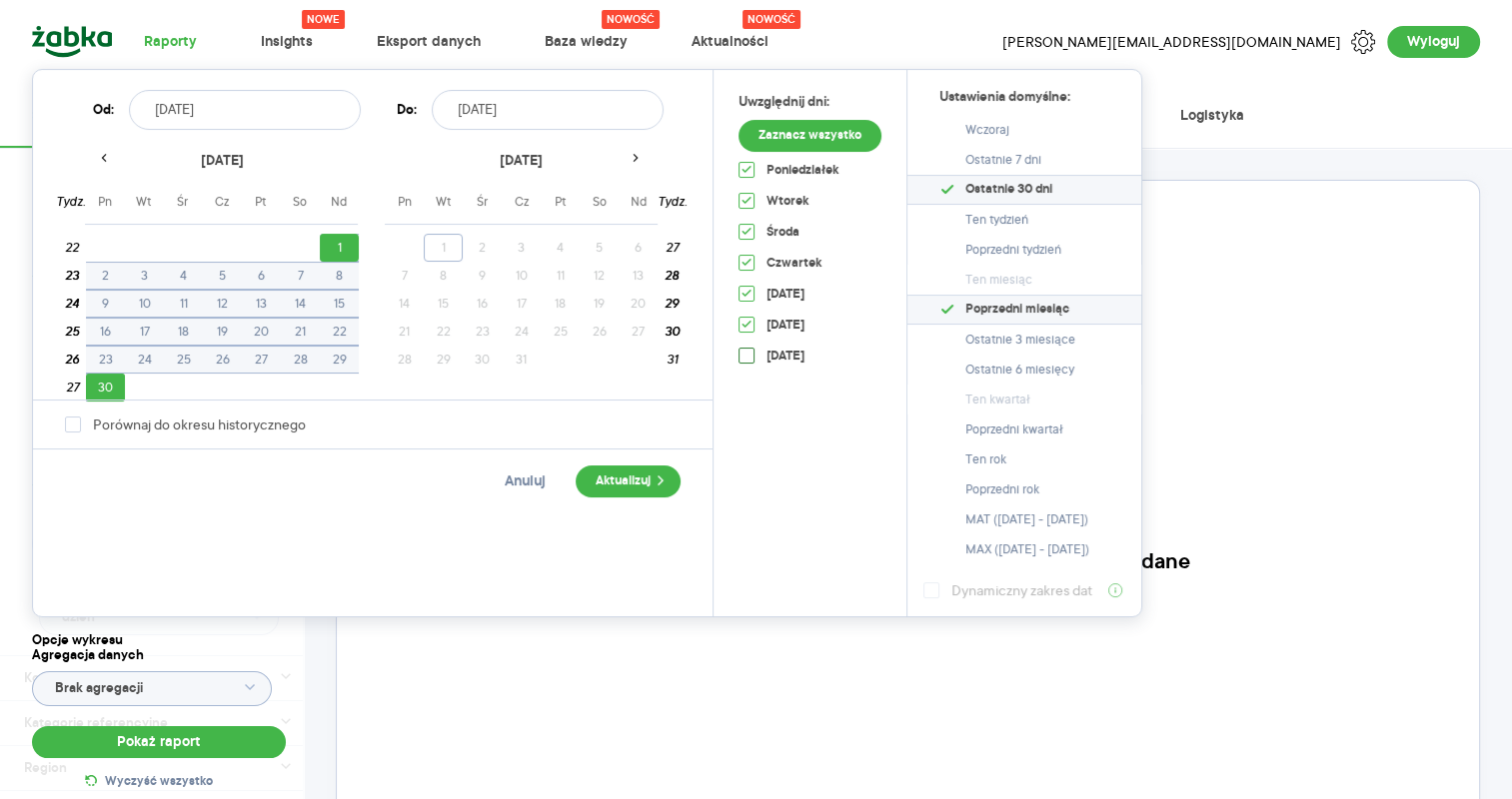 checkbox on "false" 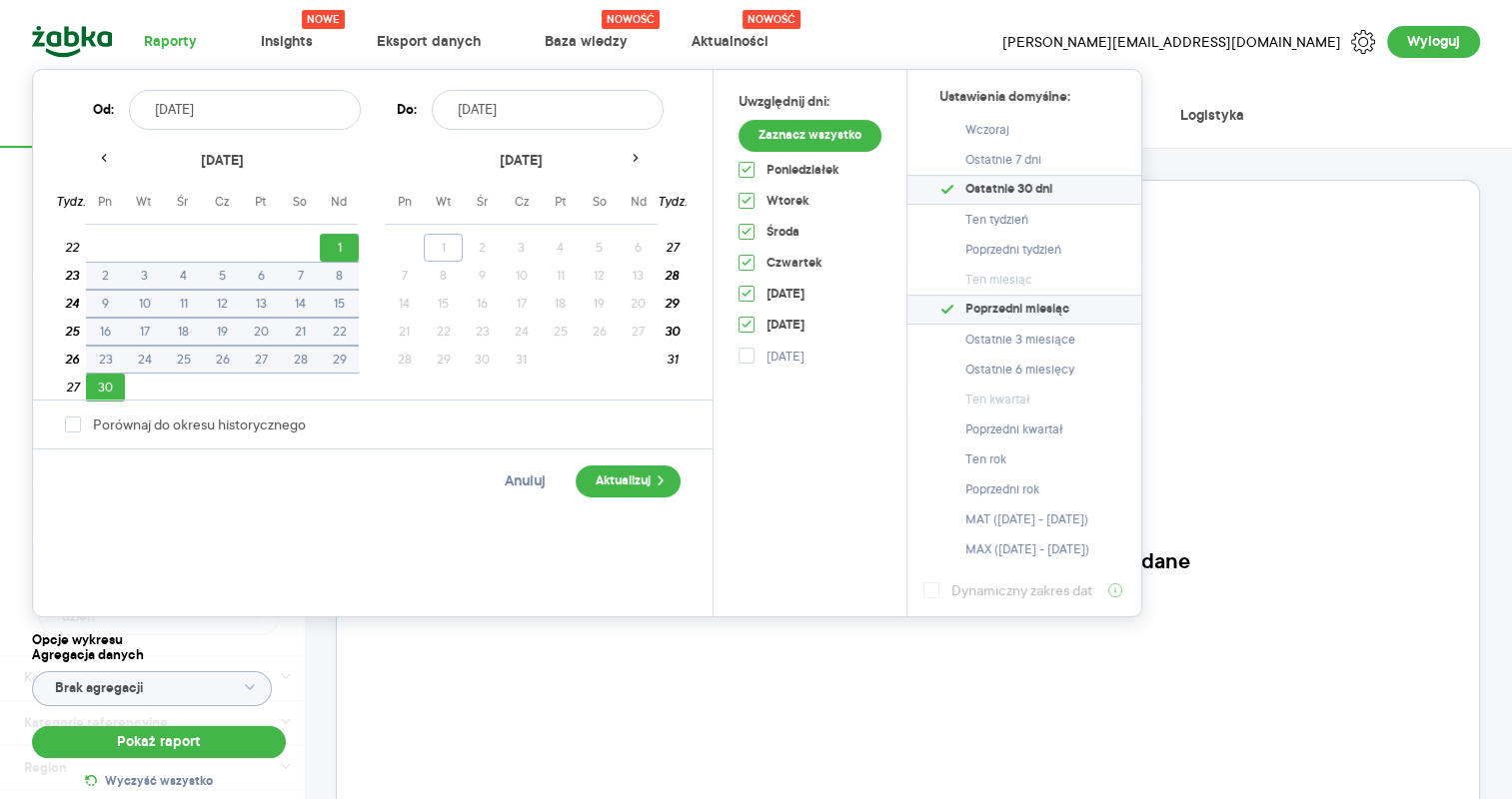 click 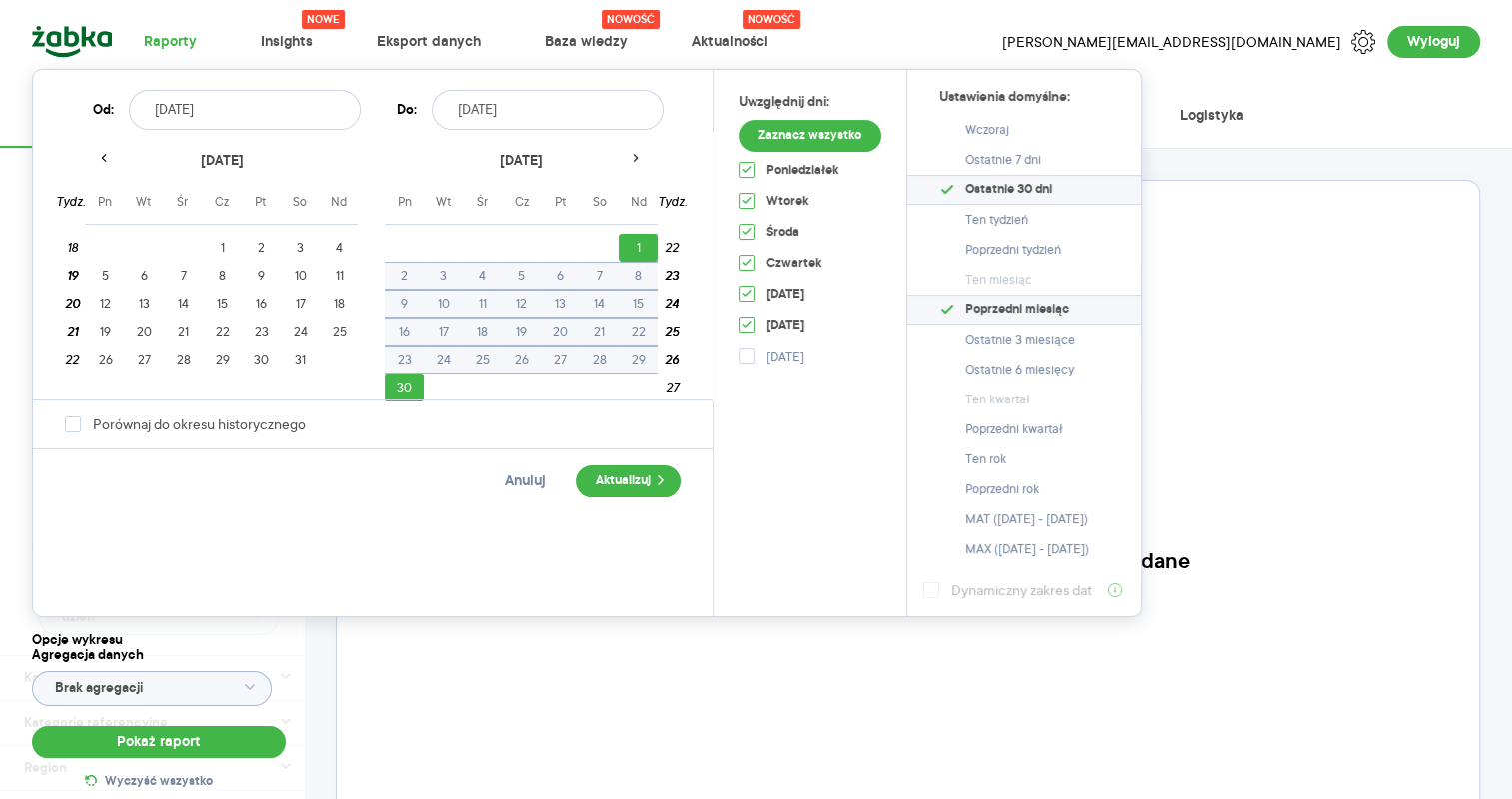 click 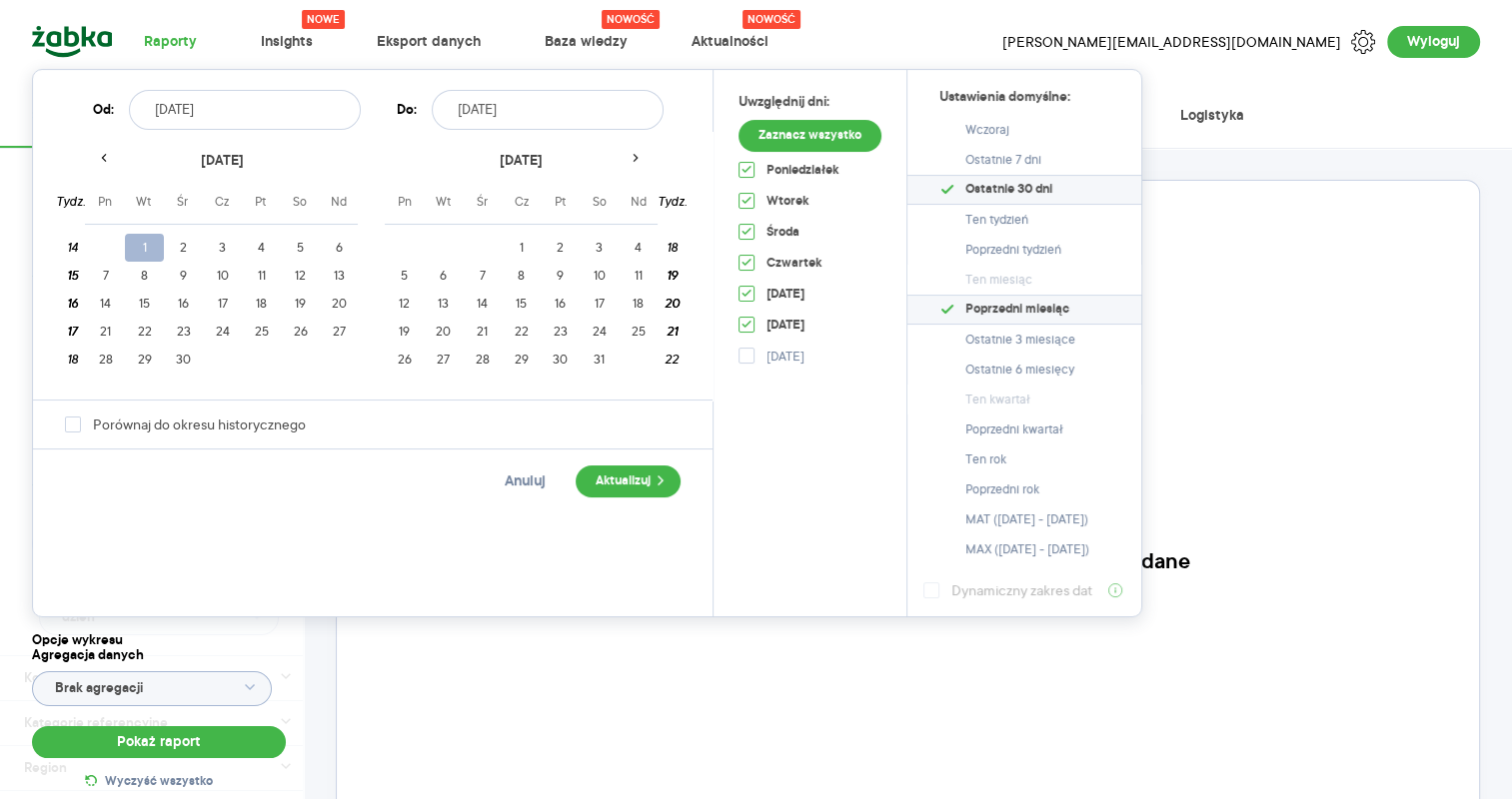 click on "1" at bounding box center (144, 248) 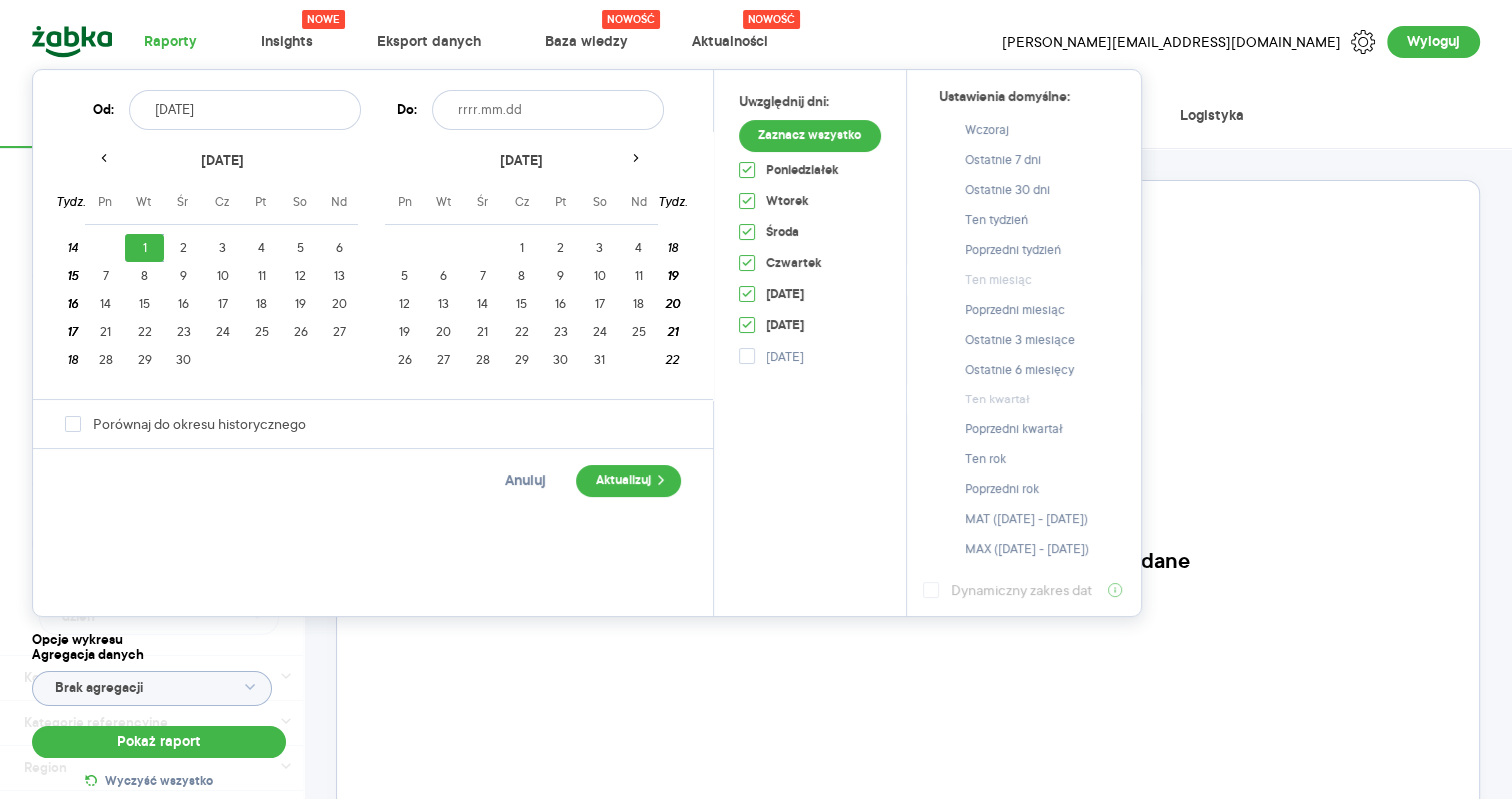 click 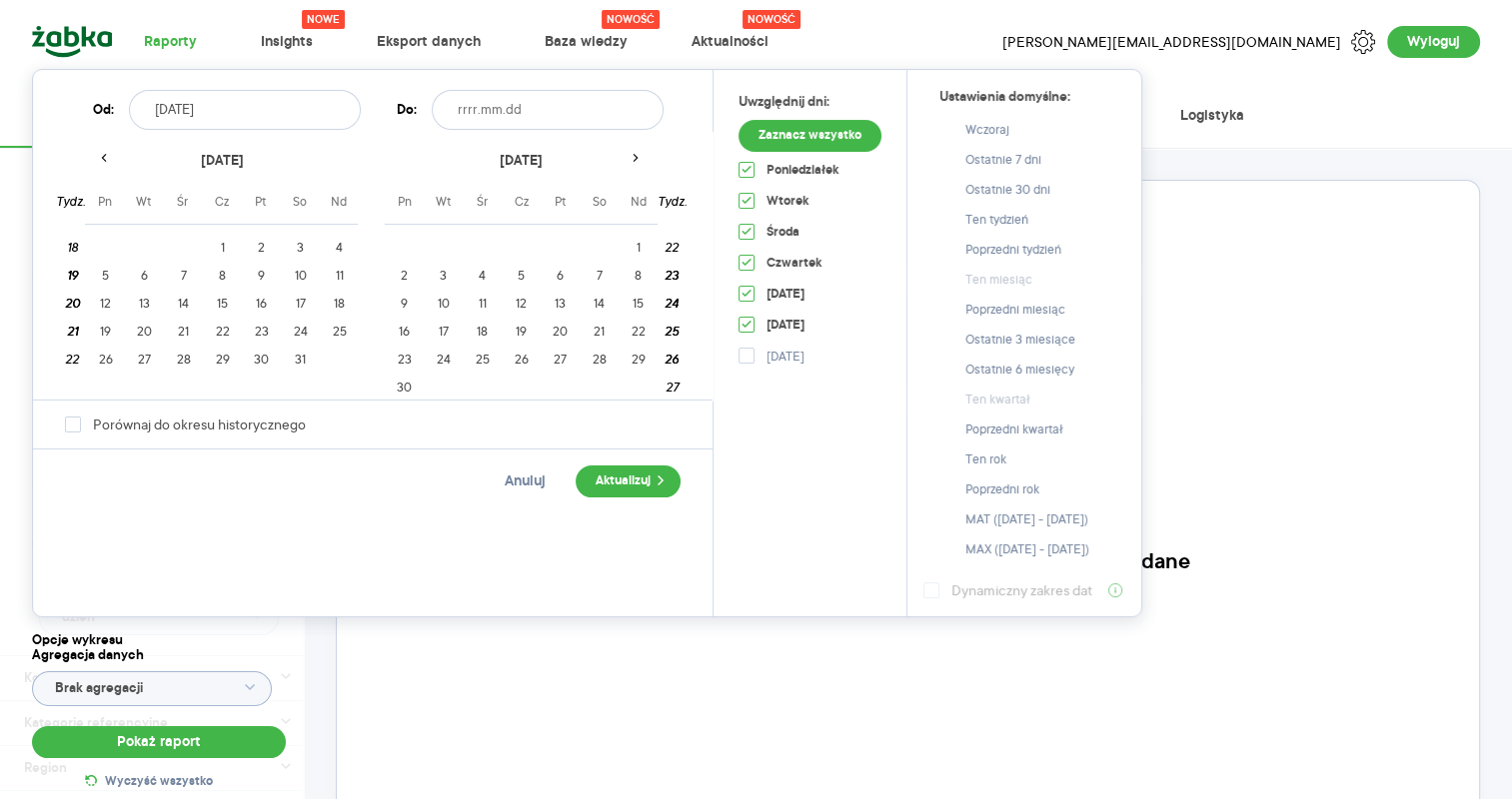 click 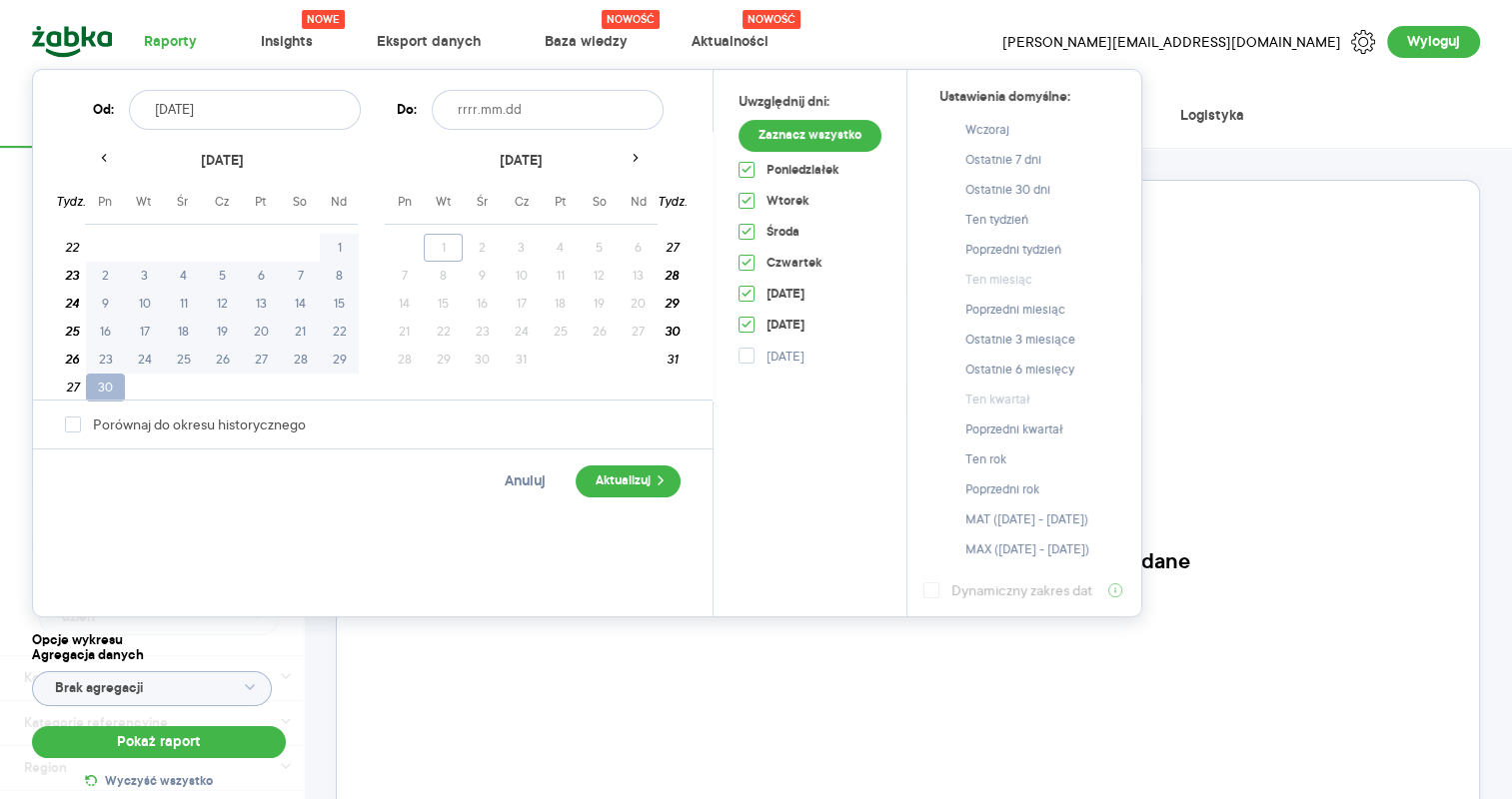 click on "30" at bounding box center (105, 388) 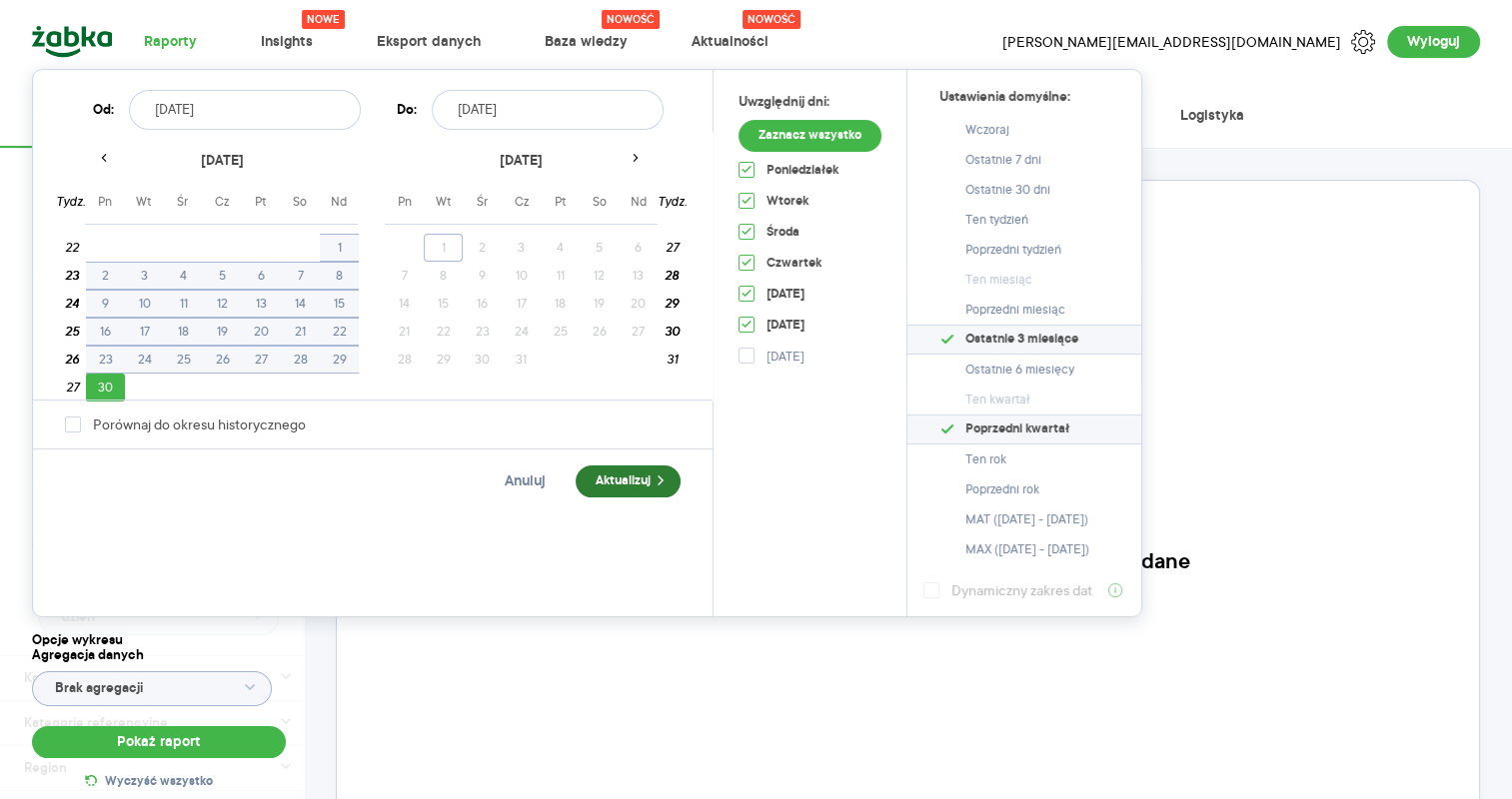 click on "Aktualizuj" at bounding box center [628, 481] 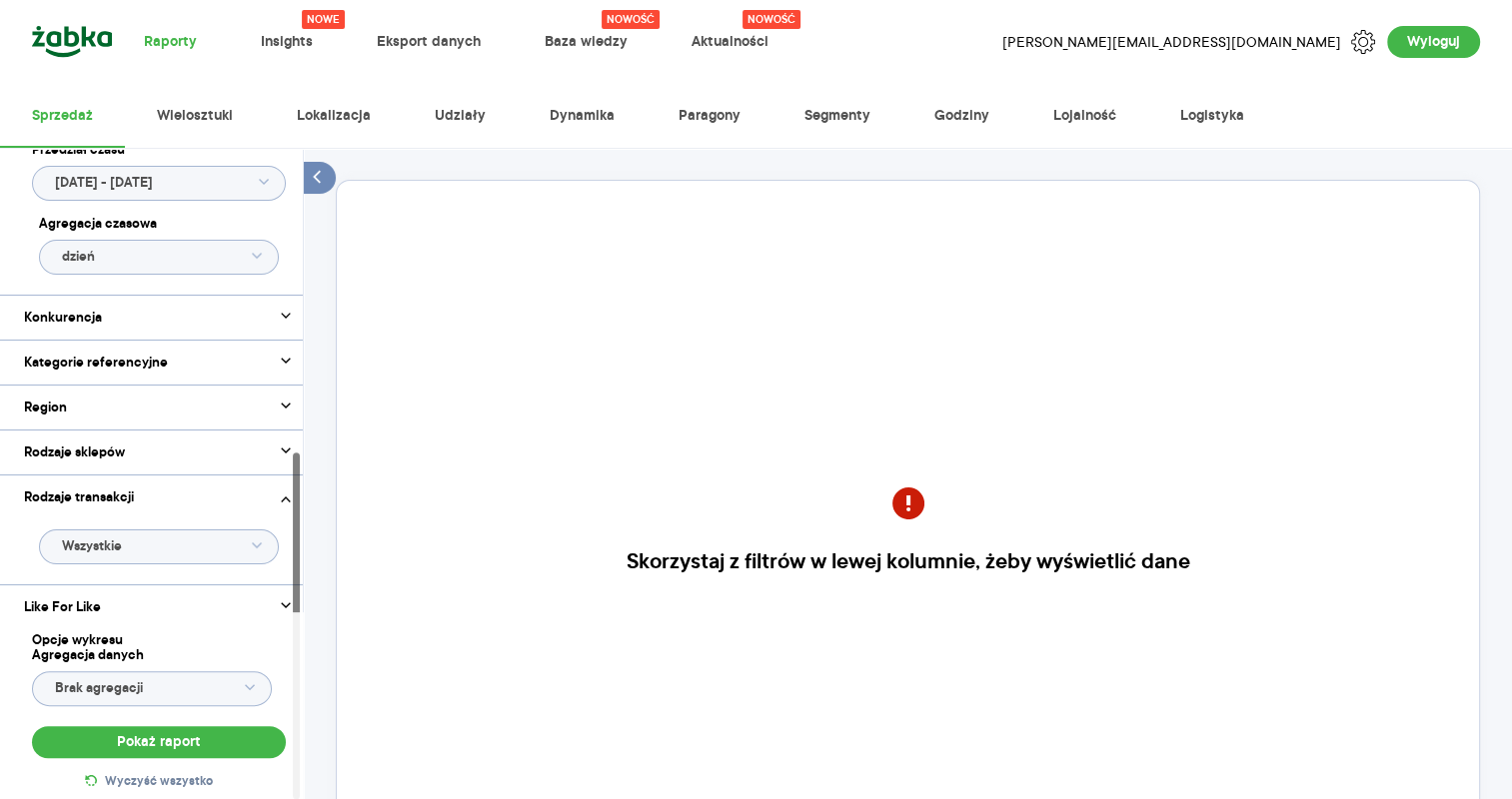 scroll, scrollTop: 570, scrollLeft: 0, axis: vertical 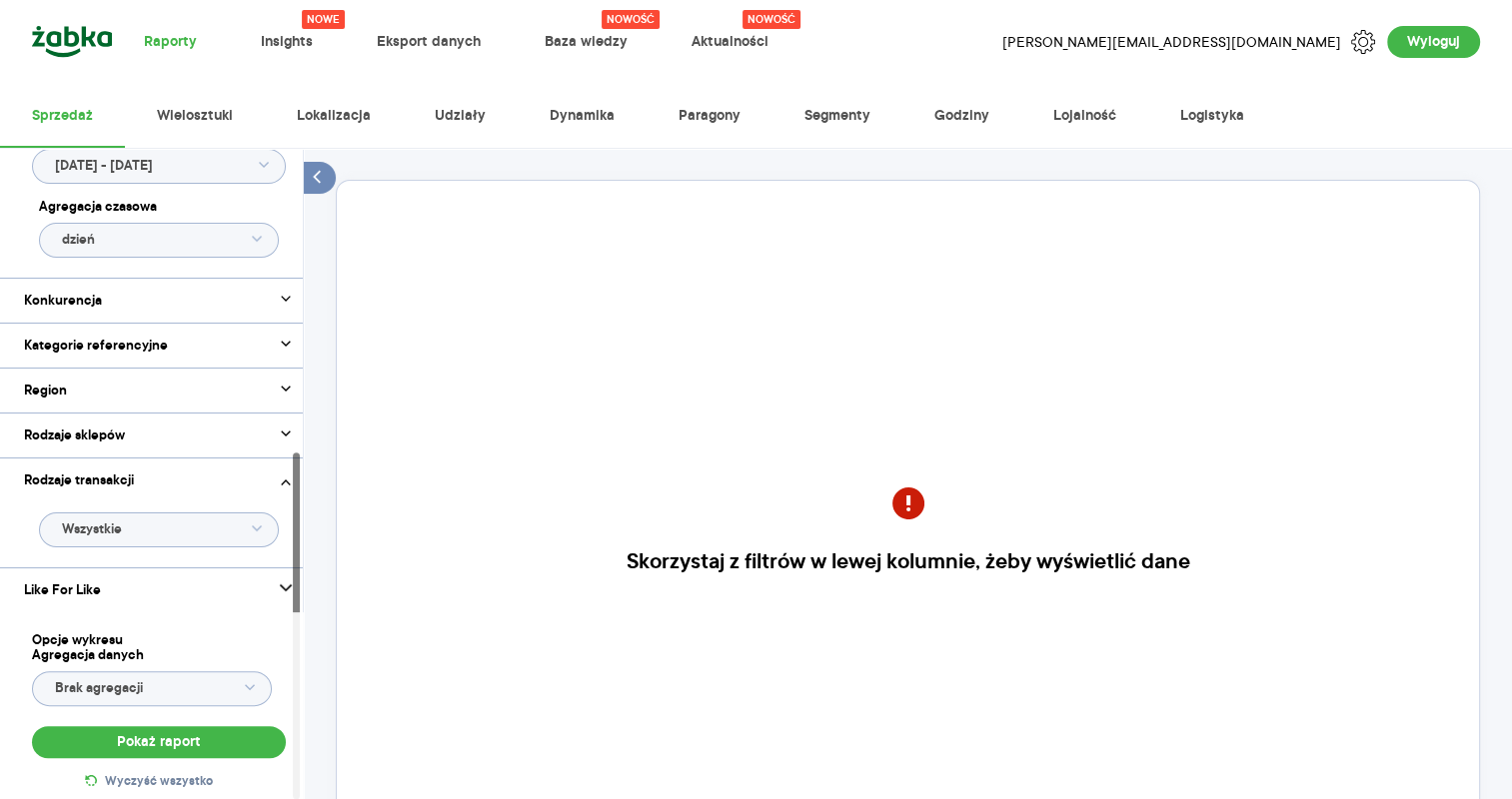 click 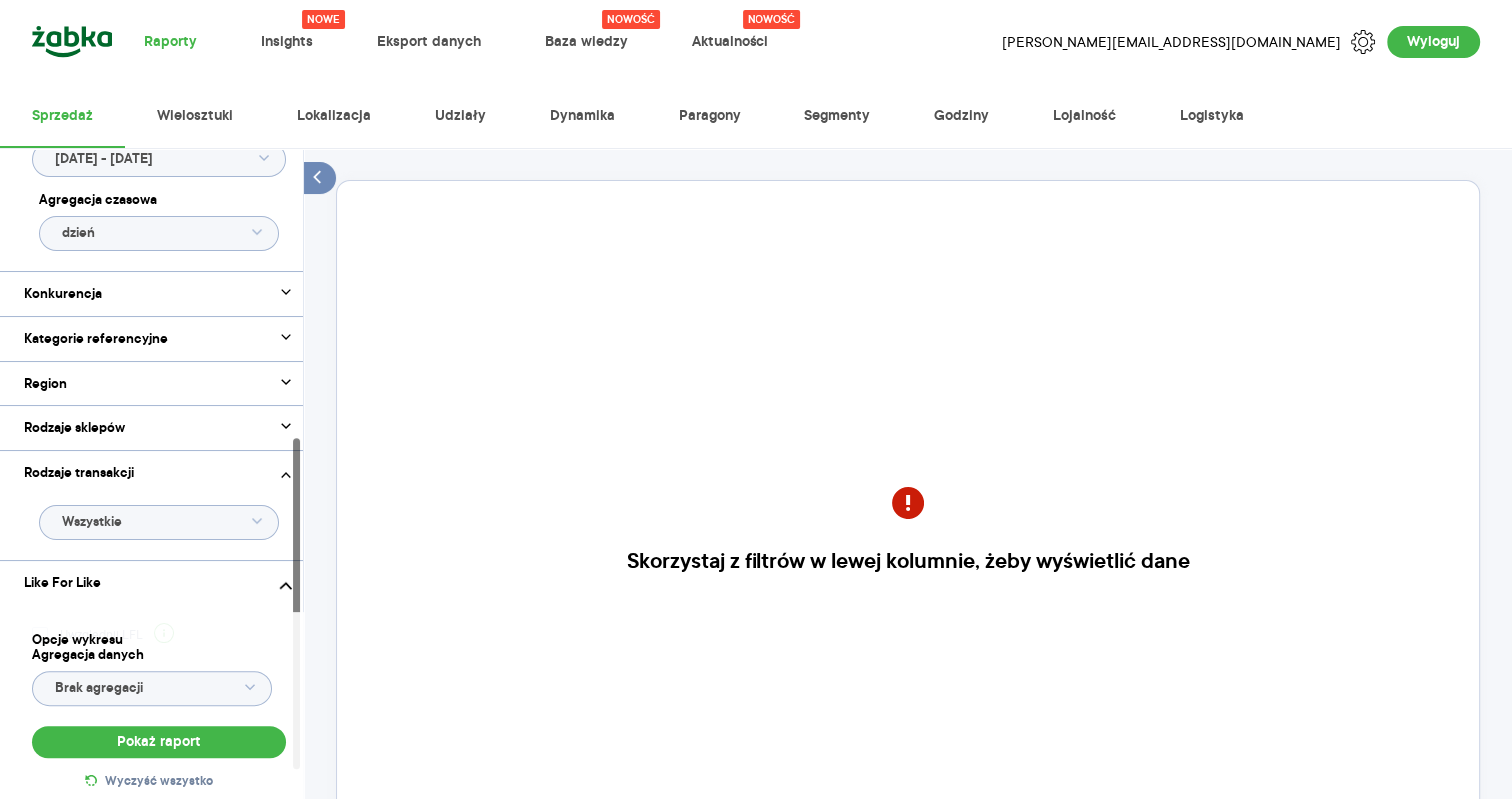 scroll, scrollTop: 631, scrollLeft: 0, axis: vertical 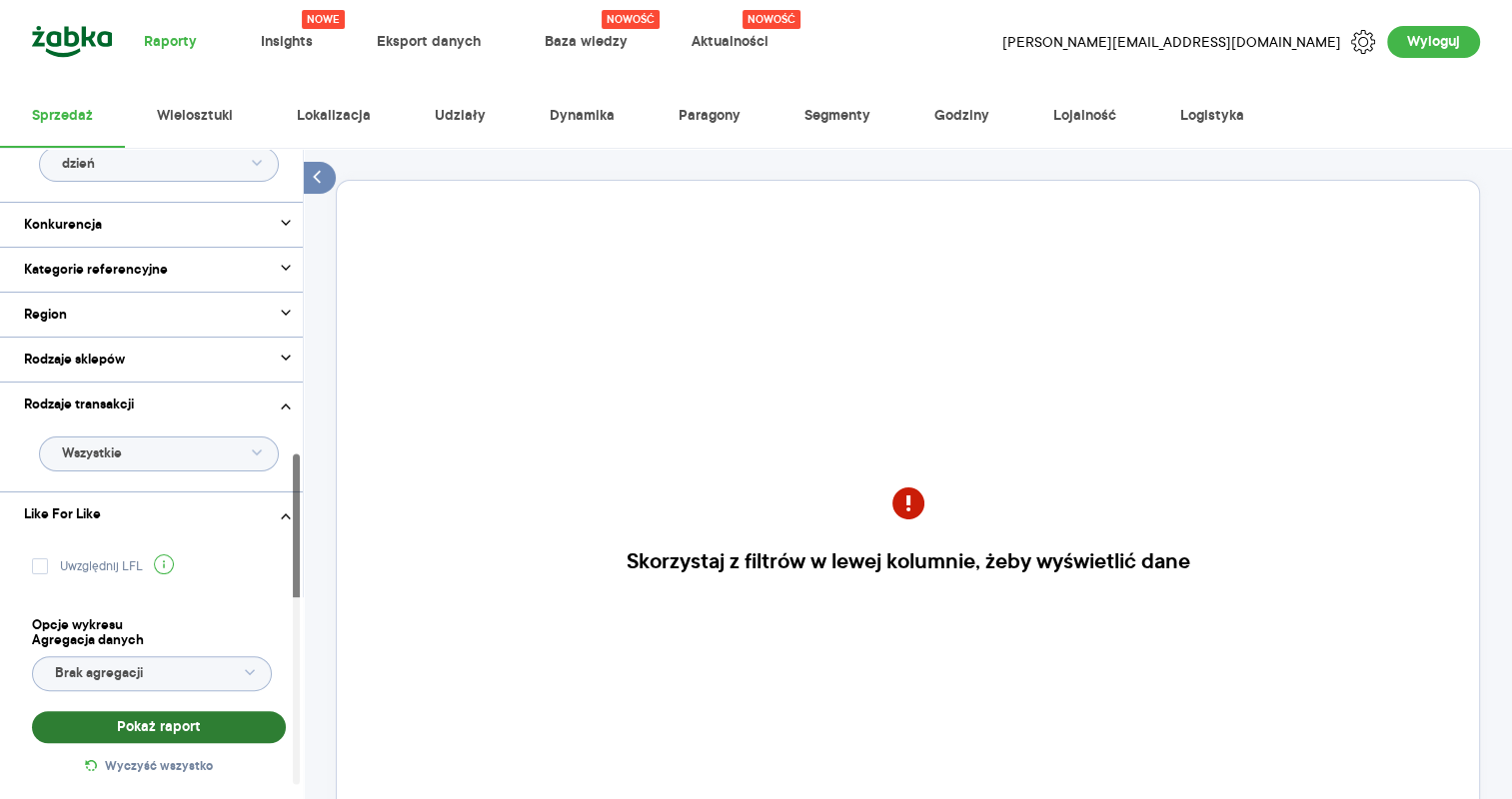 click on "Pokaż raport" at bounding box center [159, 727] 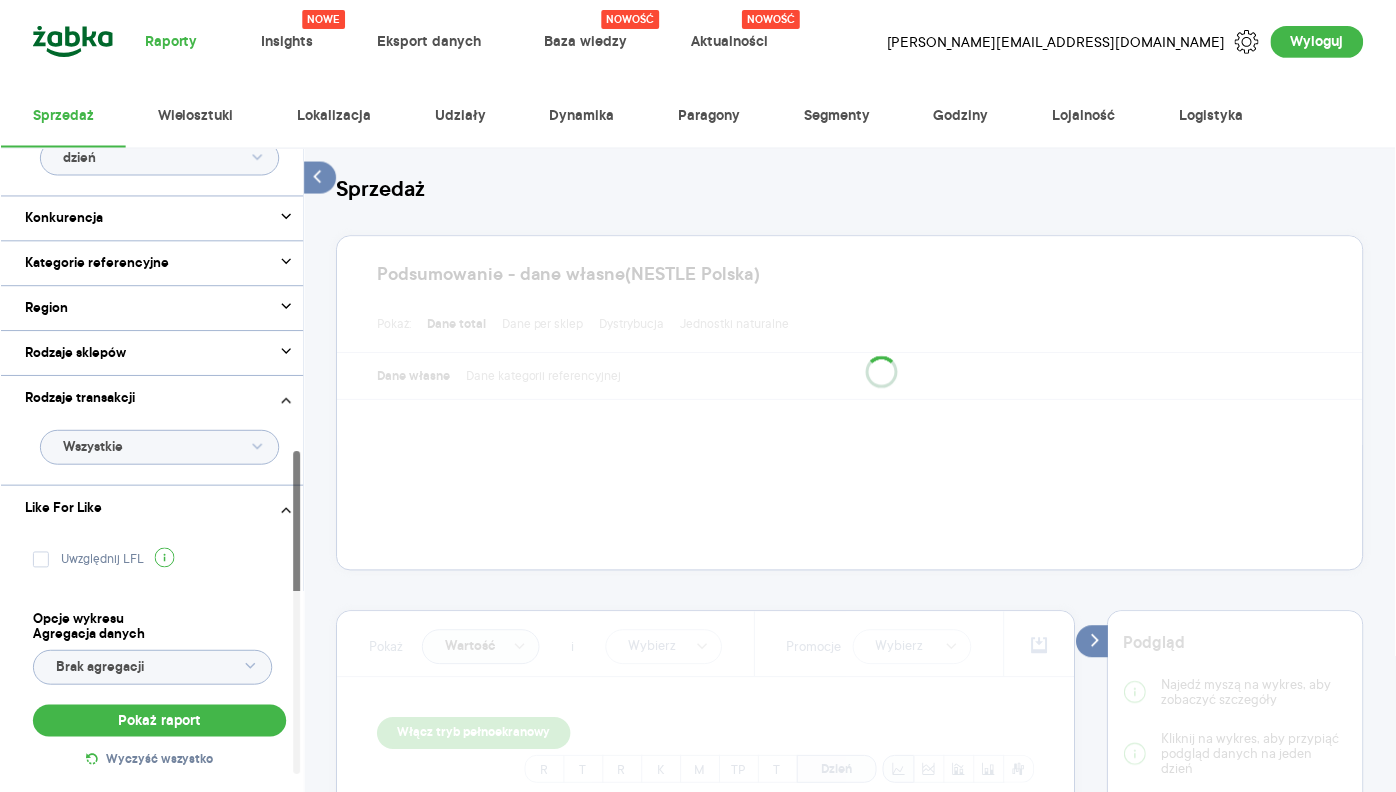 scroll, scrollTop: 15, scrollLeft: 0, axis: vertical 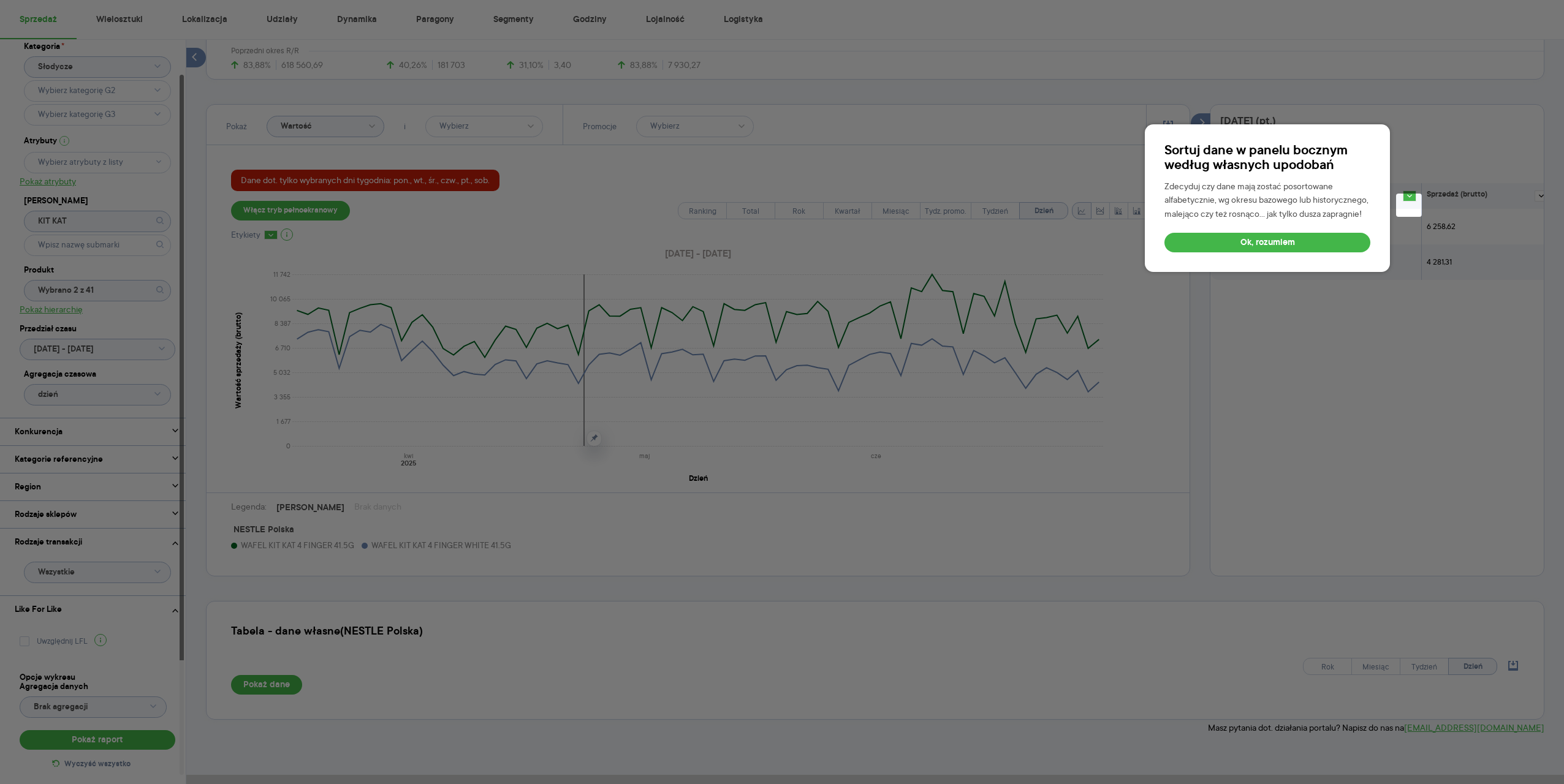 click on "Sortuj dane w panelu bocznym według własnych upodobań Zdecyduj czy dane mają zostać posortowane alfabetycznie, wg okresu bazowego lub historycznego, malejąco czy też rosnąco… jak tylko dusza zapragnie! Ok, rozumiem" at bounding box center (1267, 198) 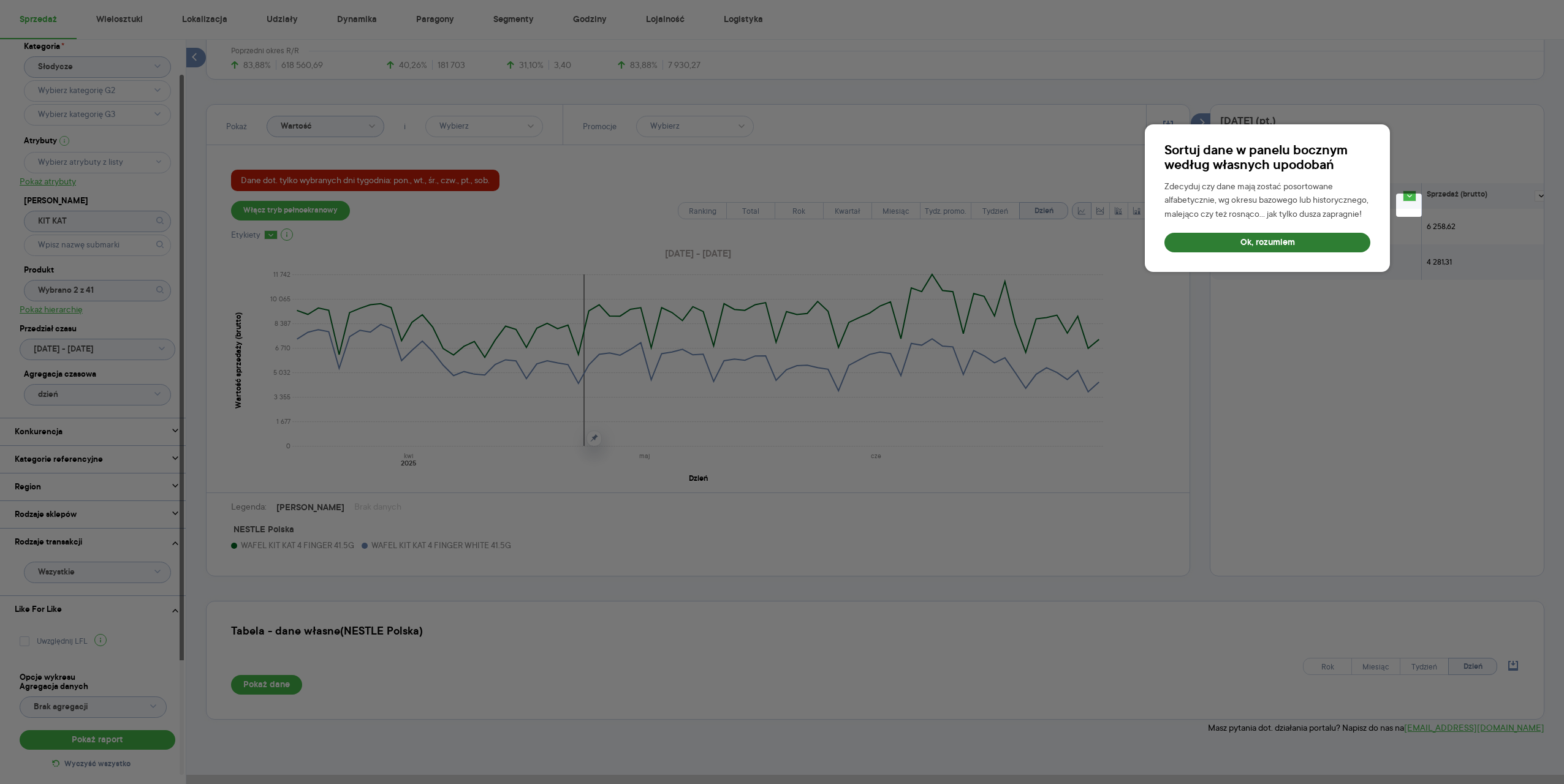 click on "Ok, rozumiem" at bounding box center [1267, 243] 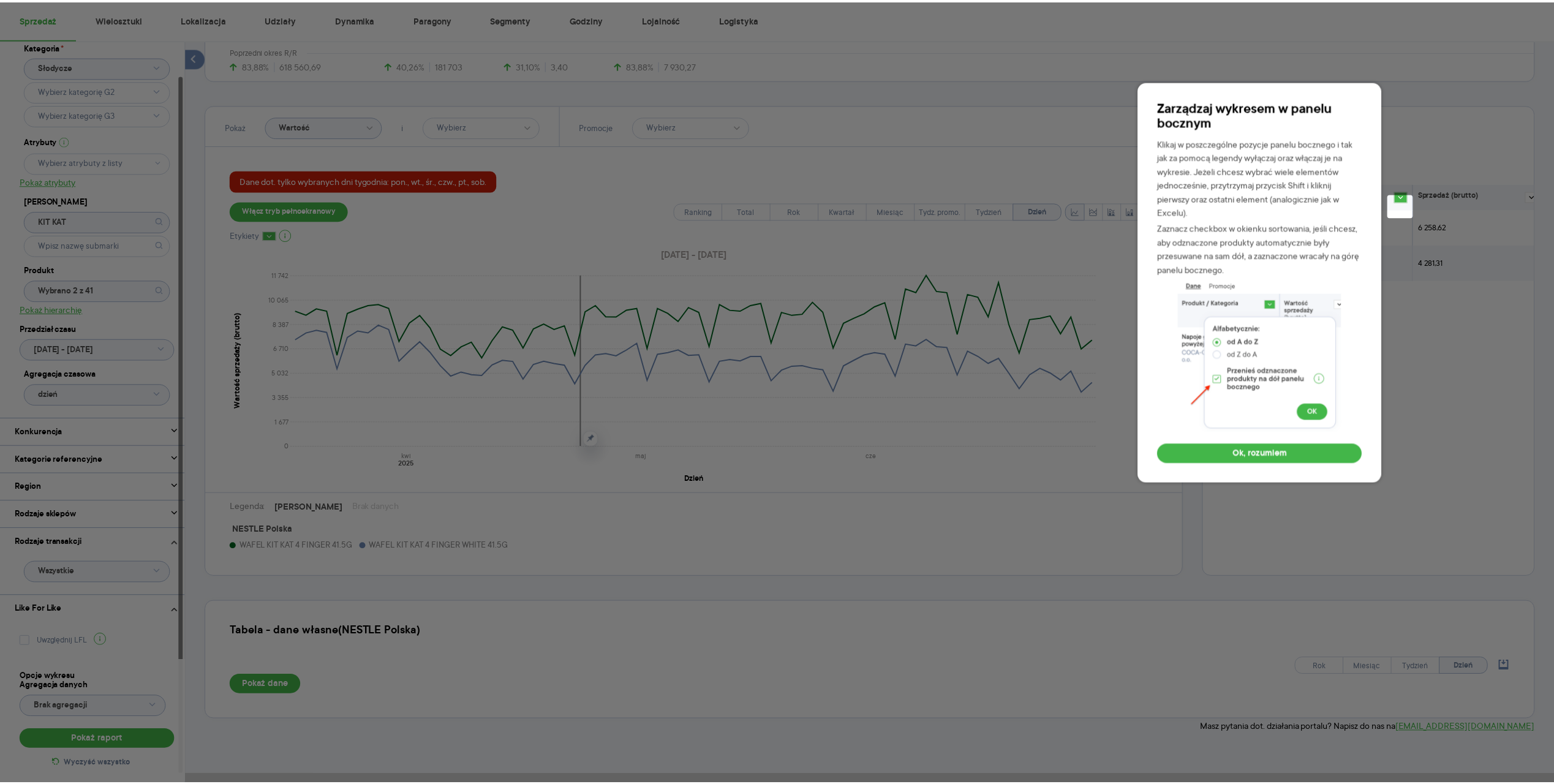 scroll, scrollTop: 263, scrollLeft: 0, axis: vertical 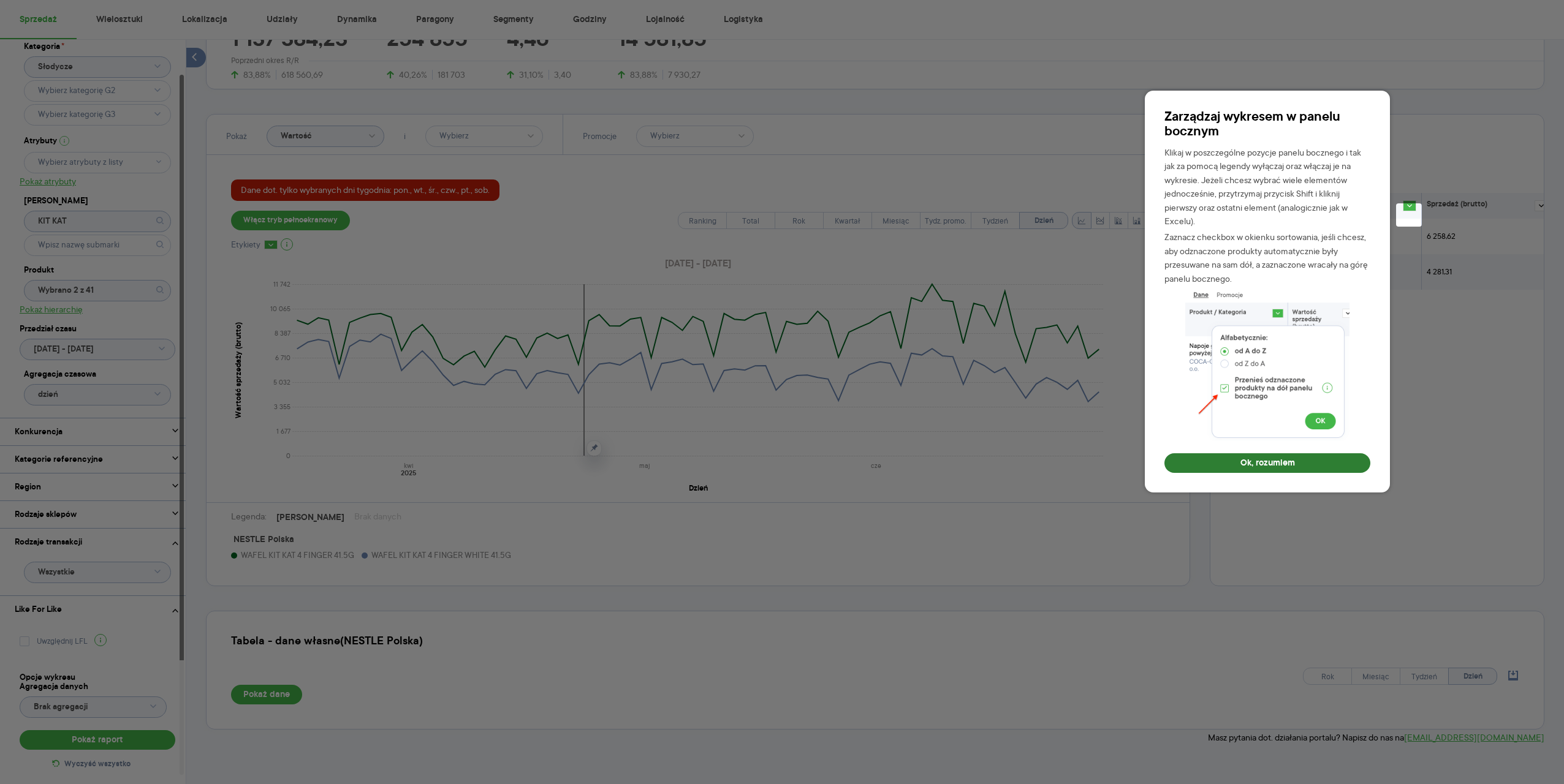 click on "Ok, rozumiem" at bounding box center (1267, 463) 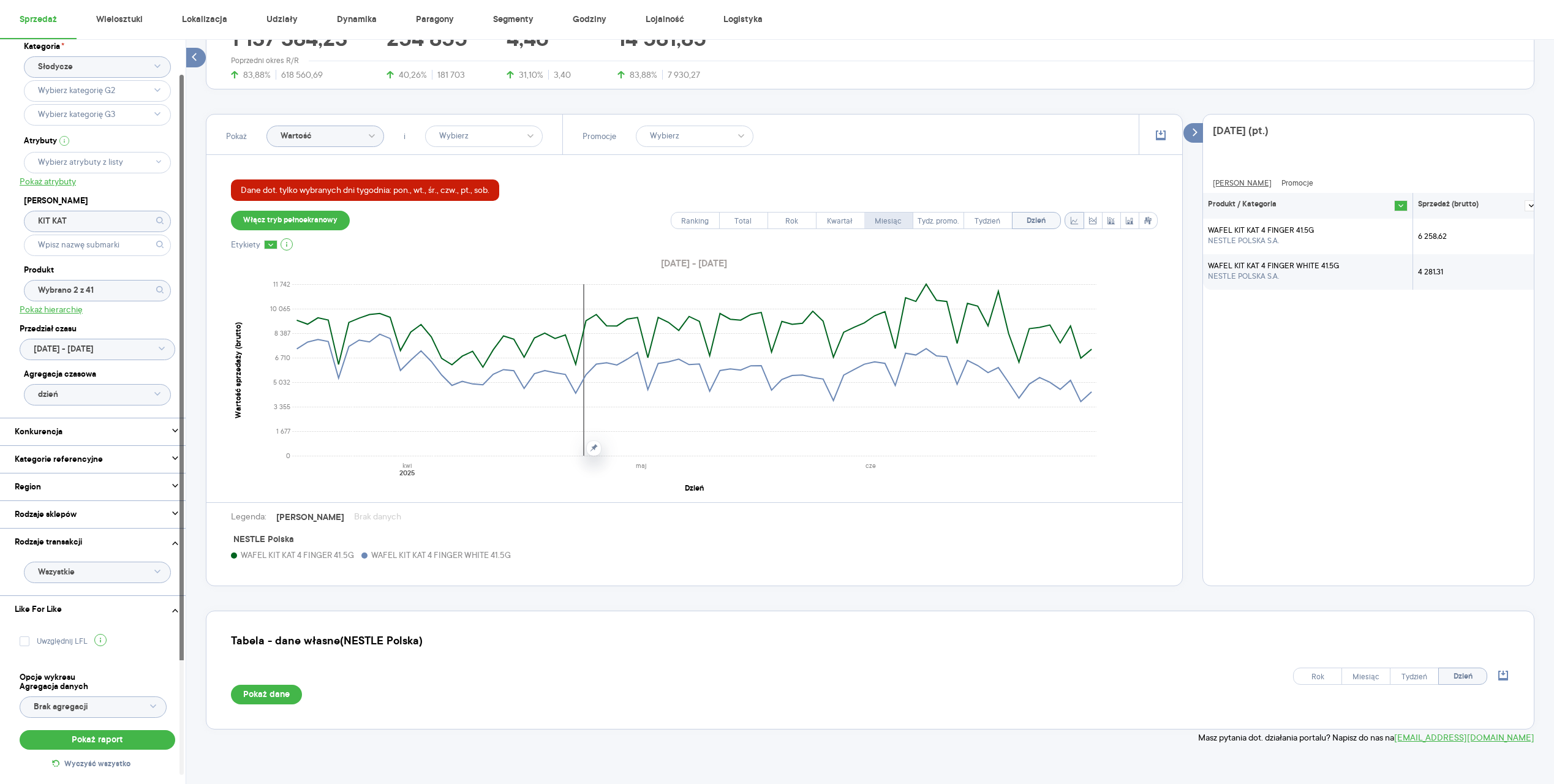 click on "Miesiąc" at bounding box center [888, 221] 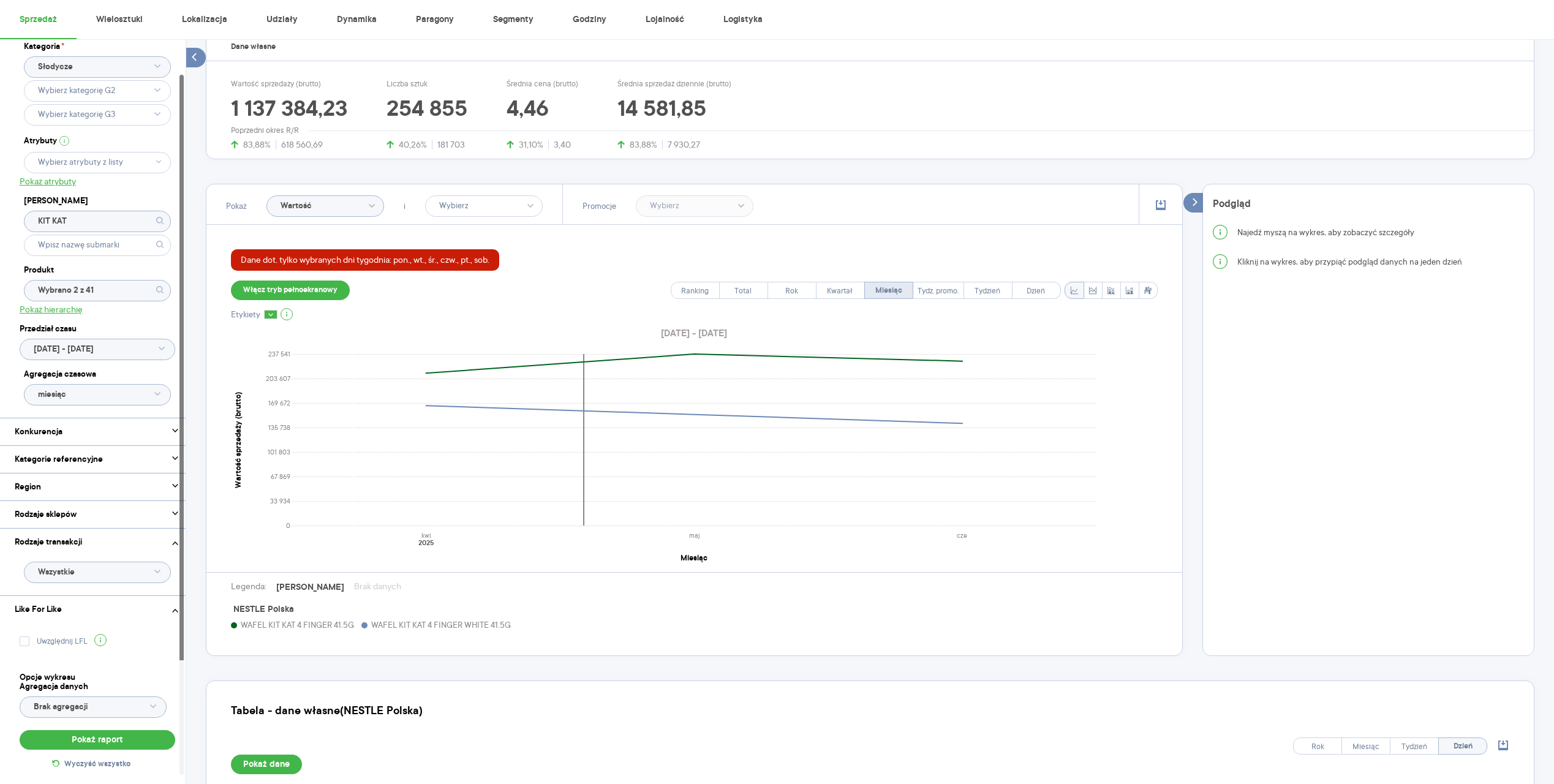 scroll, scrollTop: 263, scrollLeft: 0, axis: vertical 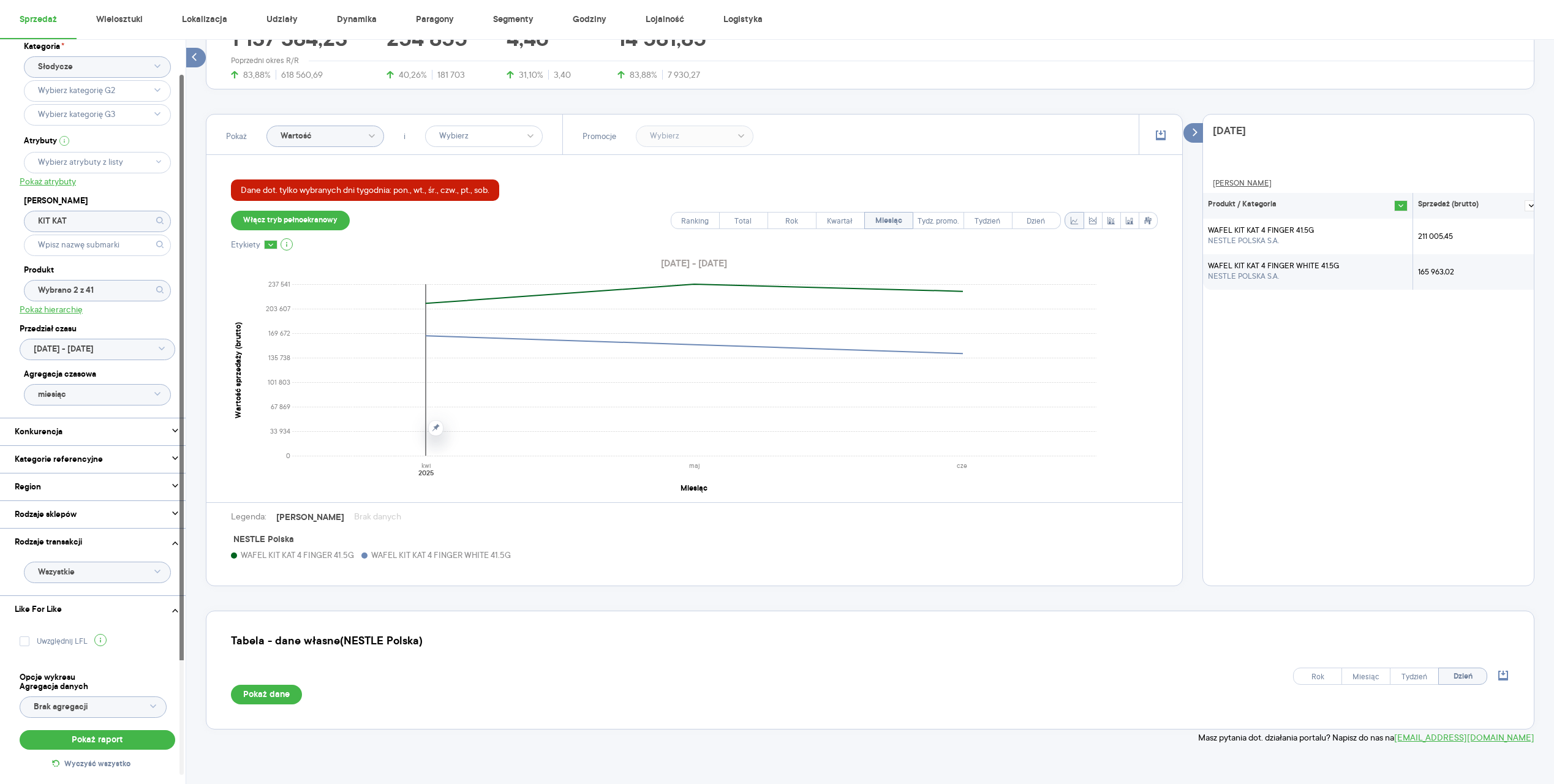 click 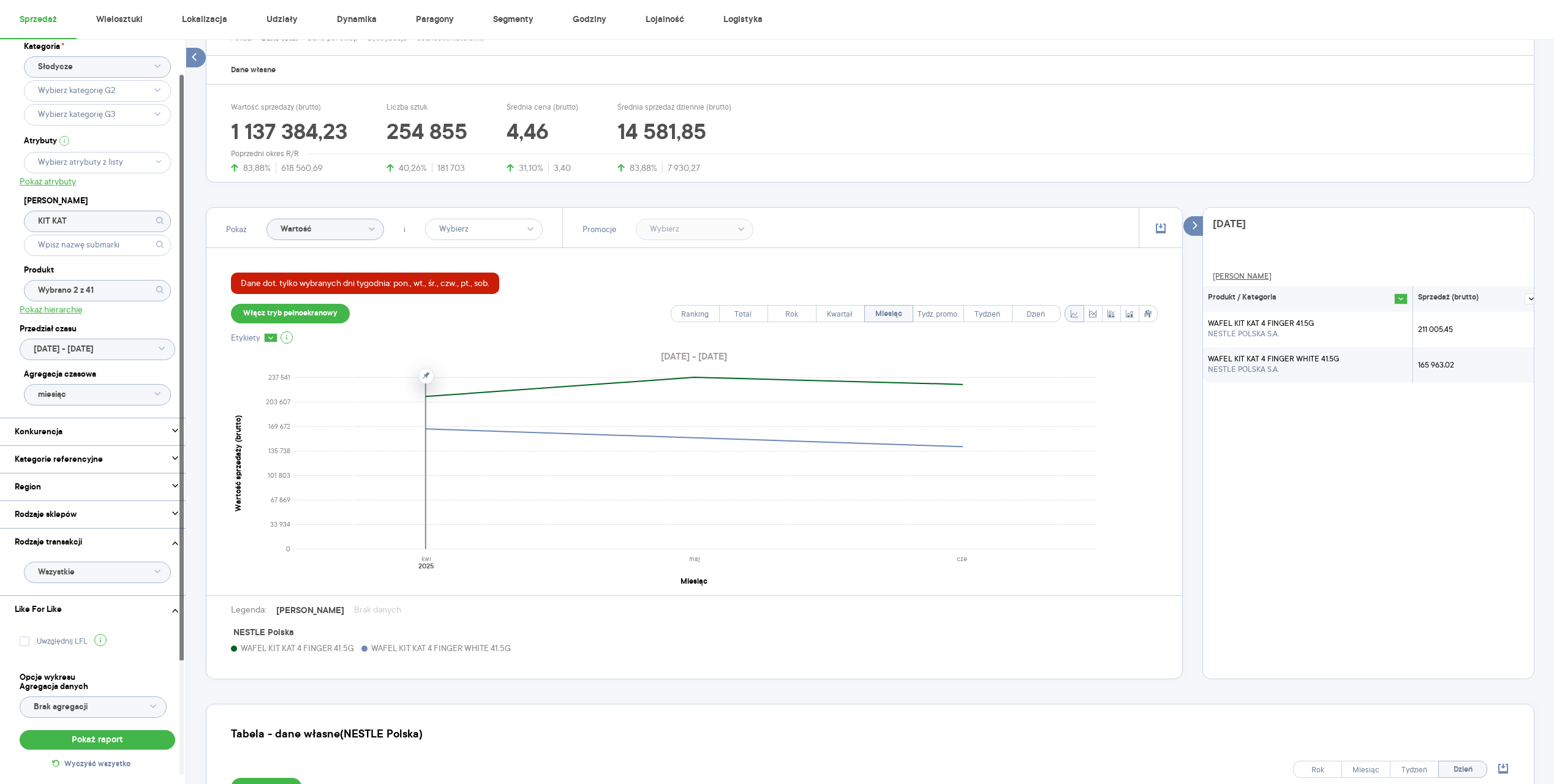 scroll, scrollTop: 170, scrollLeft: 0, axis: vertical 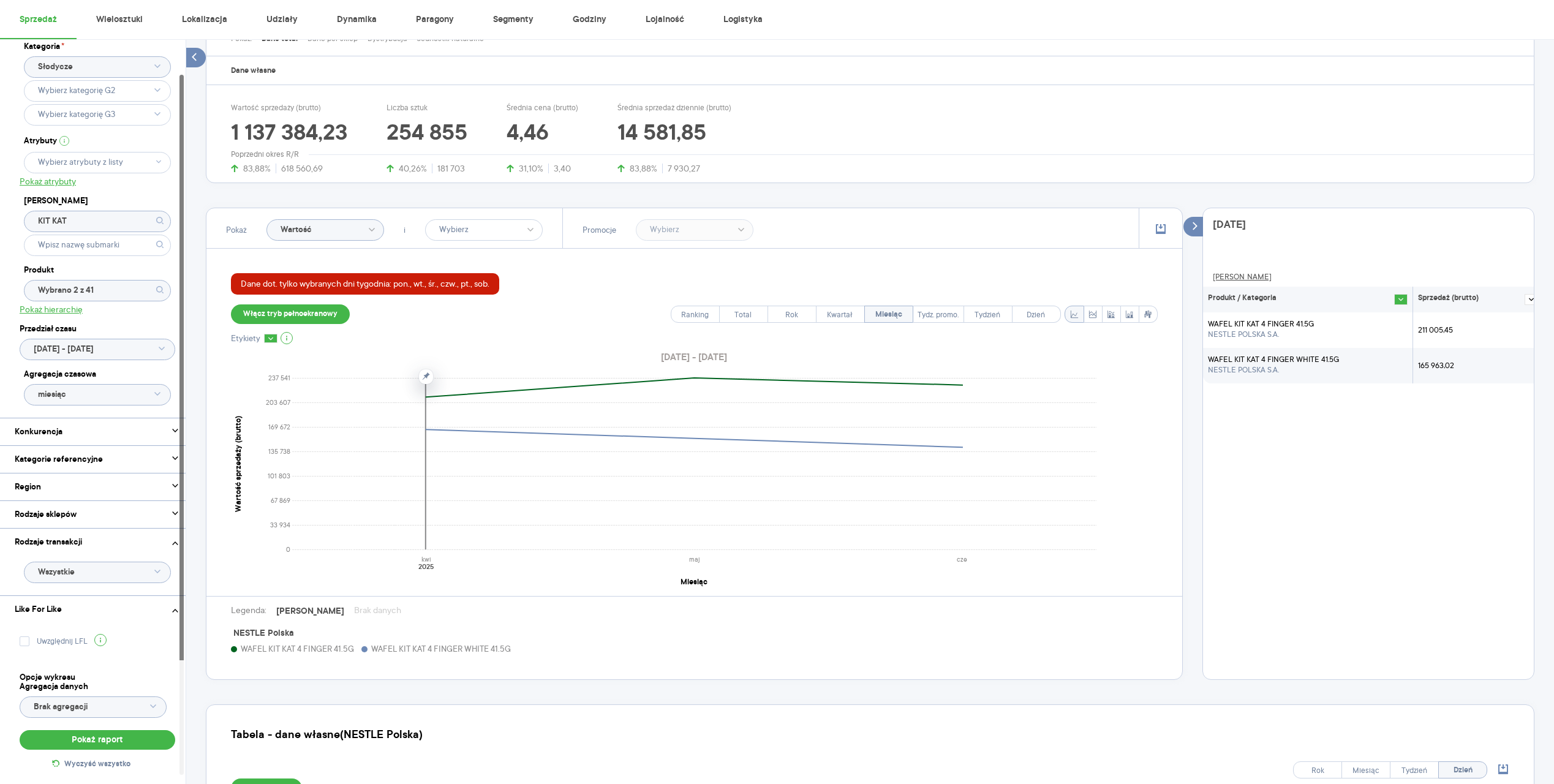 click on "Włącz tryb pełnoekranowy Ranking Total Rok Kwartał Miesiąc Tydz. promo. Tydzień Dzień" at bounding box center [694, 314] 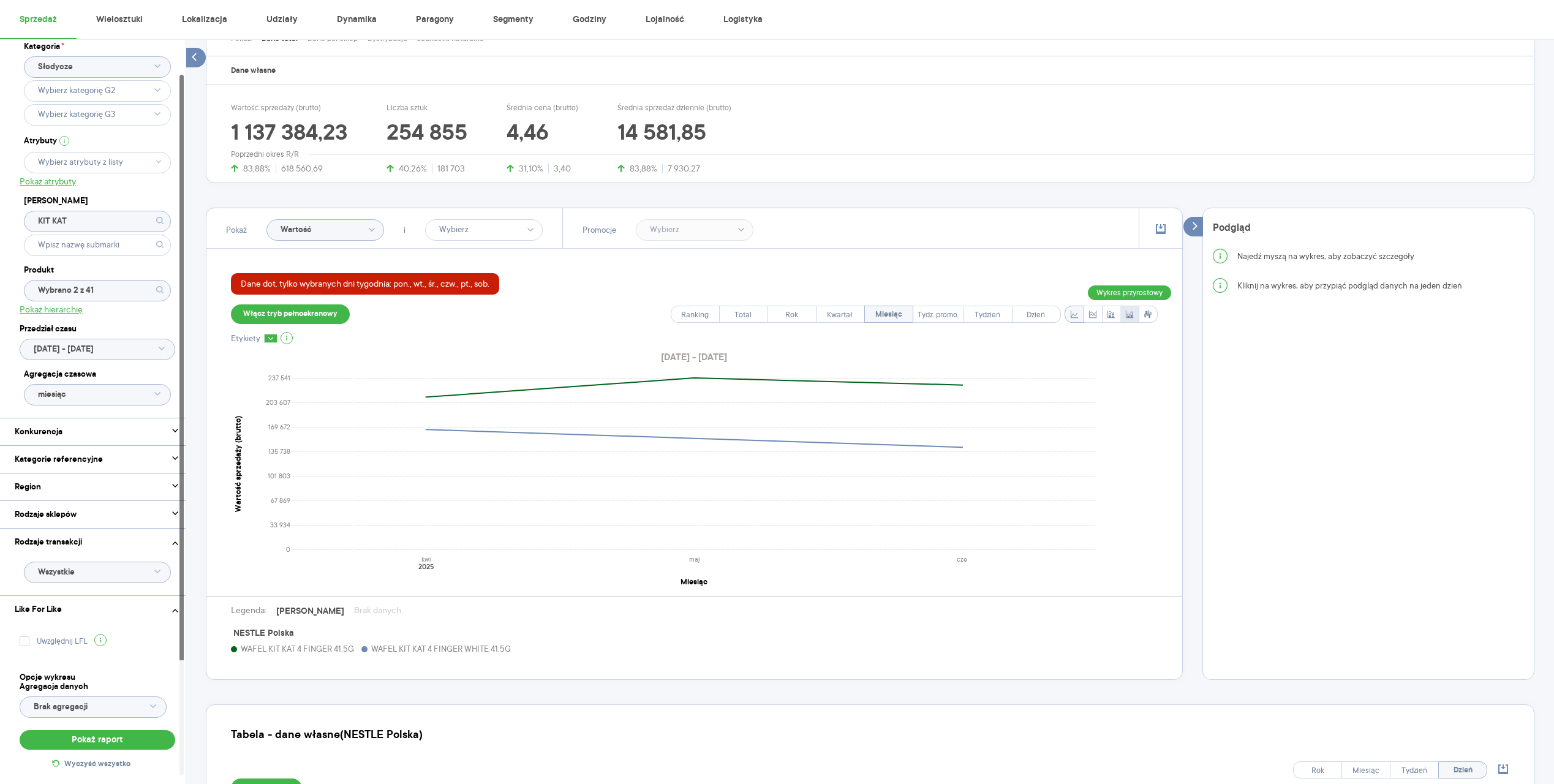 click 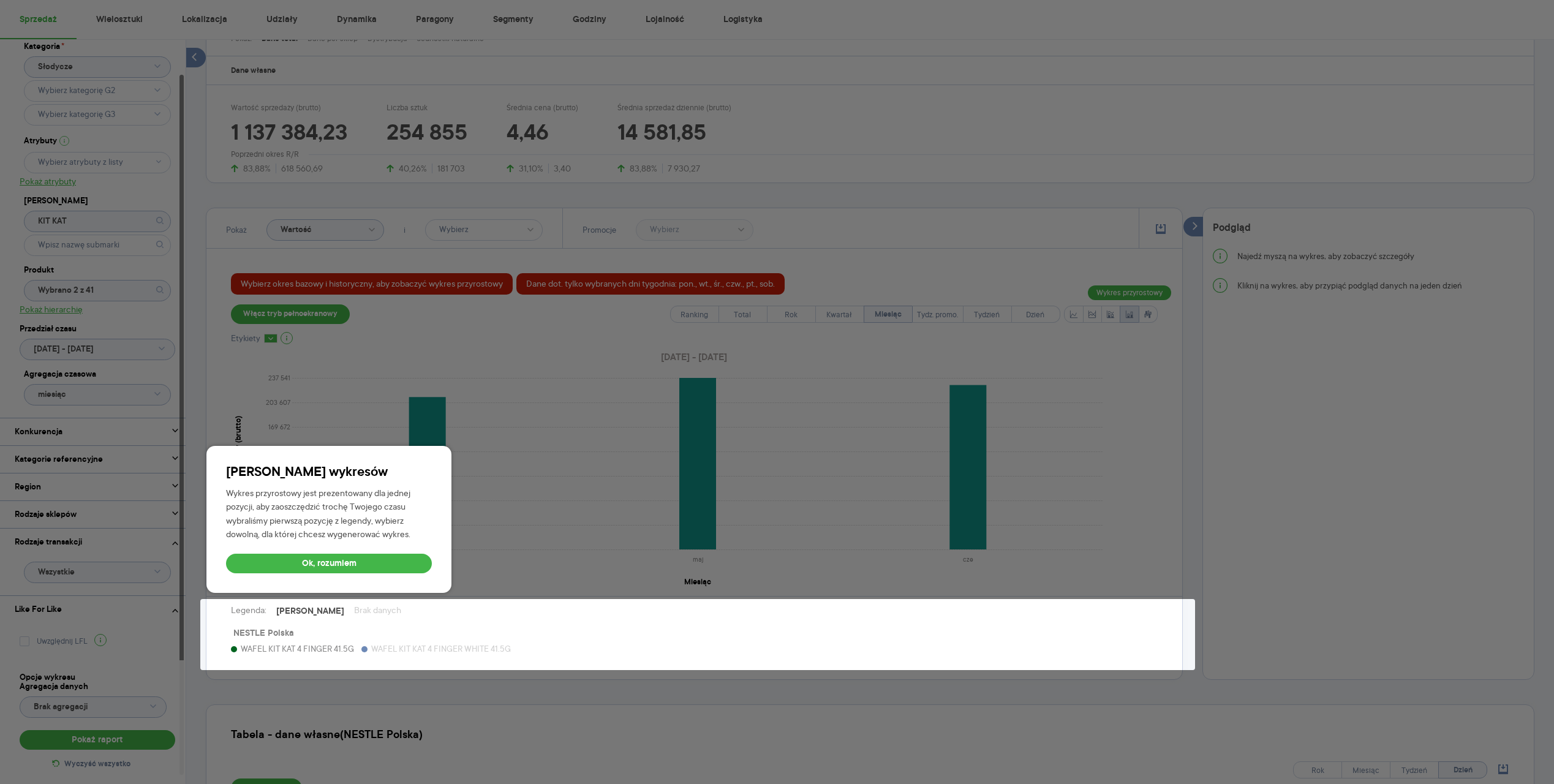 scroll, scrollTop: 273, scrollLeft: 0, axis: vertical 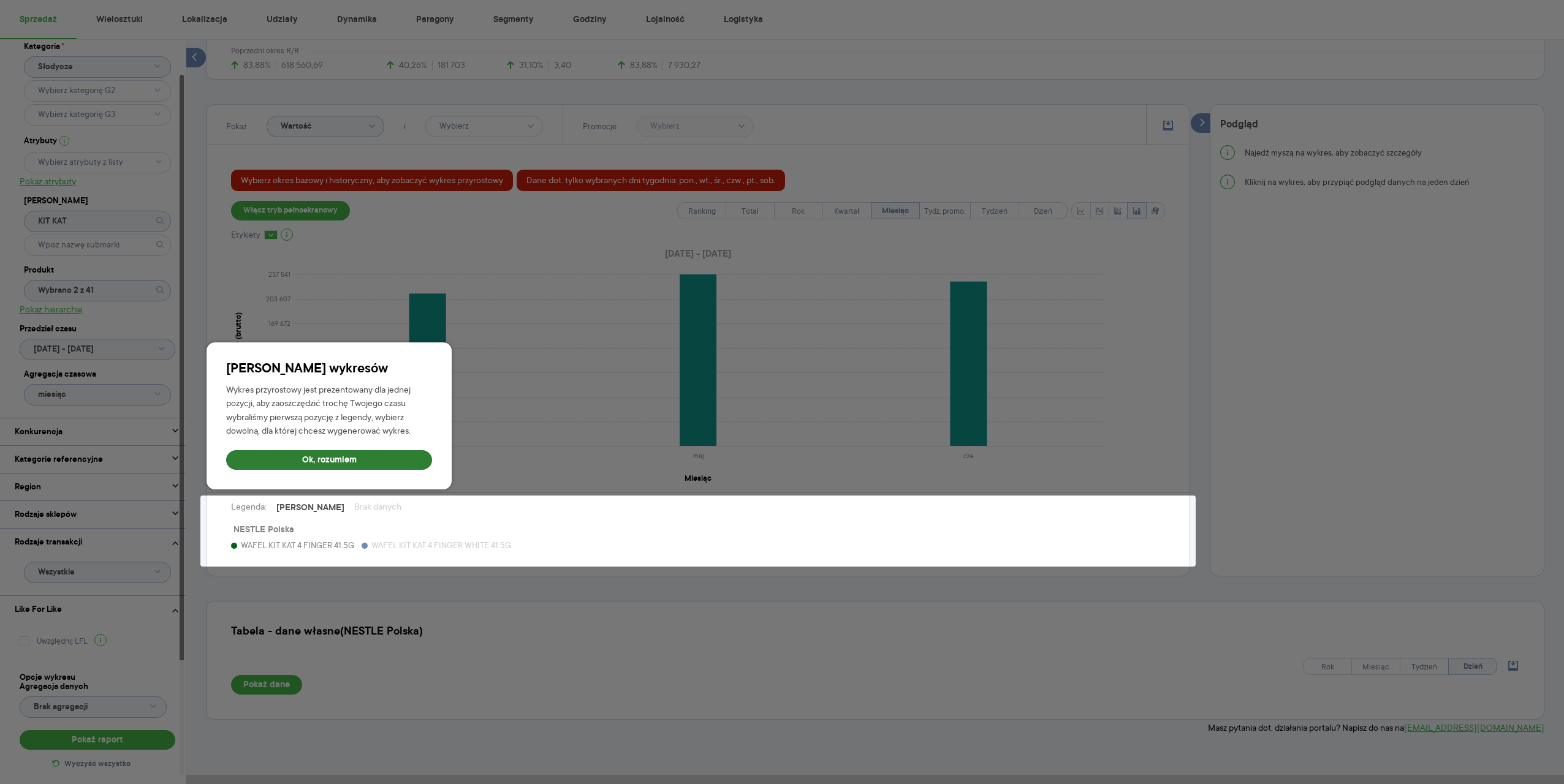 click on "Ok, rozumiem" at bounding box center (329, 460) 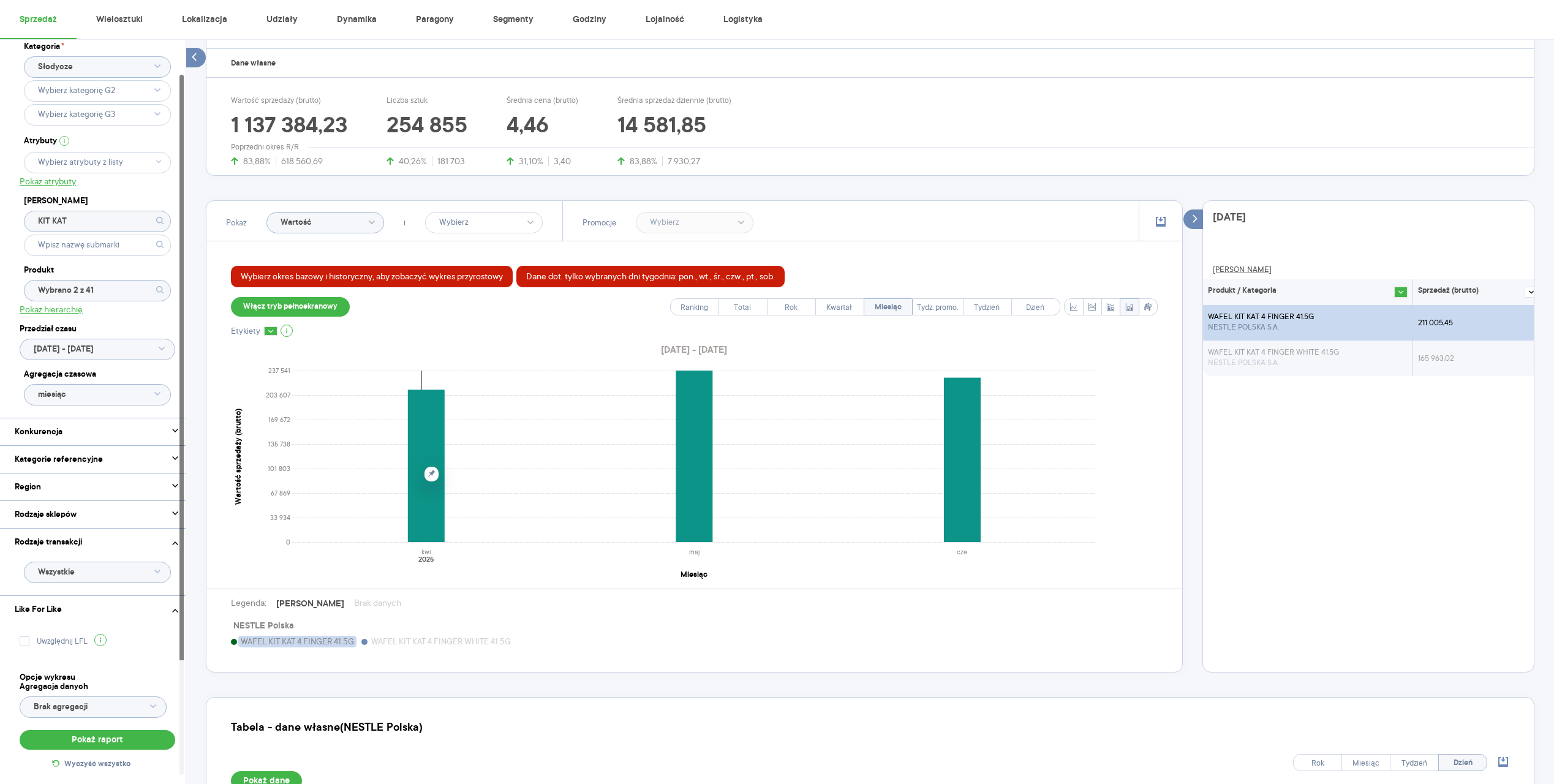 scroll, scrollTop: 176, scrollLeft: 0, axis: vertical 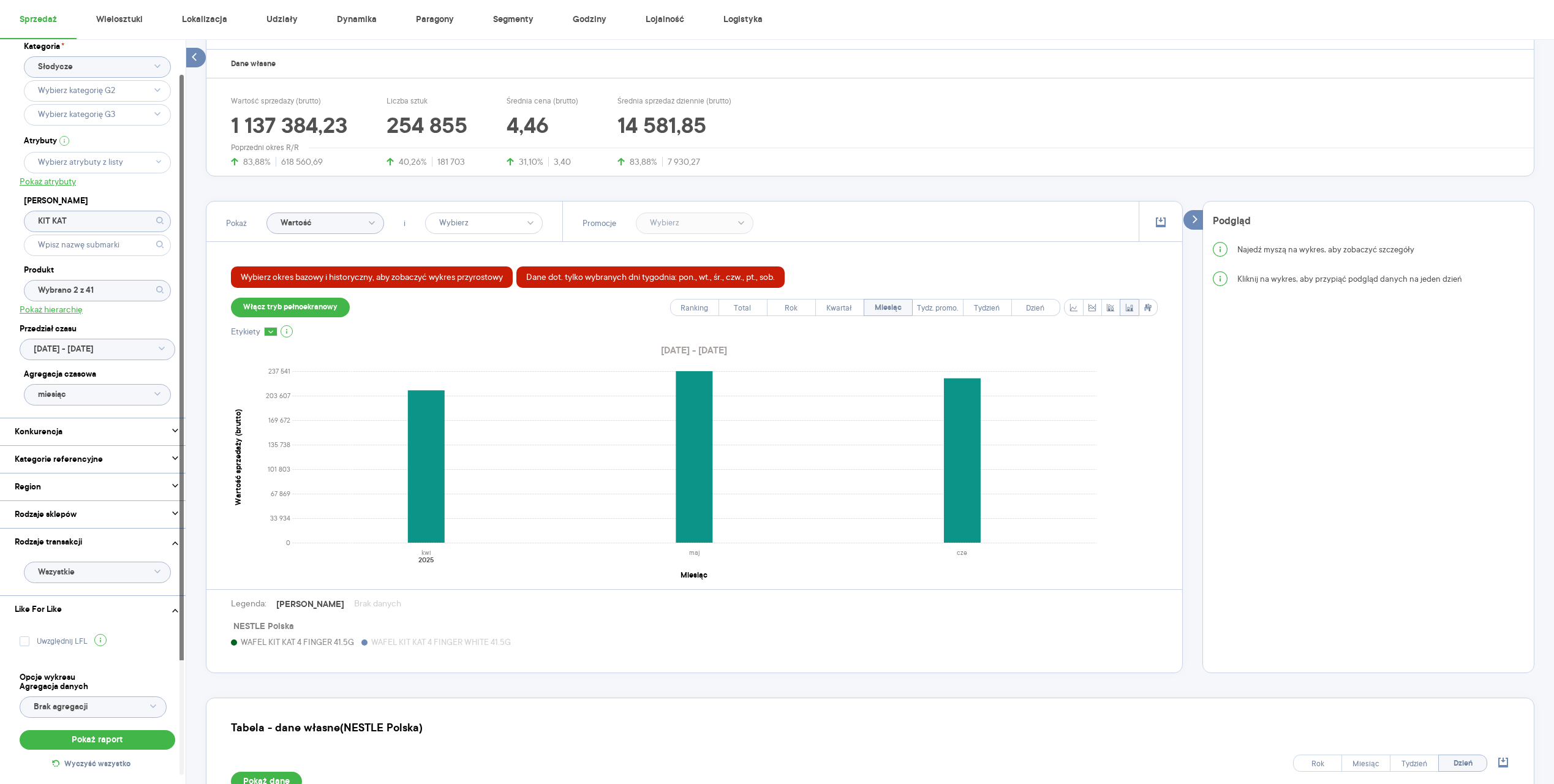 click on "Wartość" 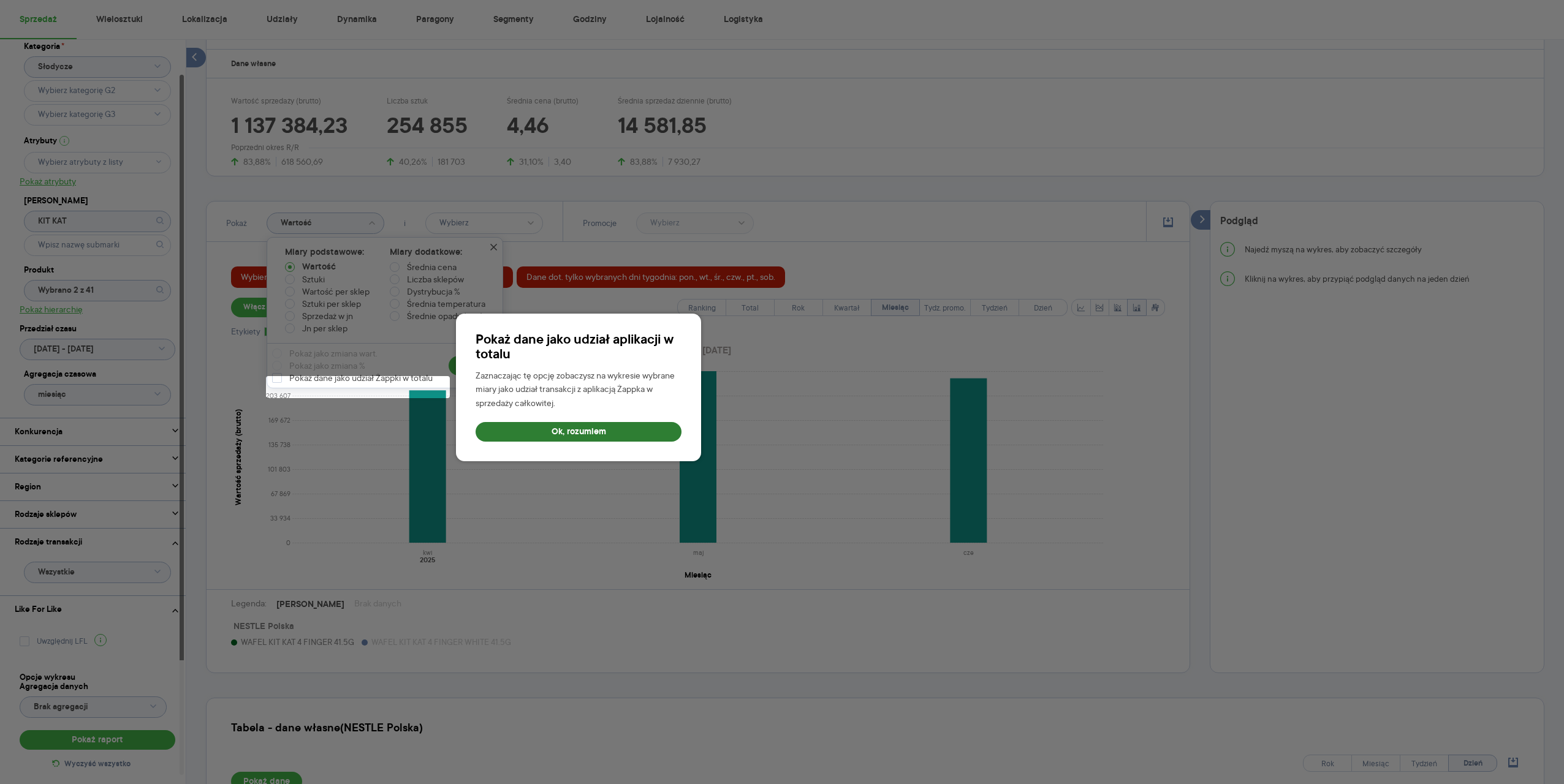 click on "Ok, rozumiem" at bounding box center [579, 432] 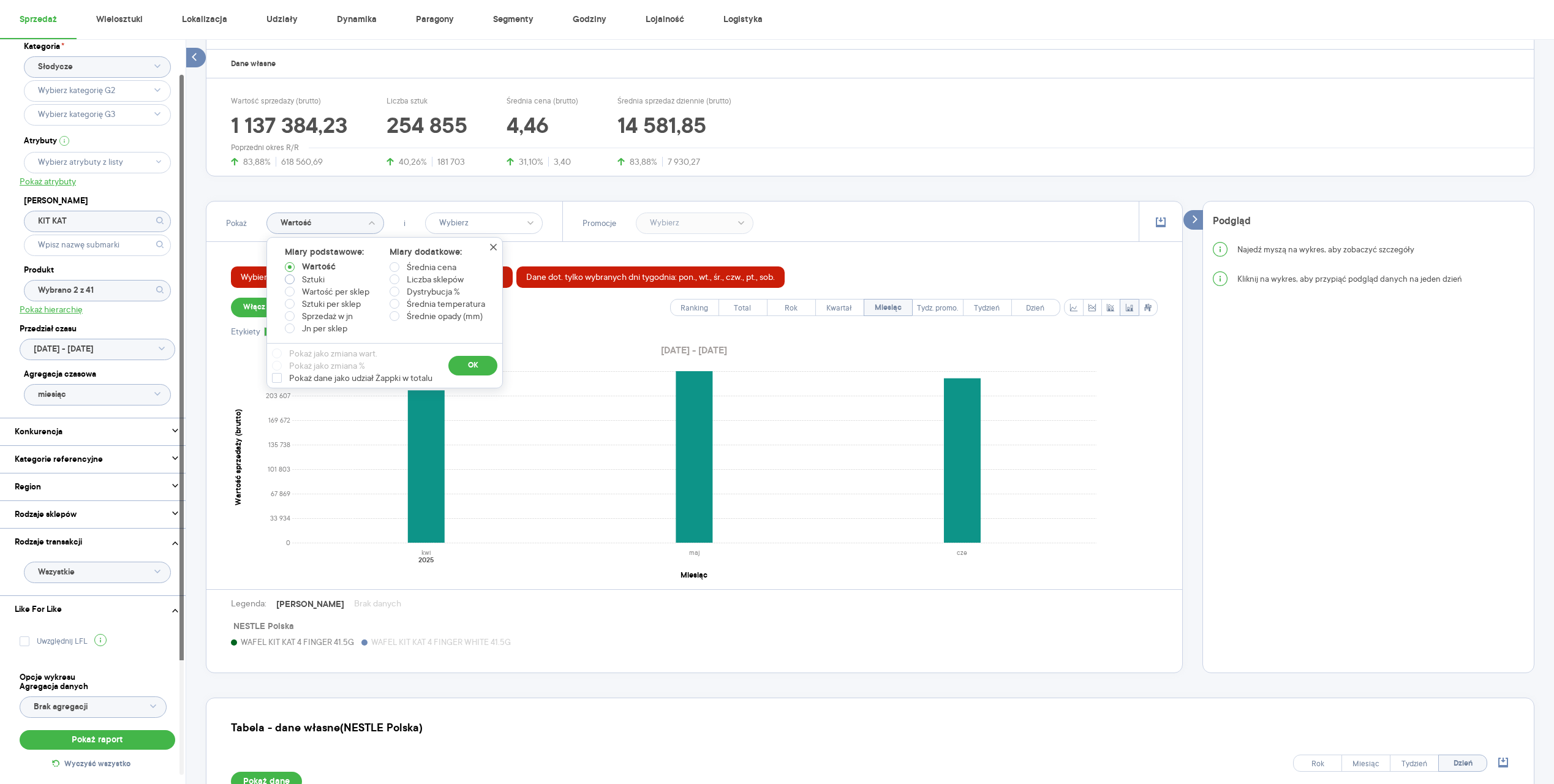 click at bounding box center (290, 279) 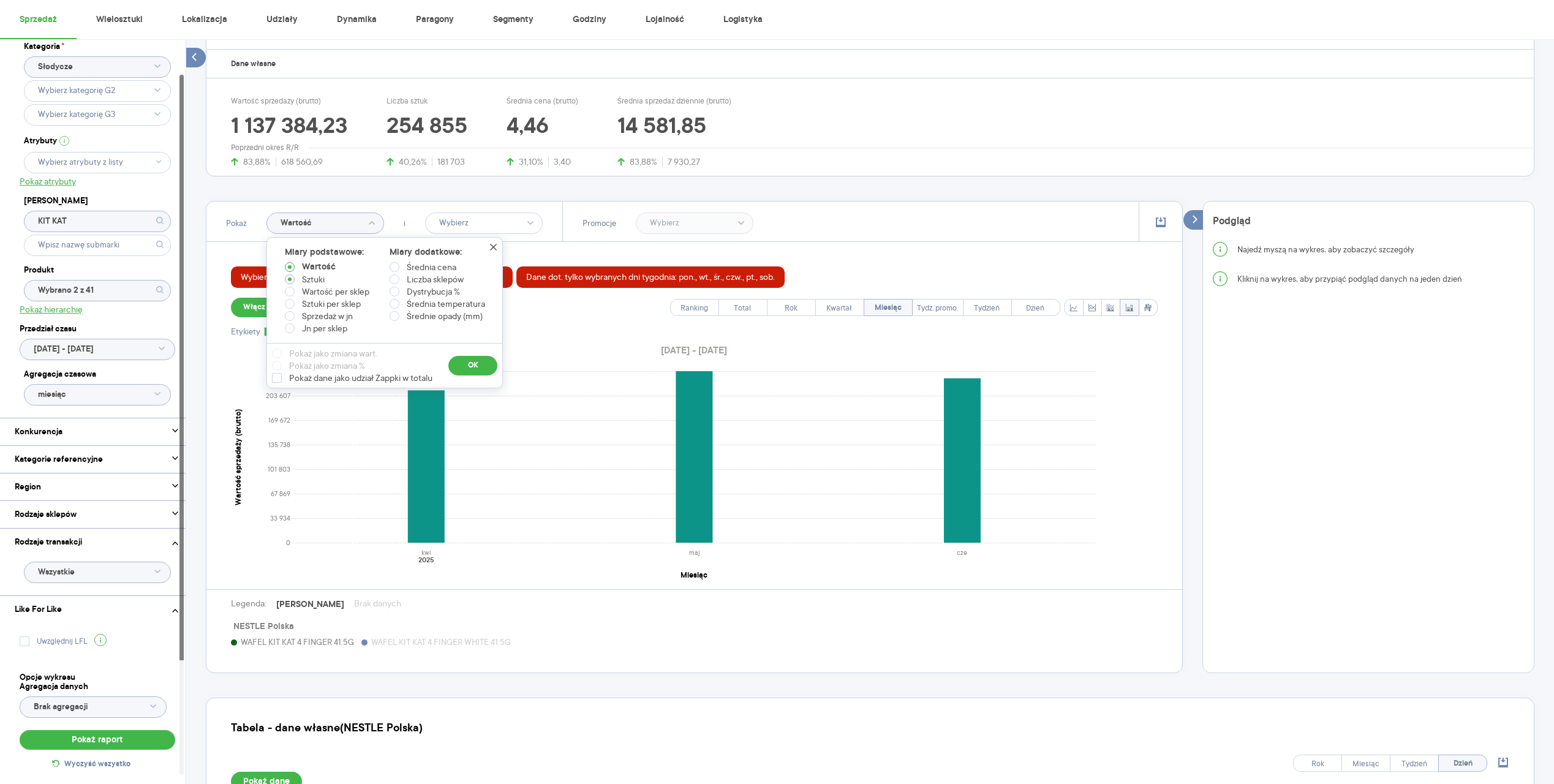 radio on "true" 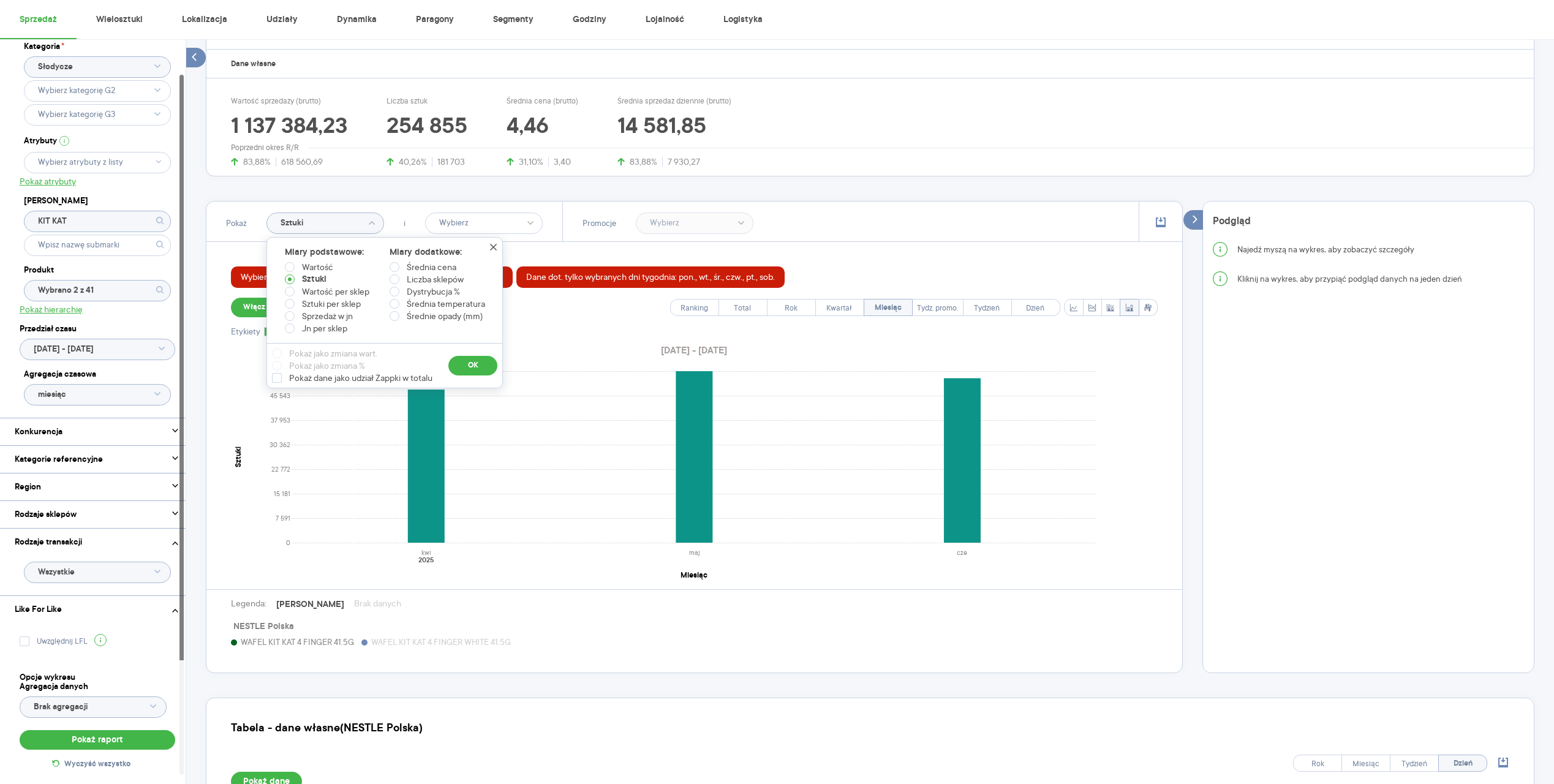 click on "Wybierz okres bazowy i historyczny, aby zobaczyć wykres przyrostowy Dane dot. tylko wybranych dni tygodnia: pon., wt., śr., czw., pt., sob. Włącz tryb pełnoekranowy Ranking Total Rok Kwartał Miesiąc Tydz. promo. Tydzień Dzień Etykiety [DATE] - [DATE] 0 7 591 15 181 22 772 30 362 37 953 45 543 53 134 Sztuki kwi maj [DATE] Miesiąc Legenda: Dane Brak danych NESTLE Polska WAFEL KIT KAT 4 FINGER 41.5G WAFEL KIT KAT 4 FINGER WHITE 41.5G" at bounding box center [694, 457] 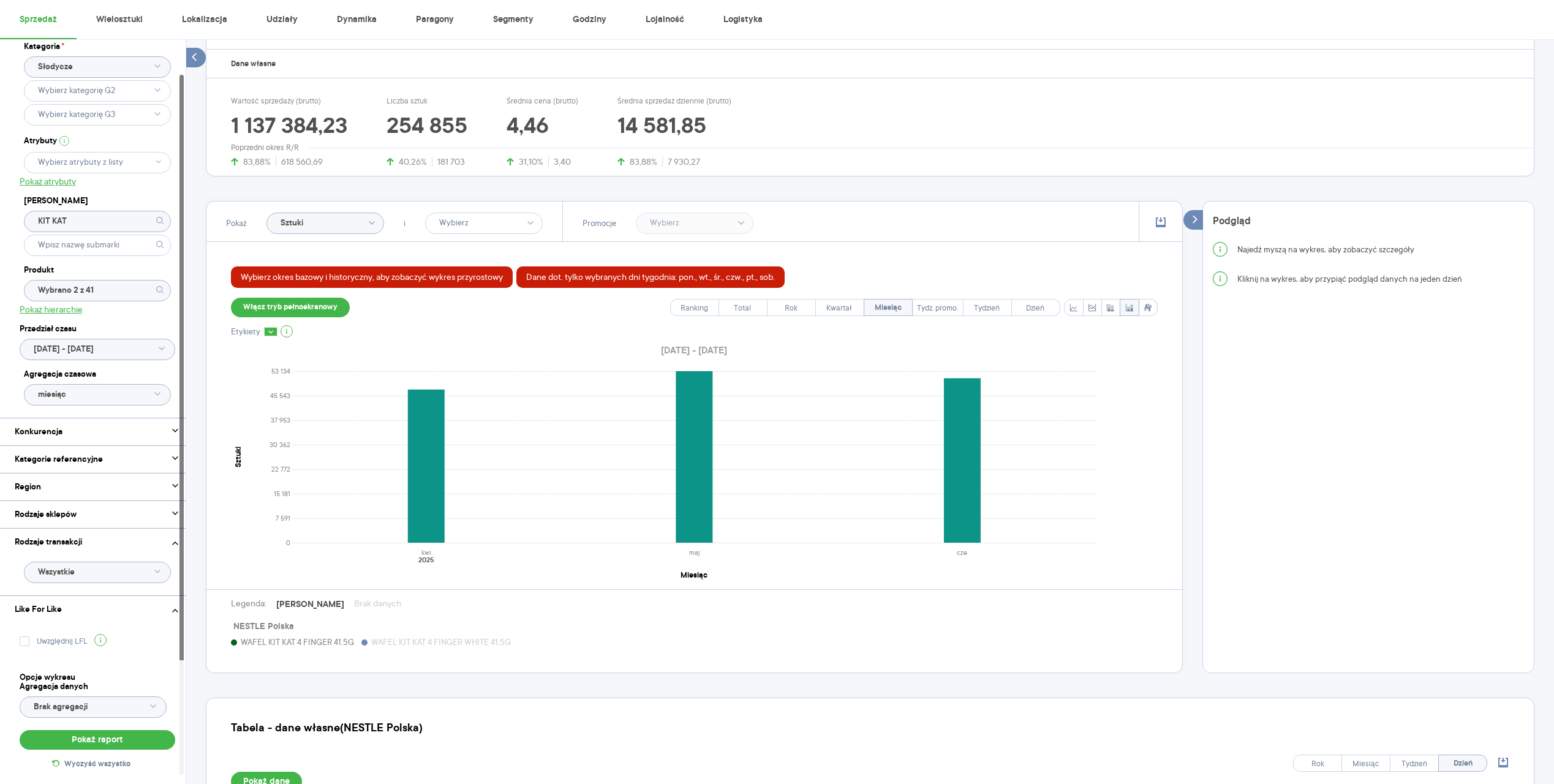 click on "Wybrano 2 z 41" 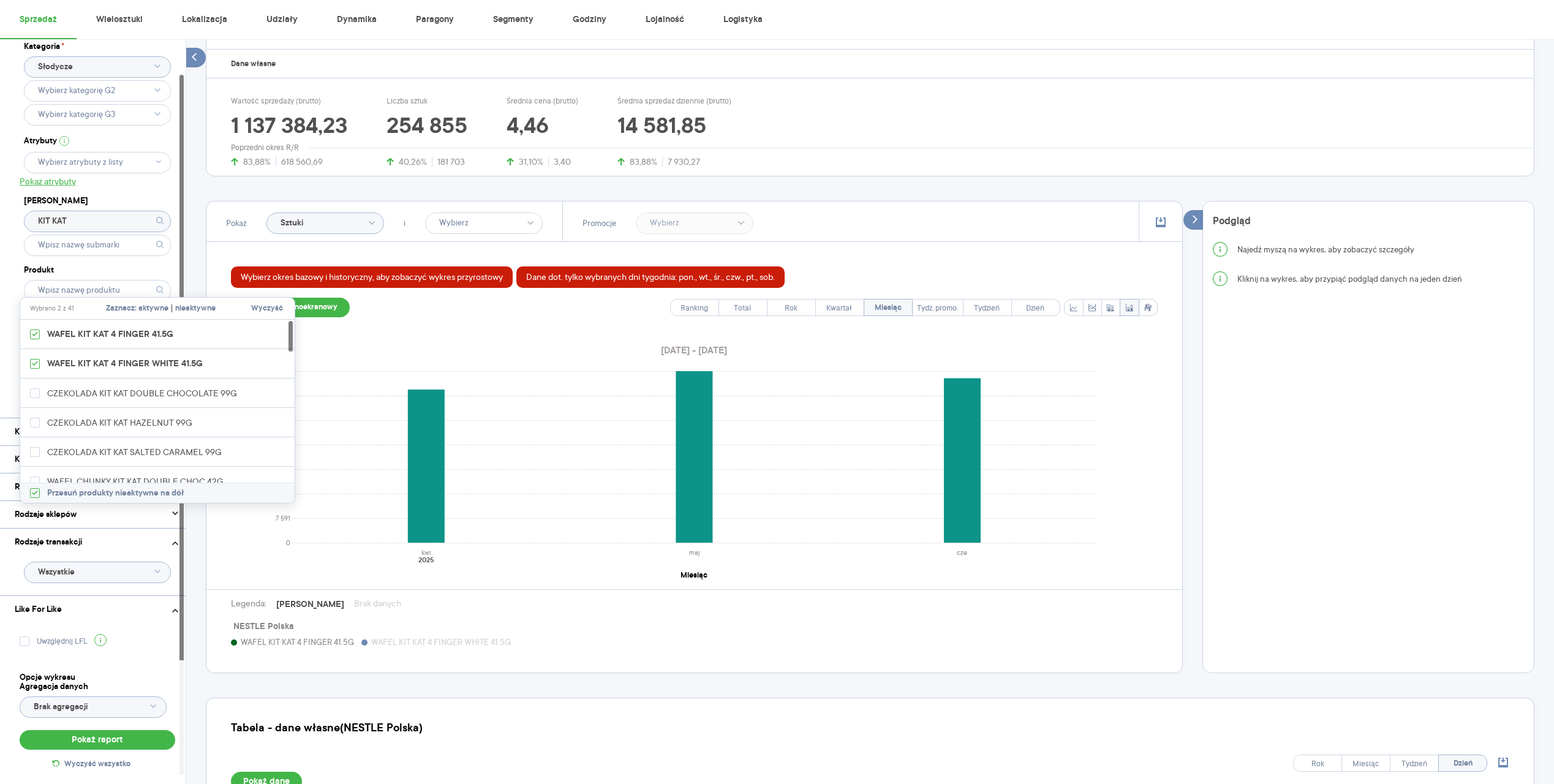 click on "Wyczyść" at bounding box center (267, 309) 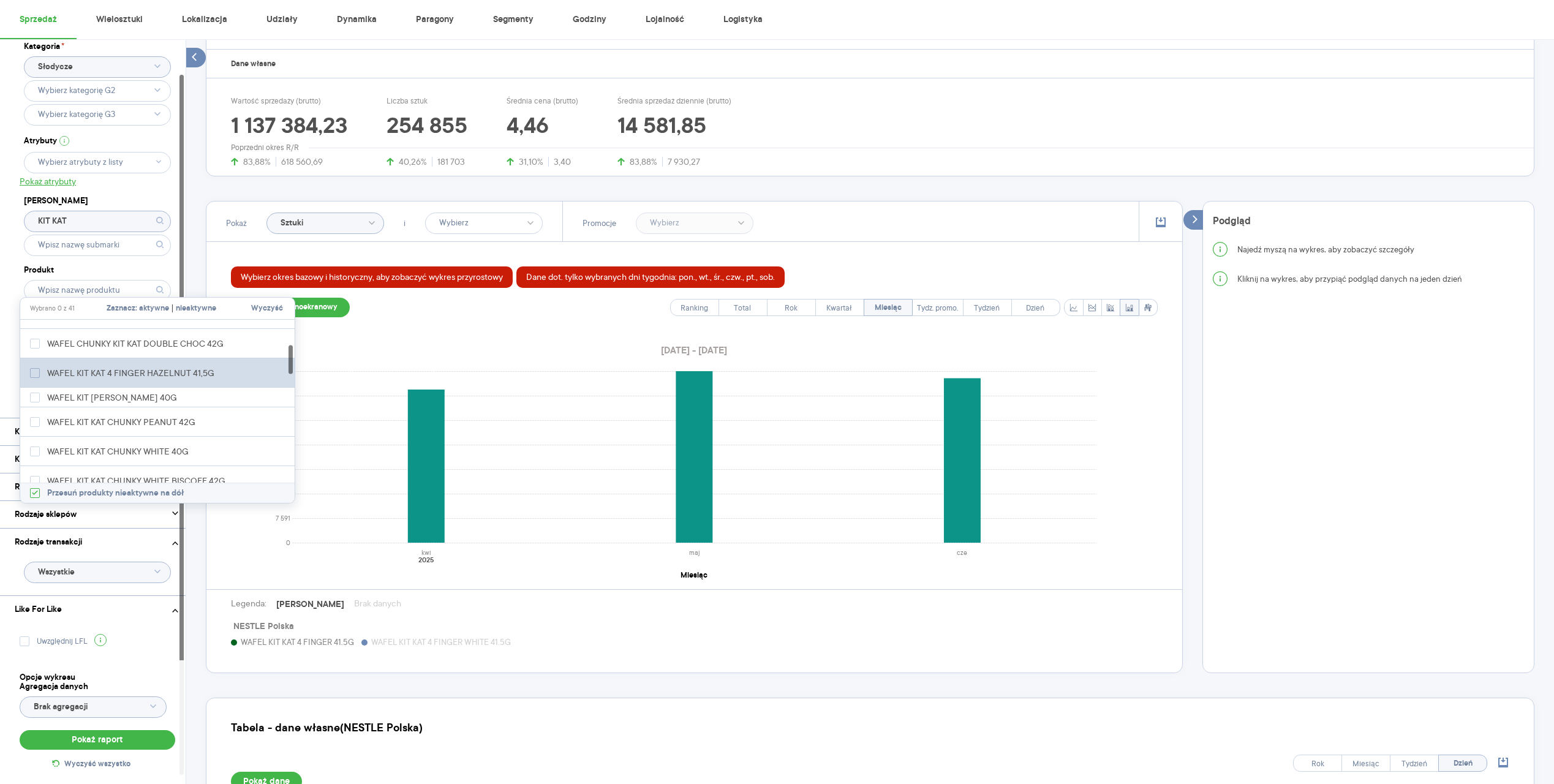 scroll, scrollTop: 138, scrollLeft: 0, axis: vertical 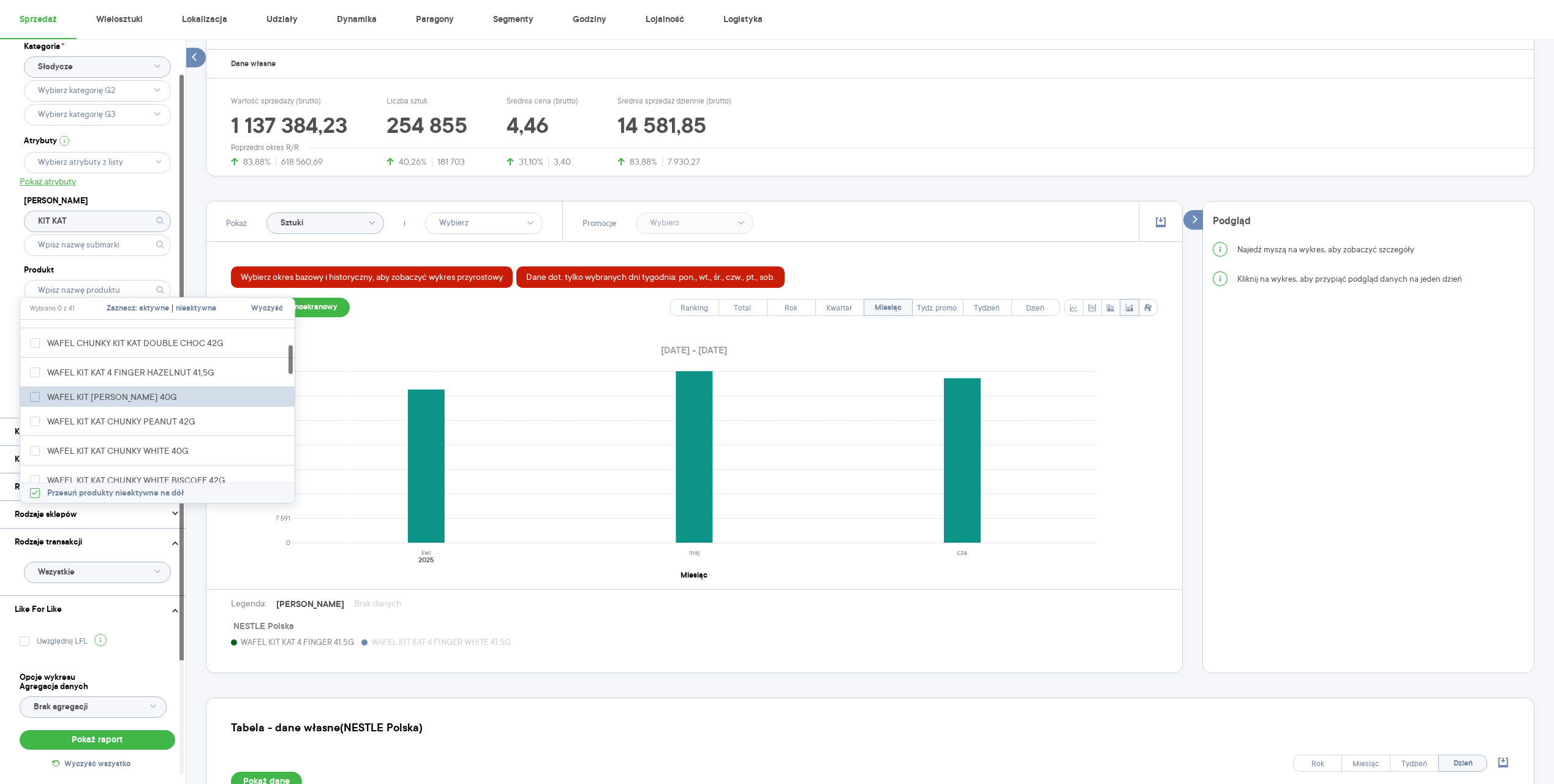 click 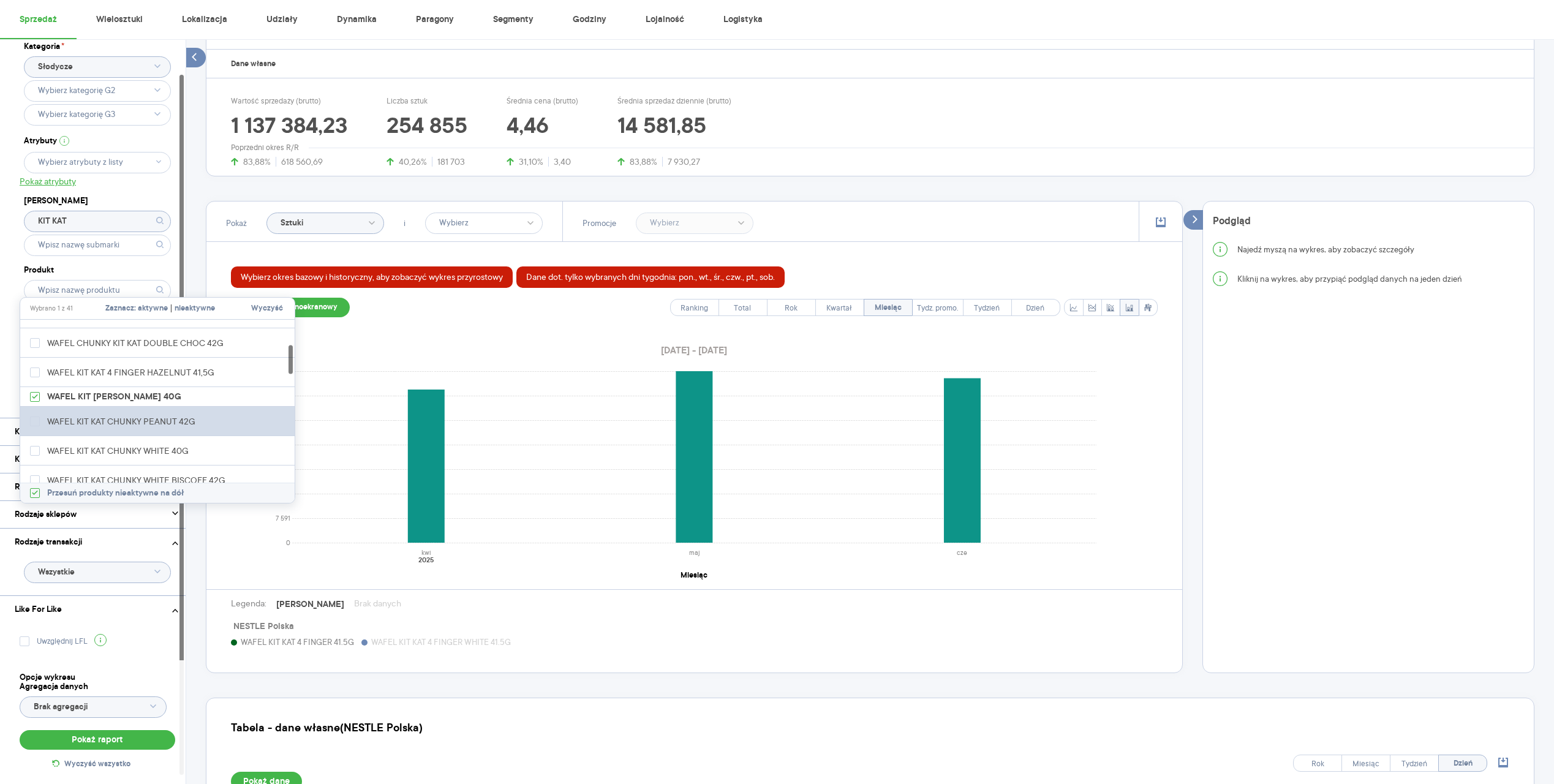 click on "WAFEL KIT KAT CHUNKY PEANUT 42G" at bounding box center (158, 421) 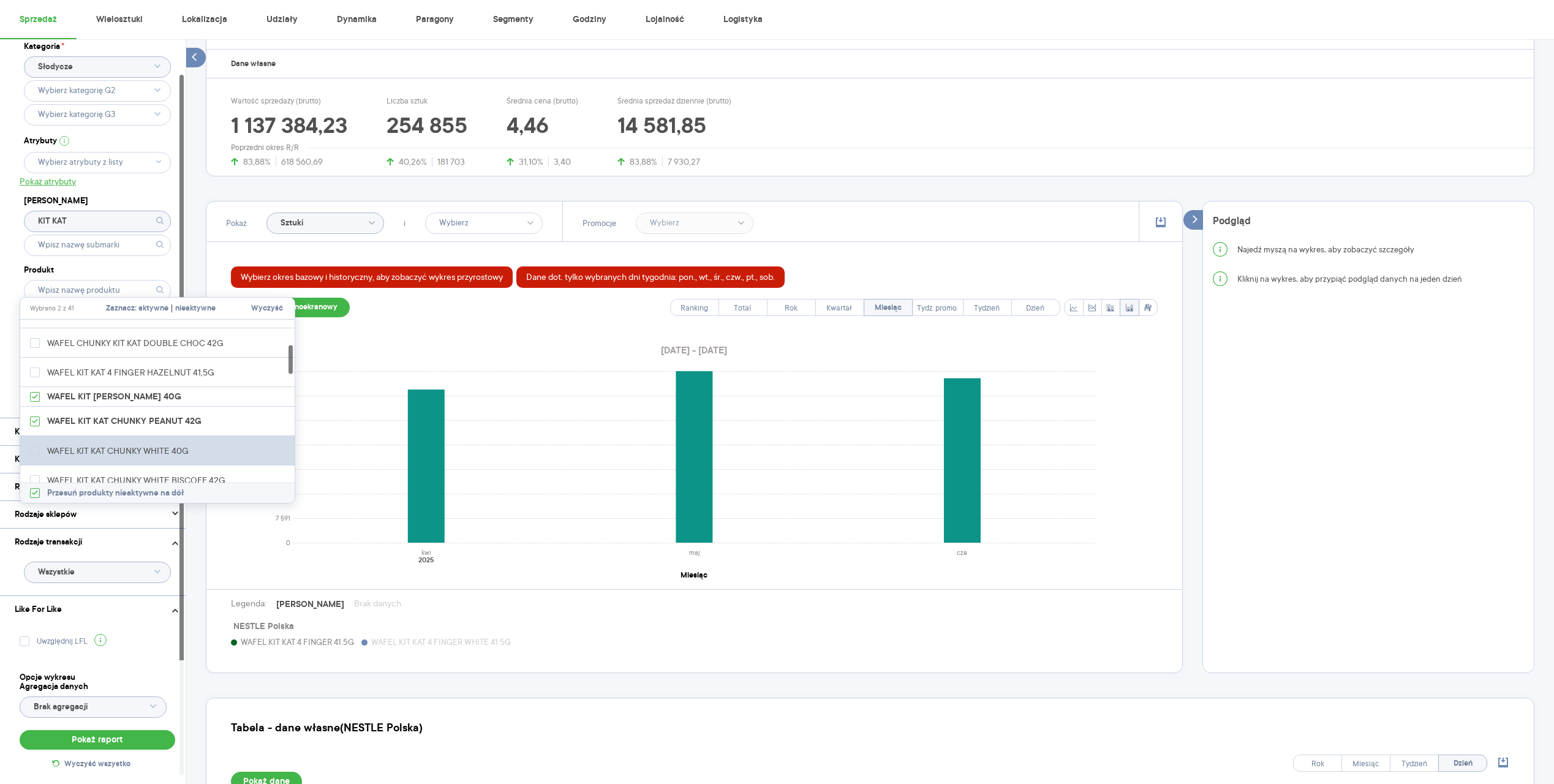 click on "WAFEL KIT KAT CHUNKY WHITE 40G" at bounding box center (158, 451) 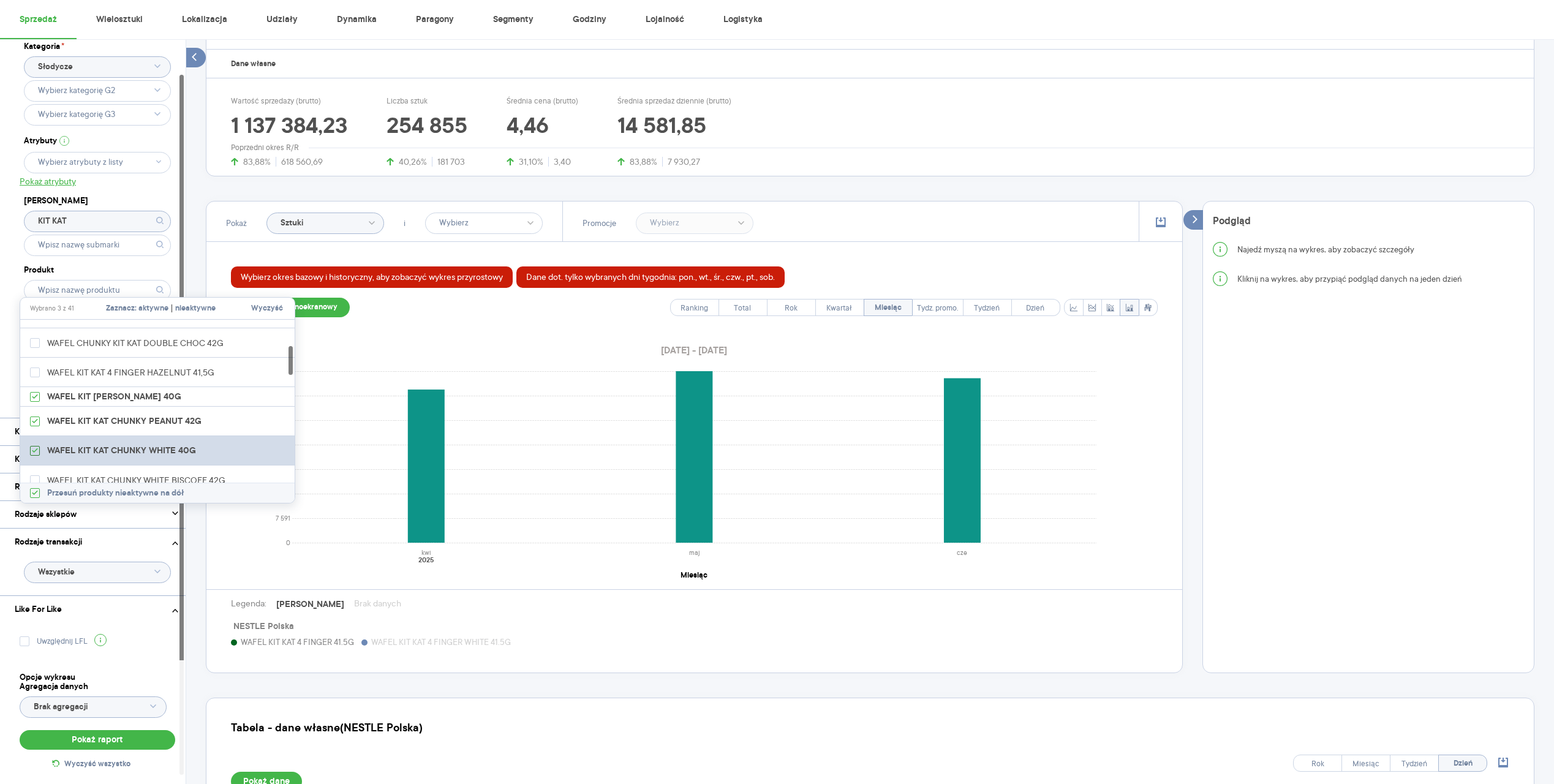 scroll, scrollTop: 160, scrollLeft: 0, axis: vertical 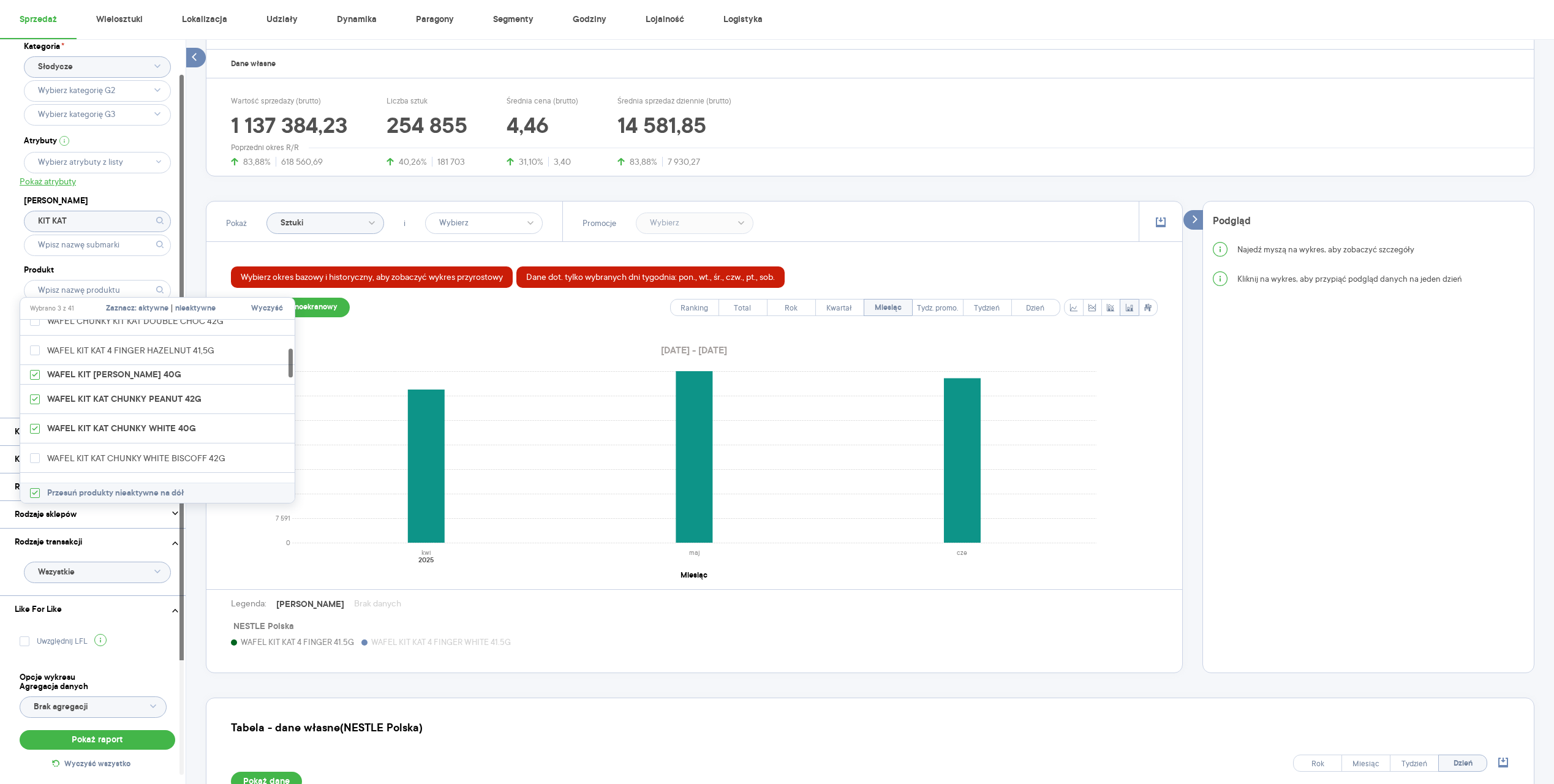 click on "Dostęp do danych * T1 T2 [MEDICAL_DATA] Kategoria * Słodycze Atrybuty Pokaż atrybuty Marka KIT KAT Produkt Pokaż hierarchię Przedział czasu [DATE] - [DATE] Agregacja czasowa miesiąc Konkurencja Dostawca Marka Produkt Kategorie referencyjne Region Rodzaje sklepów Rodzaje transakcji Wszystkie Like For Like Uwzględnij LFL Opcje wykresu Agregacja danych Brak agregacji Pokaż raport Wyczyść wszystko Sprzedaż Podsumowanie - dane własne  (NESTLE Polska) Dane dot. tylko wybranych dni tygodnia: pon., wt., śr., czw., pt., sob. Pokaż: Dane total Dane per sklep Dystrybucja Jednostki naturalne Dane własne Wartość sprzedaży (brutto) 1 137 384,23 83,88% 618 560,69 Liczba sztuk 254 855 40,26% 181 703 Średnia cena (brutto) 4,46 31,10% 3,40 Średnia sprzedaż dziennie (brutto) 14 581,85 83,88% 7 930,27 Poprzedni okres R/R Pokaż Sztuki i Promocje Wybierz okres bazowy i historyczny, aby zobaczyć wykres przyrostowy Dane dot. tylko wybranych dni tygodnia: pon., wt., śr., czw., pt., sob. Ranking Total Rok Dzień" at bounding box center [870, 393] 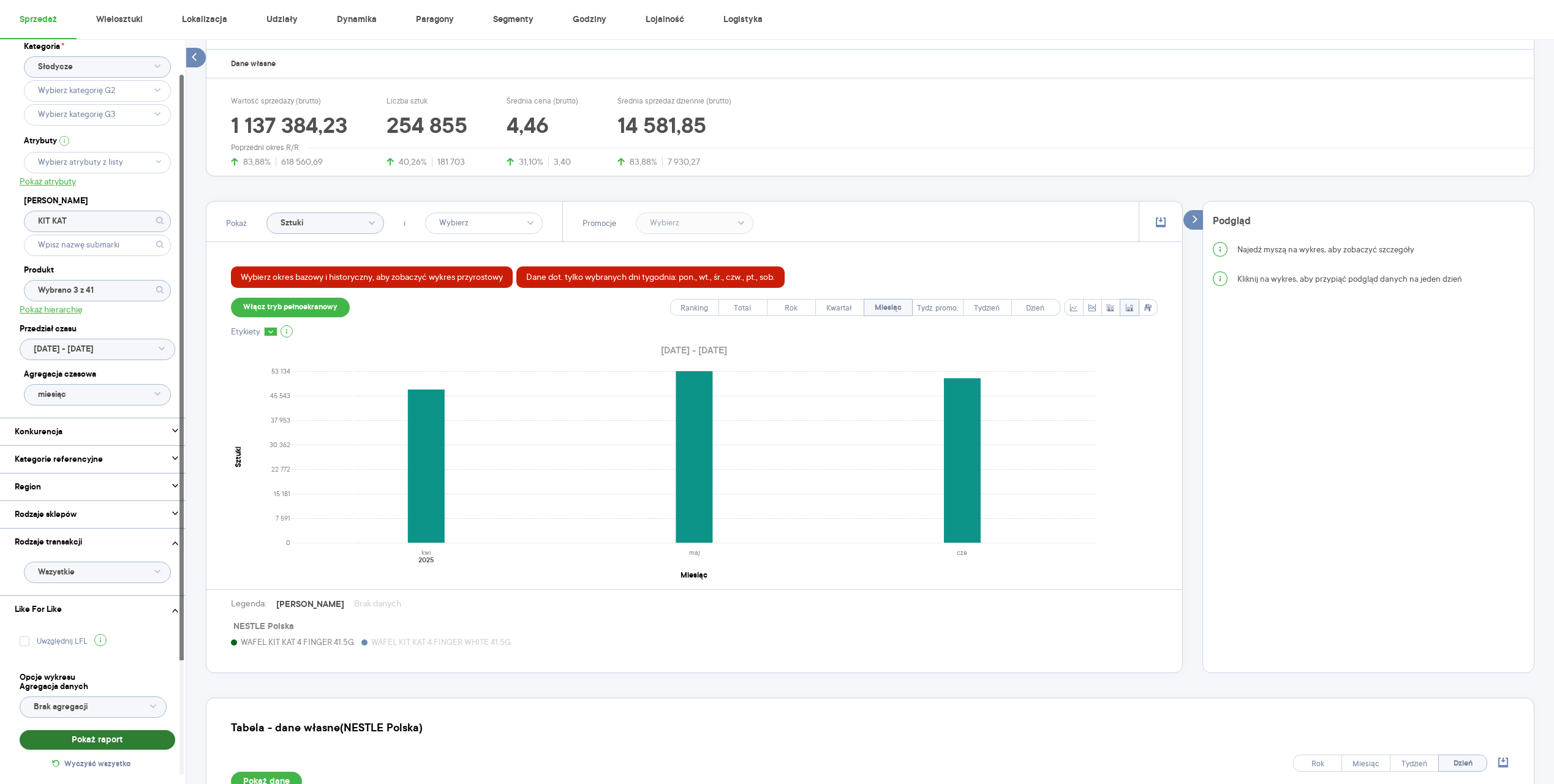 click on "Pokaż raport" at bounding box center (97, 740) 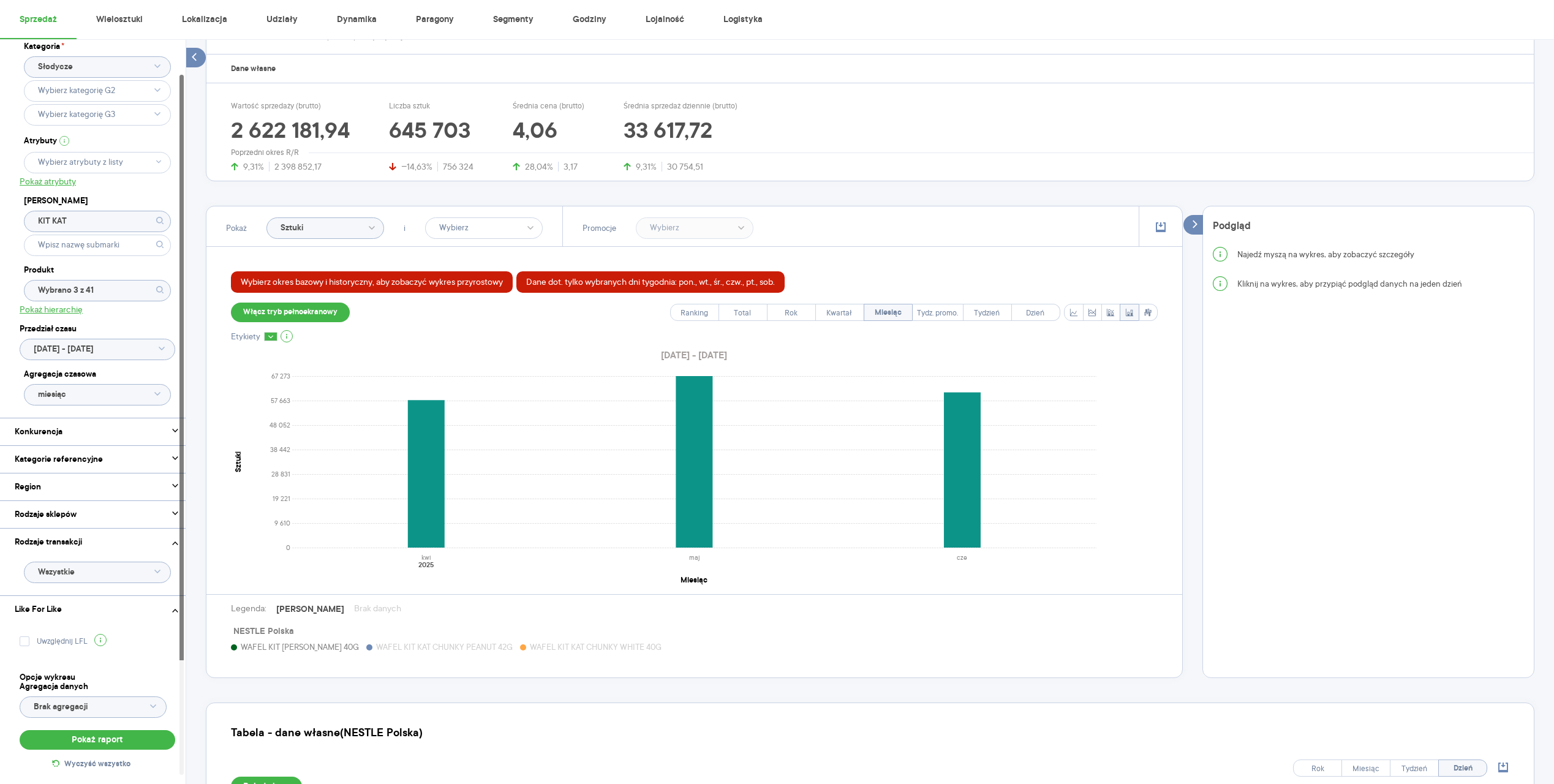 scroll, scrollTop: 176, scrollLeft: 0, axis: vertical 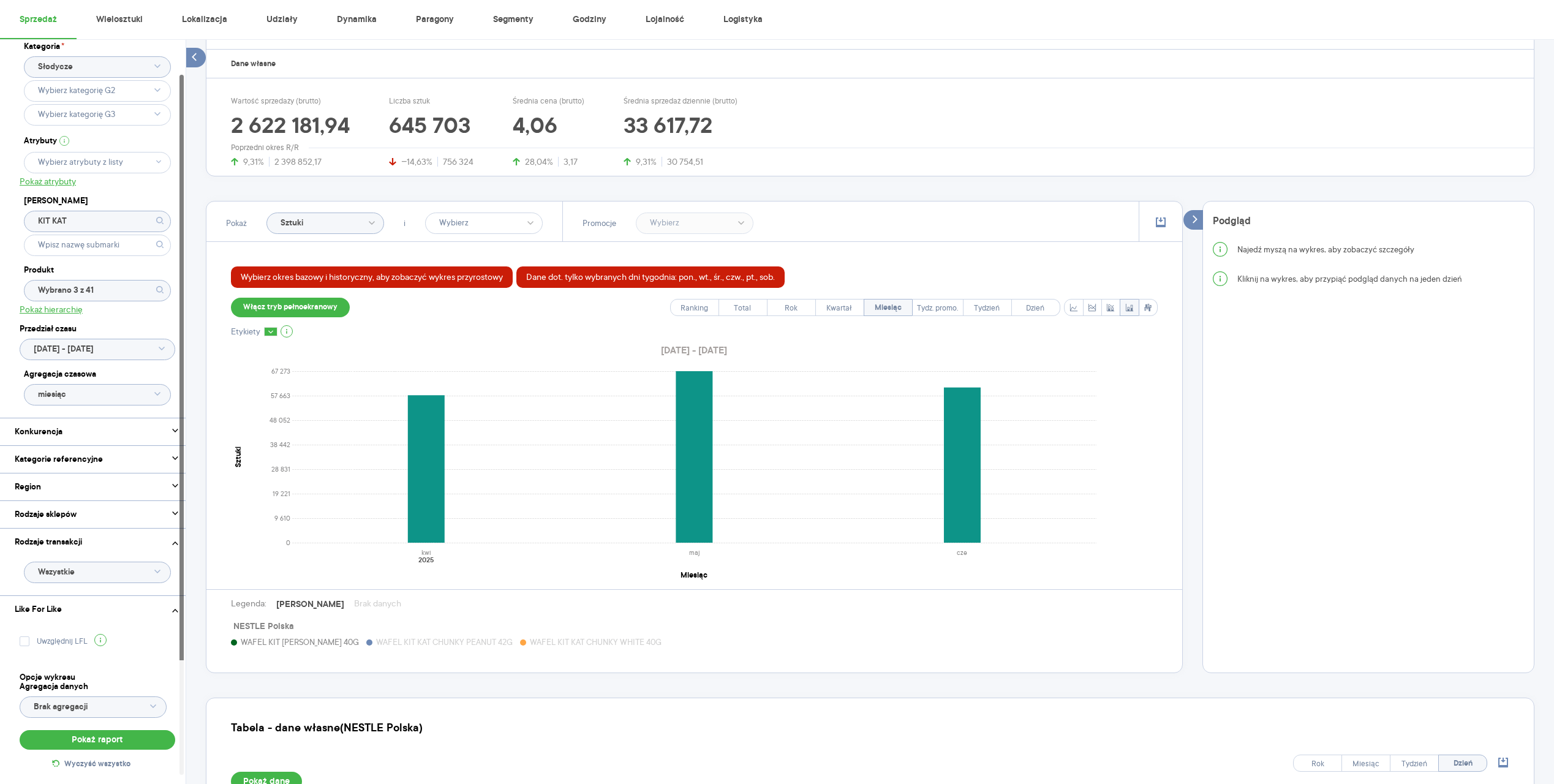 click on "Wybierz okres bazowy i historyczny, aby zobaczyć wykres przyrostowy Dane dot. tylko wybranych dni tygodnia: pon., wt., śr., czw., pt., sob. Włącz tryb pełnoekranowy Ranking Total Rok Kwartał Miesiąc Tydz. promo. Tydzień Dzień Etykiety [DATE] - [DATE] 0 9 610 19 221 28 831 38 442 48 052 57 663 67 273 Sztuki kwi maj [DATE] Miesiąc Legenda: Dane Brak danych NESTLE Polska WAFEL KIT KAT CHUNKY 40G WAFEL KIT KAT CHUNKY PEANUT 42G WAFEL KIT KAT CHUNKY WHITE 40G" at bounding box center (694, 457) 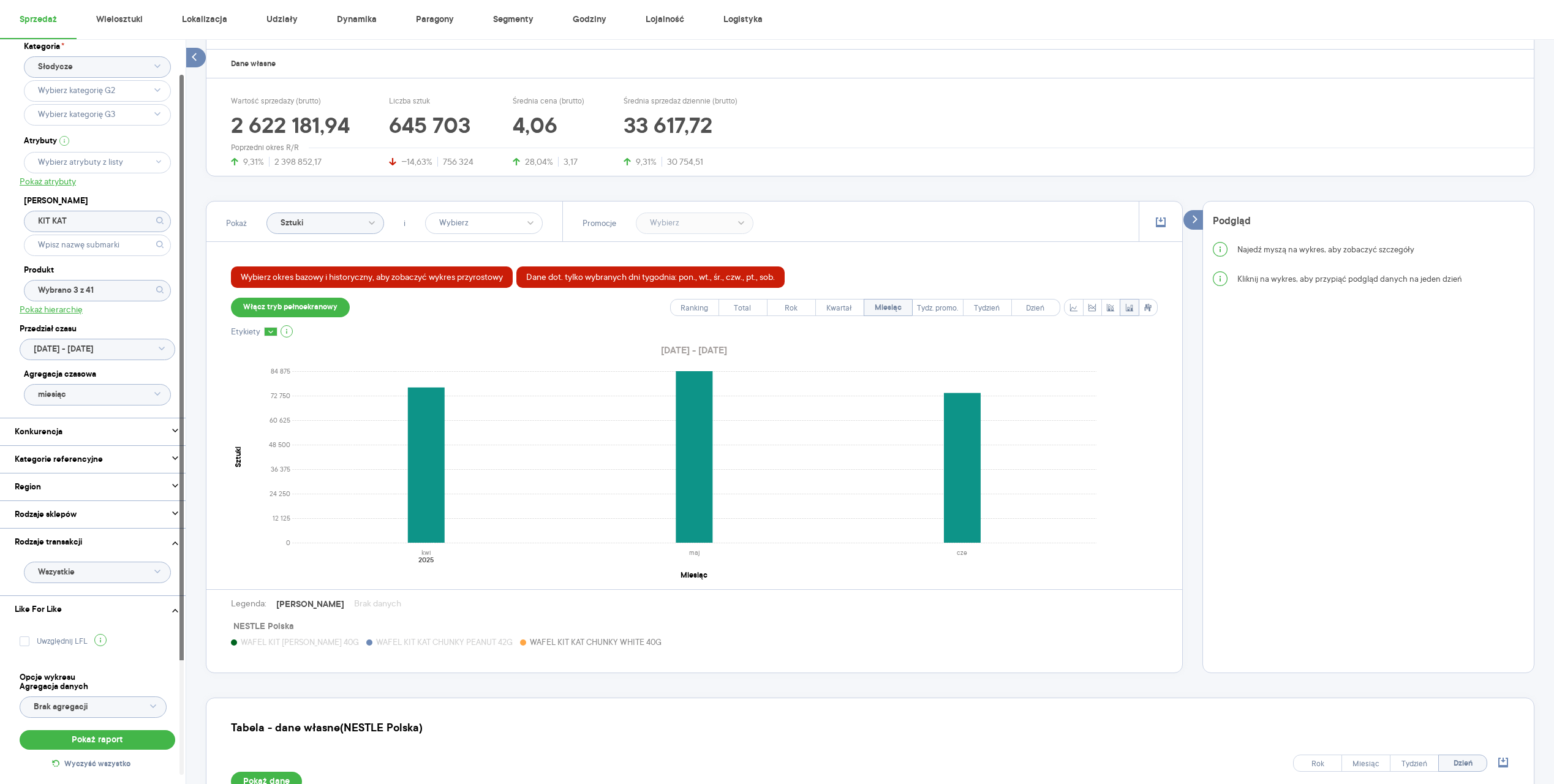 click on "WAFEL KIT KAT CHUNKY PEANUT 42G" at bounding box center [444, 642] 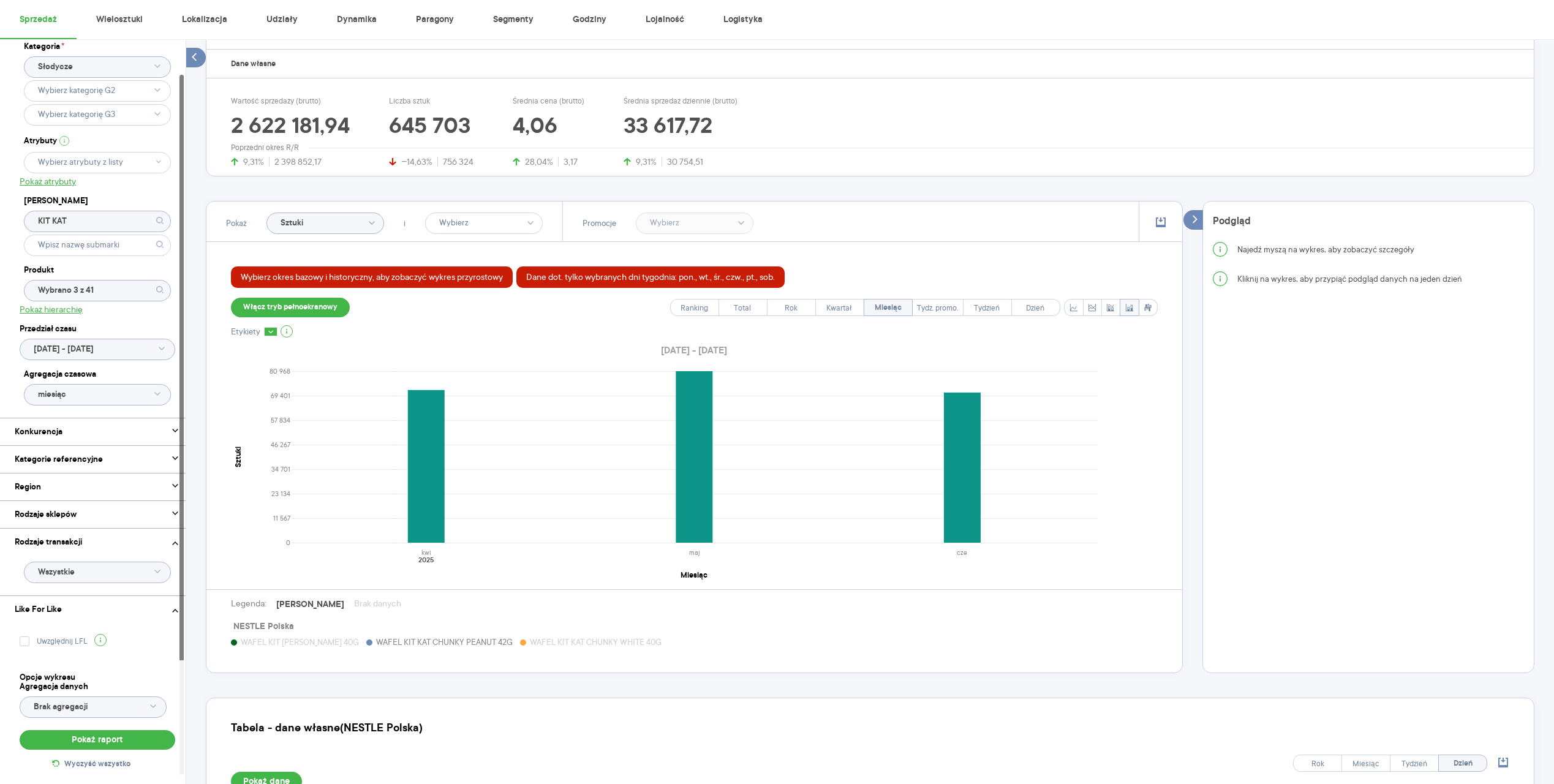 click on "Wybierz okres bazowy i historyczny, aby zobaczyć wykres przyrostowy Dane dot. tylko wybranych dni tygodnia: pon., wt., śr., czw., pt., sob. Włącz tryb pełnoekranowy Ranking Total Rok Kwartał Miesiąc Tydz. promo. Tydzień Dzień Etykiety [DATE] - [DATE] 0 11 567 23 134 34 701 46 267 57 834 69 401 80 968 Sztuki kwi maj [DATE] Miesiąc Legenda: Dane Brak danych NESTLE Polska WAFEL KIT KAT CHUNKY 40G WAFEL KIT KAT CHUNKY PEANUT 42G WAFEL KIT KAT CHUNKY WHITE 40G" at bounding box center [694, 457] 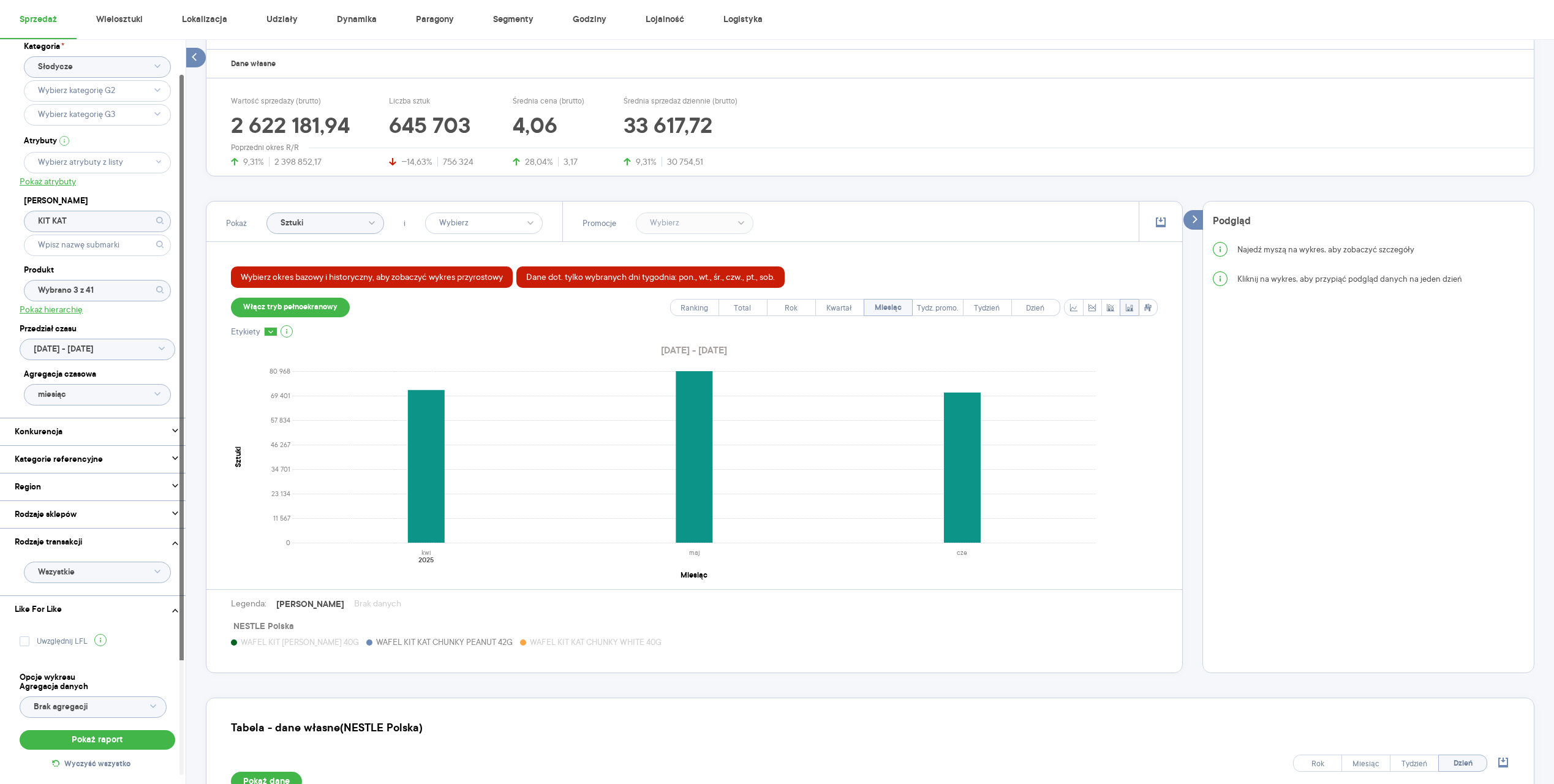 click on "WAFEL KIT [PERSON_NAME] 40G" at bounding box center (300, 642) 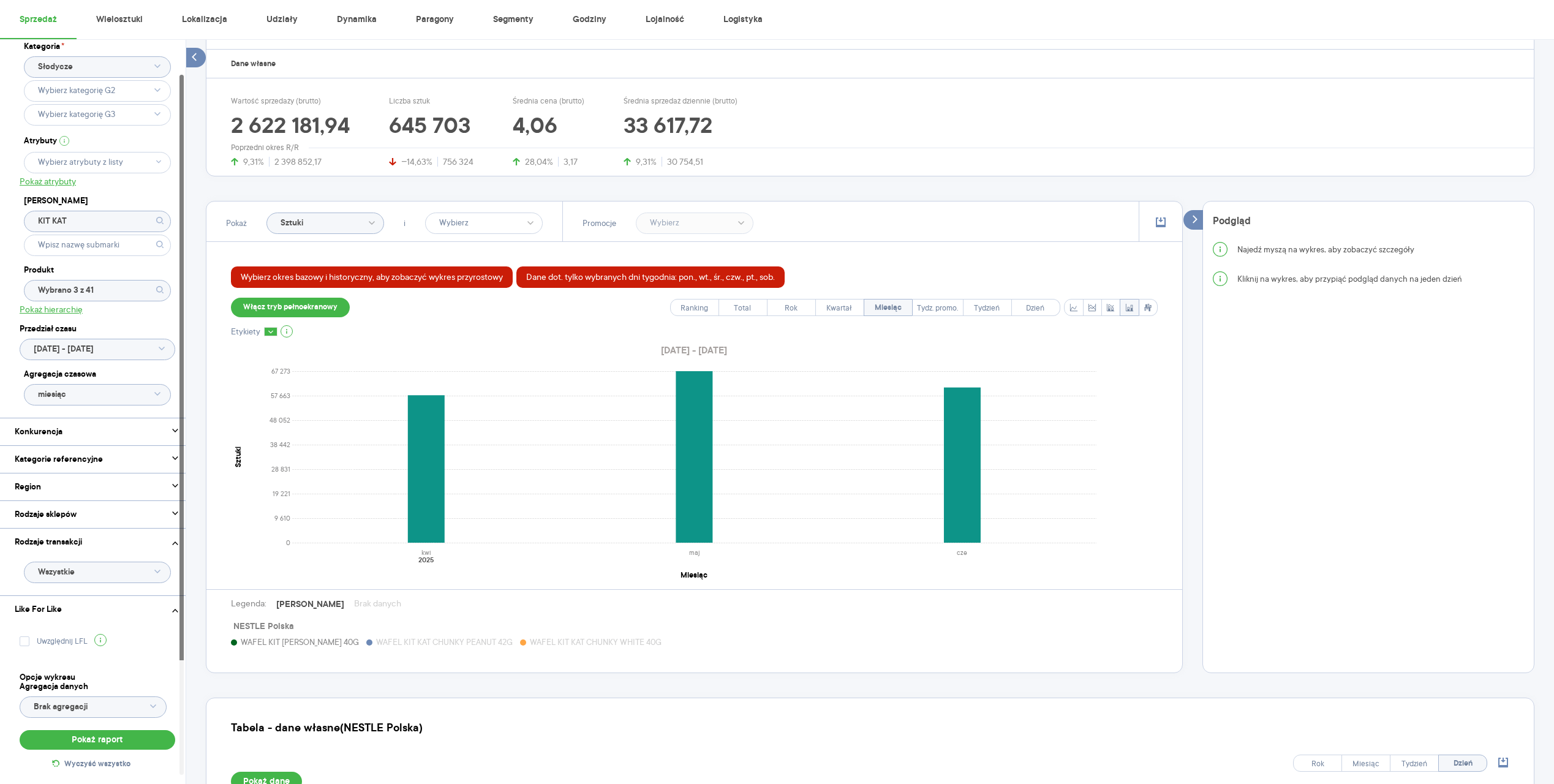 click on "WAFEL KIT KAT CHUNKY PEANUT 42G" at bounding box center [444, 642] 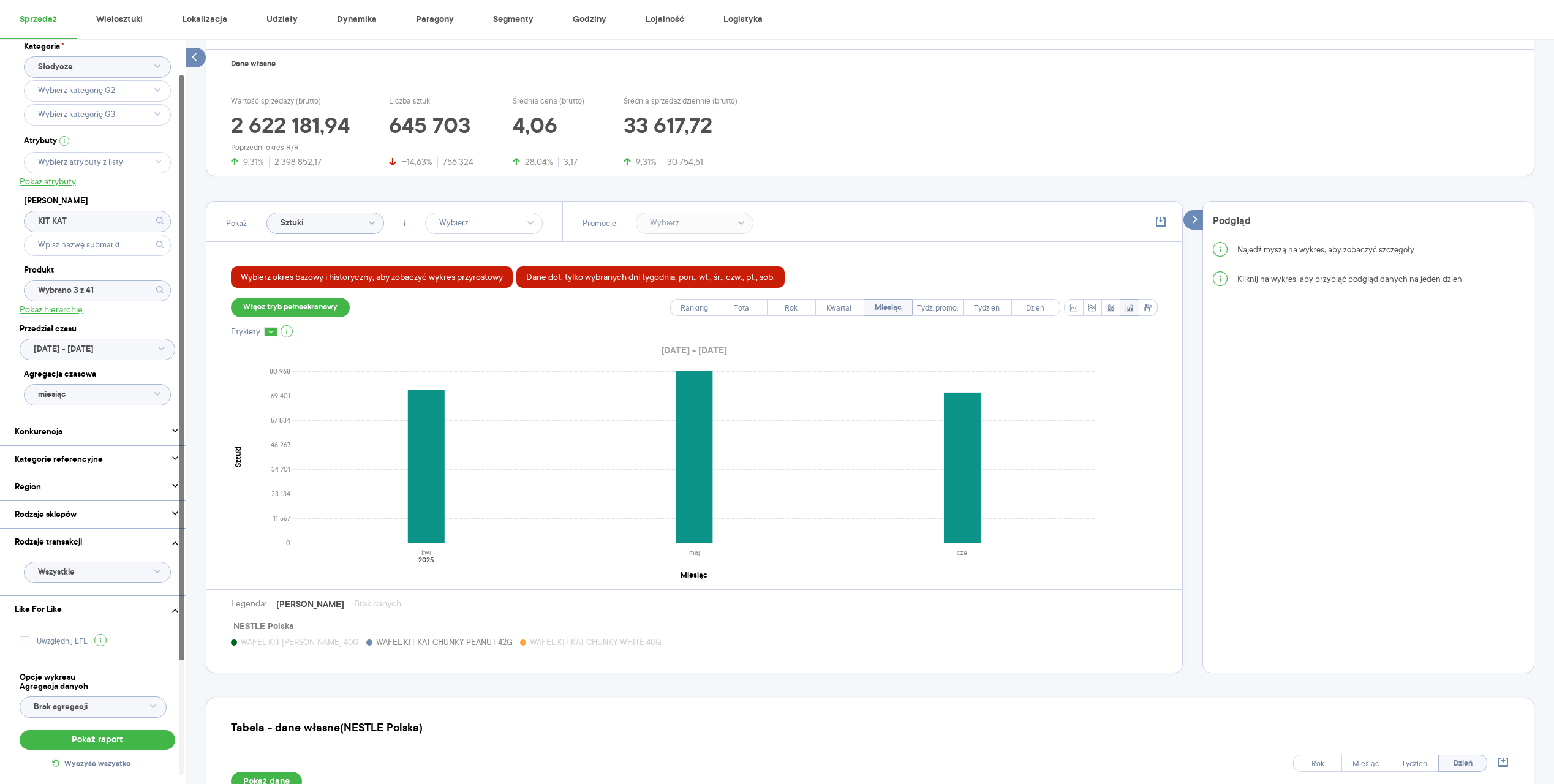 click on "Wybierz okres bazowy i historyczny, aby zobaczyć wykres przyrostowy Dane dot. tylko wybranych dni tygodnia: pon., wt., śr., czw., pt., sob. Włącz tryb pełnoekranowy Ranking Total Rok Kwartał Miesiąc Tydz. promo. Tydzień Dzień Etykiety [DATE] - [DATE] 0 11 567 23 134 34 701 46 267 57 834 69 401 80 968 Sztuki kwi maj [DATE] Miesiąc Legenda: Dane Brak danych NESTLE Polska WAFEL KIT KAT CHUNKY 40G WAFEL KIT KAT CHUNKY PEANUT 42G WAFEL KIT KAT CHUNKY WHITE 40G" at bounding box center [694, 457] 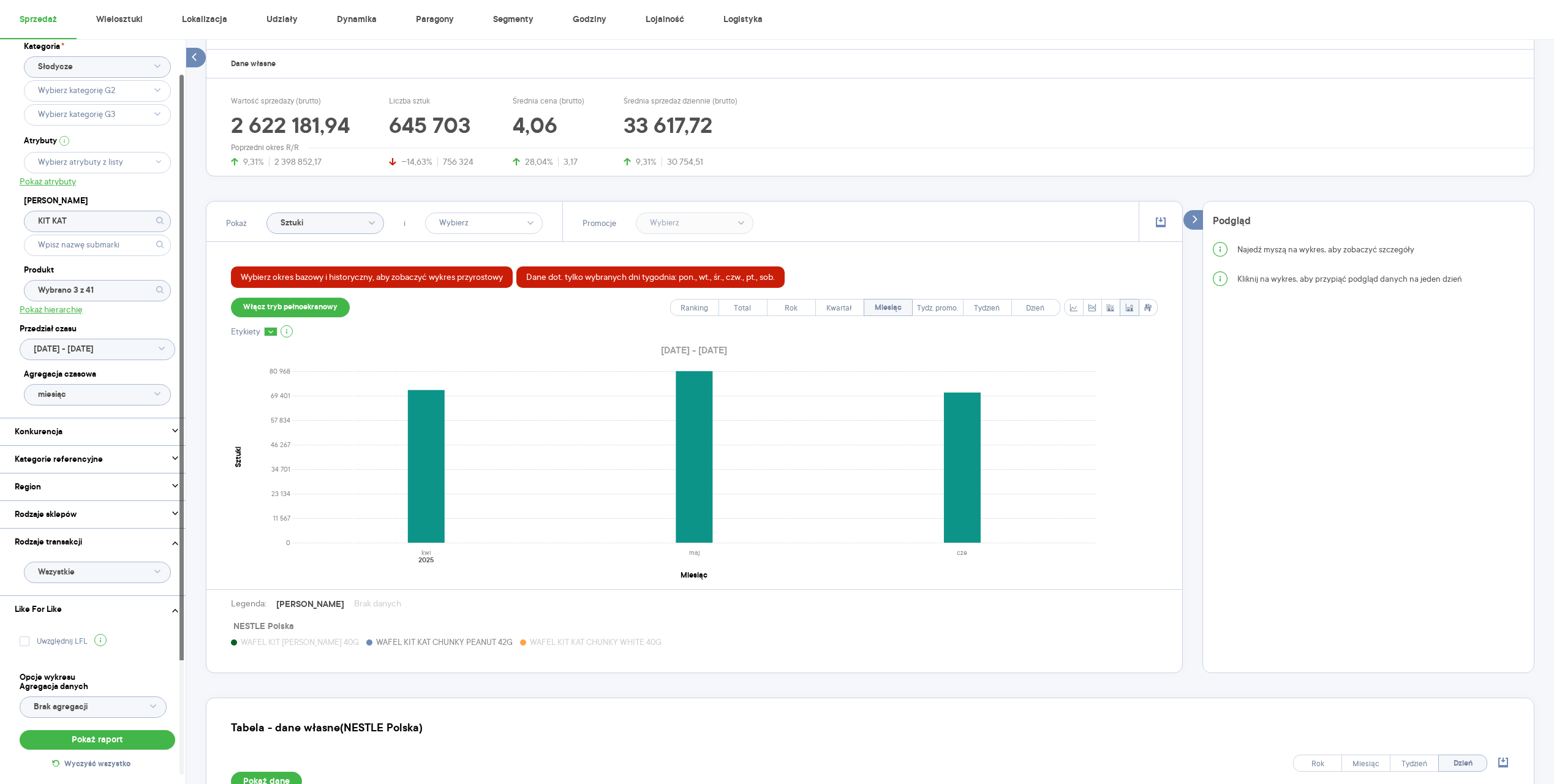 click on "Sprzedaż Podsumowanie - dane własne  (NESTLE Polska) Dane dot. tylko wybranych dni tygodnia: pon., wt., śr., czw., pt., sob. Pokaż: Dane total Dane per sklep Dystrybucja Jednostki naturalne Dane własne Wartość sprzedaży (brutto) 2 622 181,94 9,31% 2 398 852,17 Liczba sztuk 645 703 −14,63% 756 324 Średnia cena (brutto) 4,06 28,04% 3,17 Średnia sprzedaż dziennie (brutto) 33 617,72 9,31% 30 754,51 Poprzedni okres R/R Pokaż Sztuki i Promocje Wybierz okres bazowy i historyczny, aby zobaczyć wykres przyrostowy Dane dot. tylko wybranych dni tygodnia: pon., wt., śr., czw., pt., sob. Włącz tryb pełnoekranowy Ranking Total Rok Kwartał Miesiąc Tydz. promo. Tydzień Dzień Etykiety [DATE] - [DATE] 0 11 567 23 134 34 701 46 267 57 834 69 401 80 968 Sztuki kwi maj [DATE] Miesiąc Legenda: Dane Brak danych NESTLE Polska WAFEL KIT KAT CHUNKY 40G WAFEL KIT KAT CHUNKY PEANUT 42G WAFEL KIT KAT CHUNKY WHITE 40G Podgląd Najedź myszą na wykres, aby zobaczyć szczegóły Tabela - dane własne  Rok" at bounding box center (870, 375) 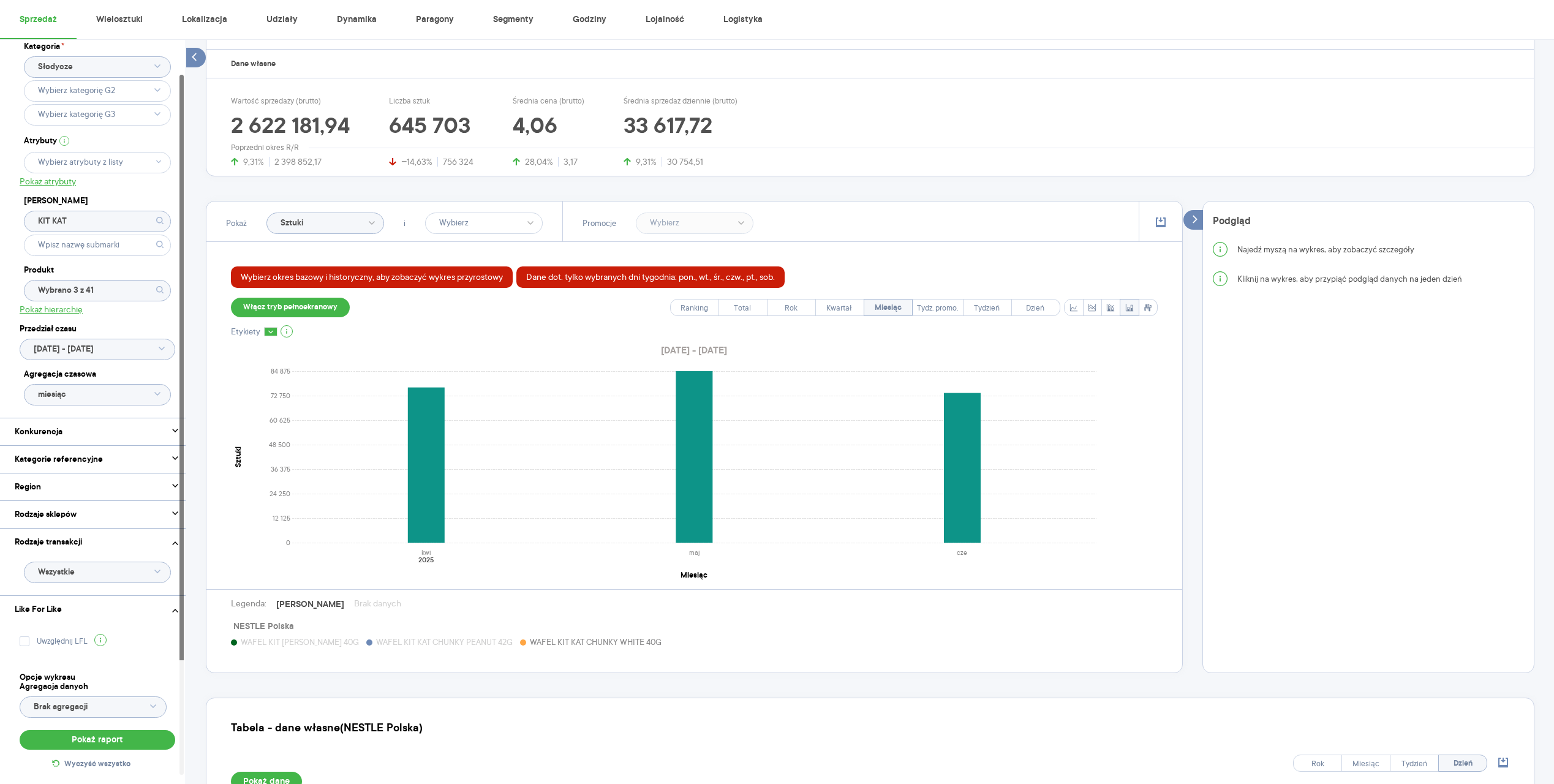 click on "WAFEL KIT [PERSON_NAME] 40G" at bounding box center [300, 642] 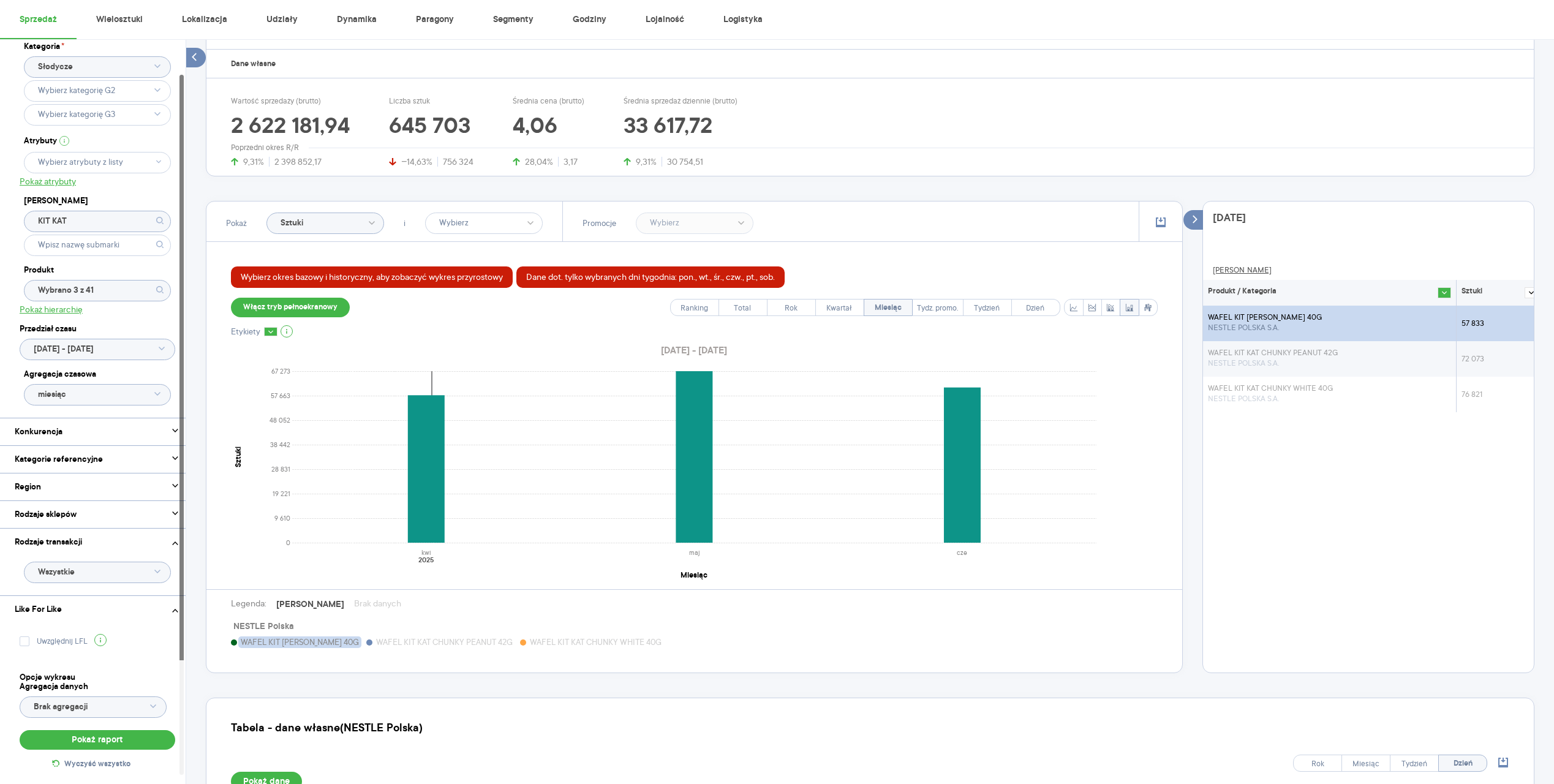 click 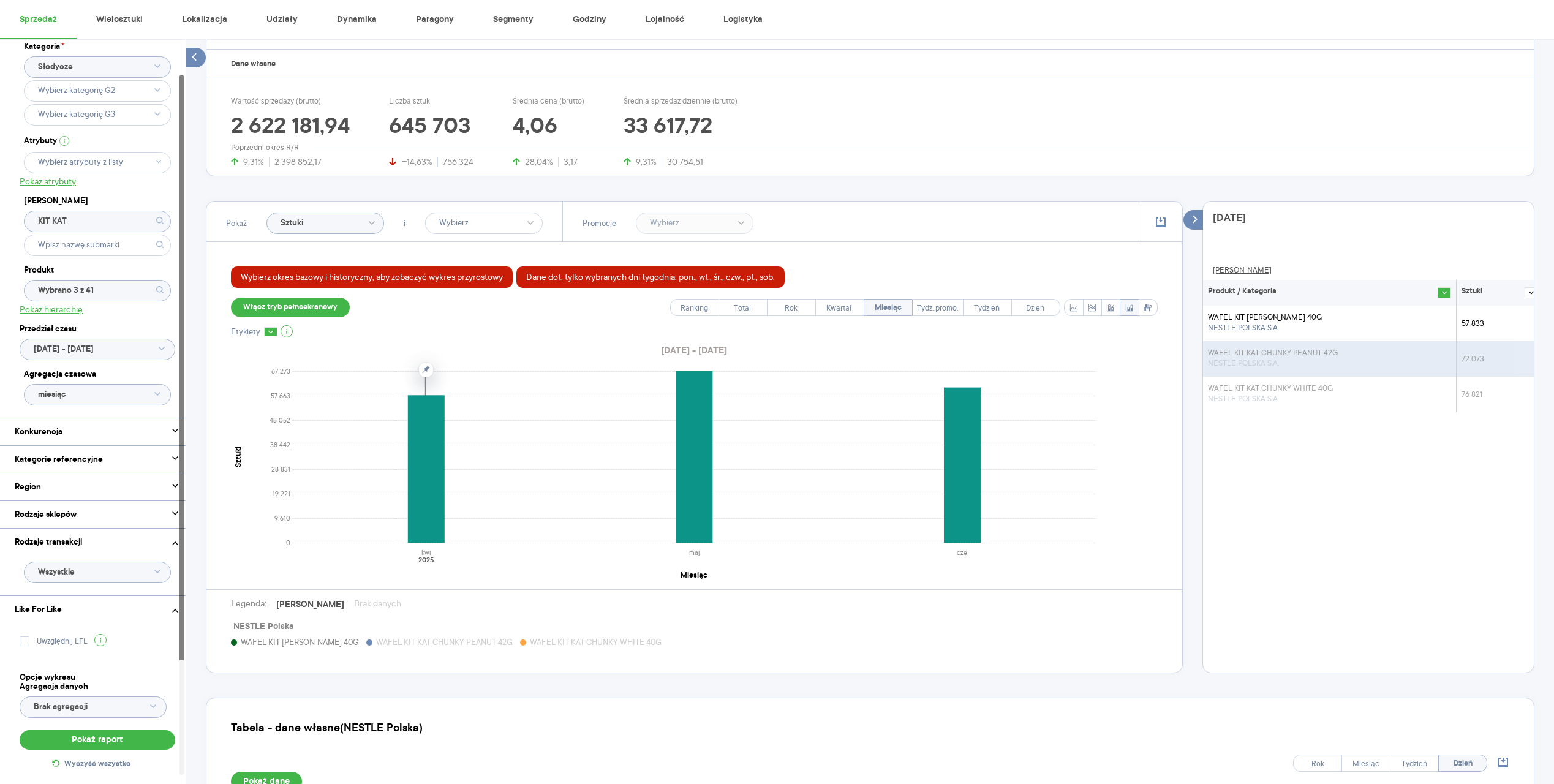 click on "WAFEL KIT KAT CHUNKY PEANUT 42G NESTLE POLSKA S.A." at bounding box center (1329, 359) 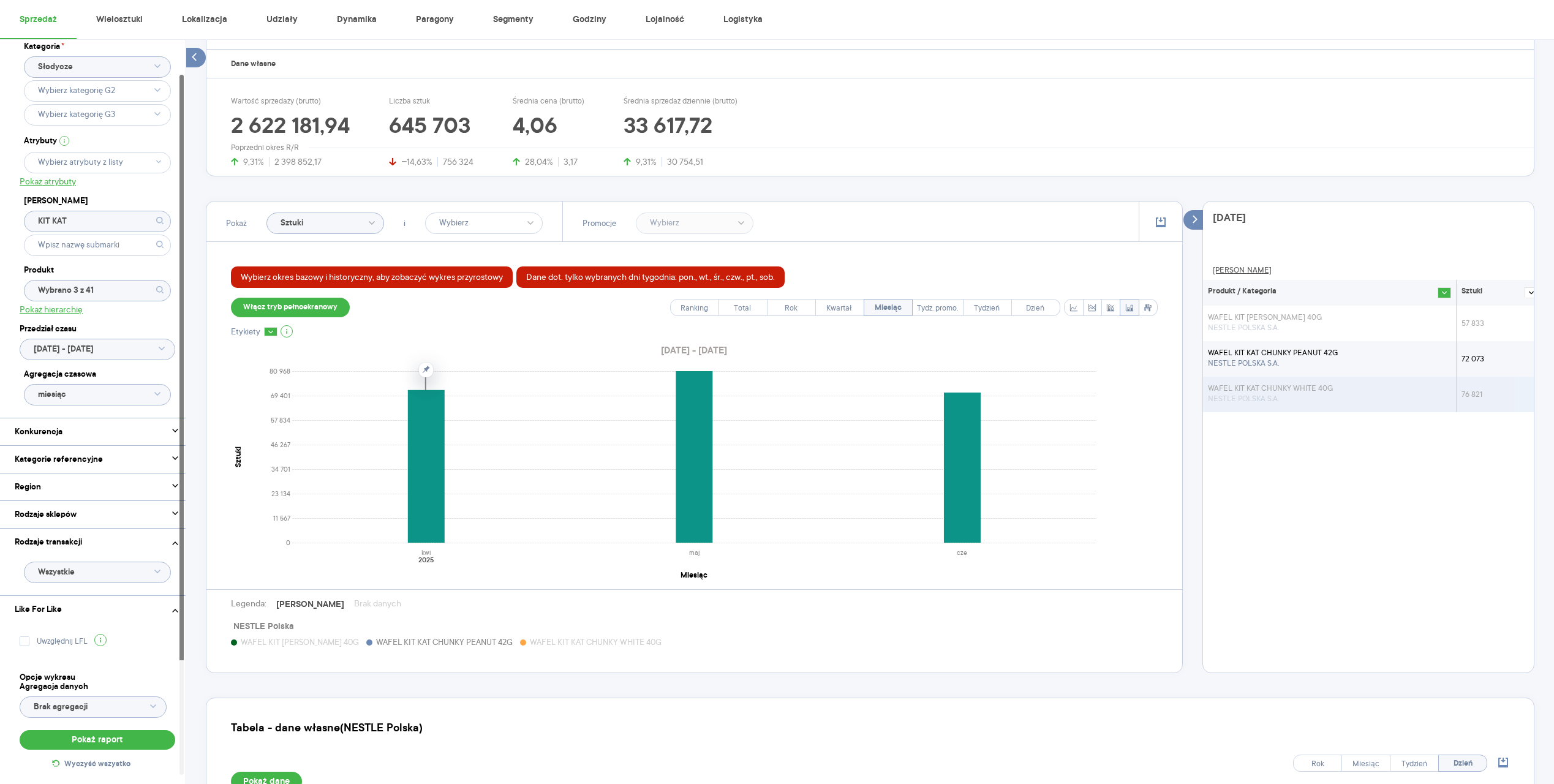 click on "WAFEL KIT KAT CHUNKY WHITE 40G NESTLE POLSKA S.A." at bounding box center (1329, 394) 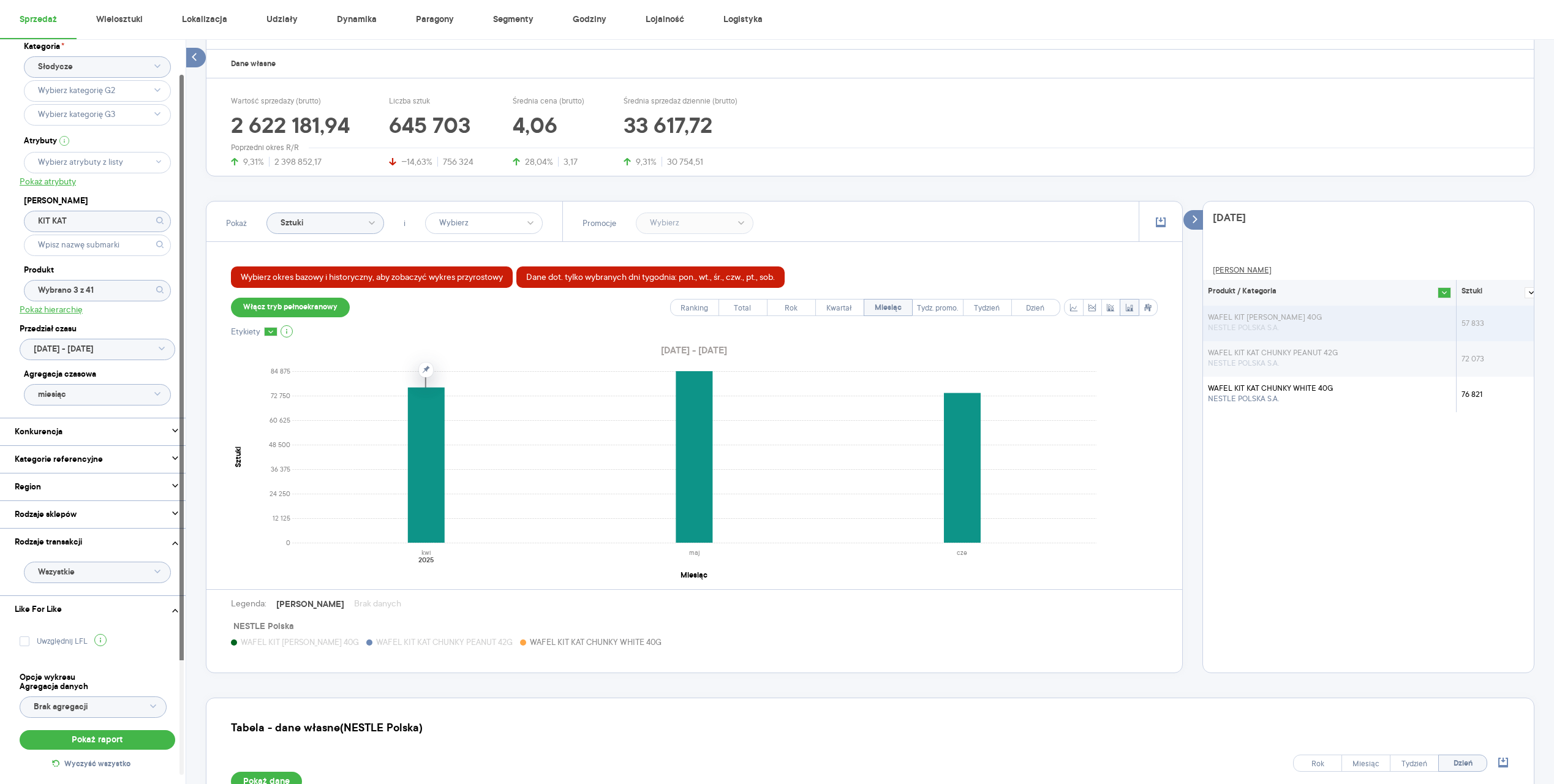 click on "WAFEL KIT KAT CHUNKY 40G NESTLE POLSKA S.A." at bounding box center (1329, 323) 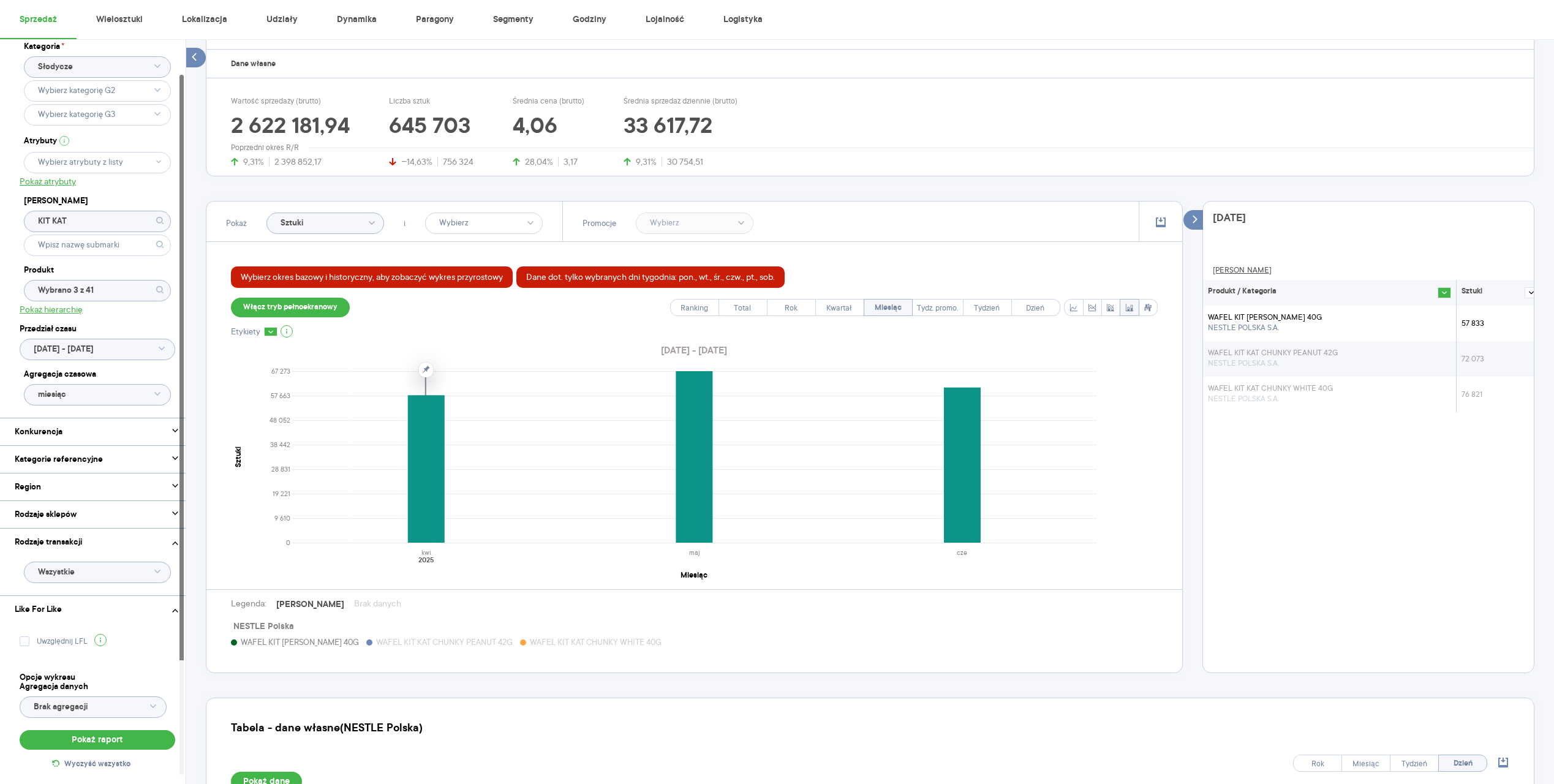 click on "Wybrano 3 z 41" 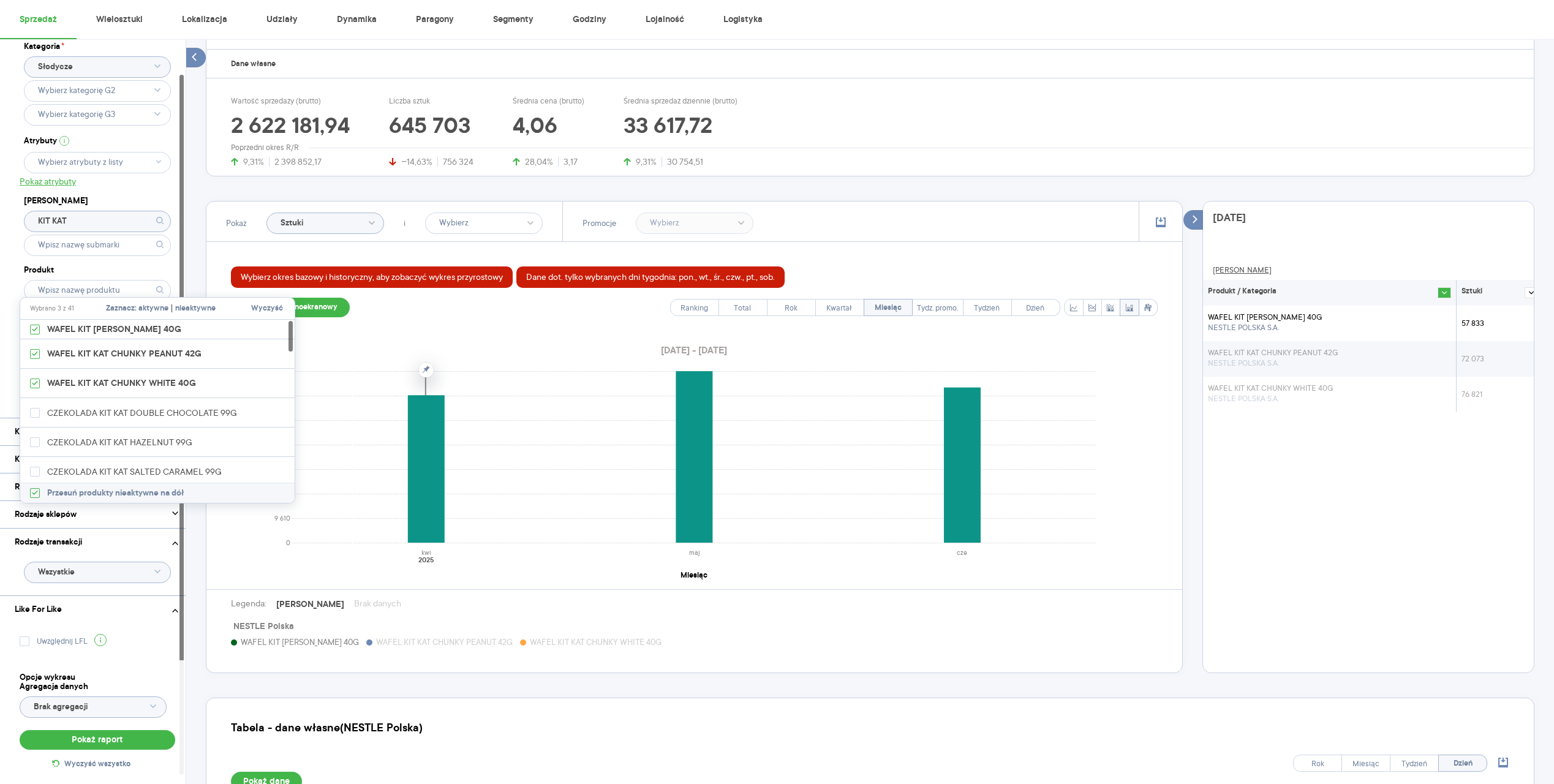 click on "Wyczyść" at bounding box center [267, 309] 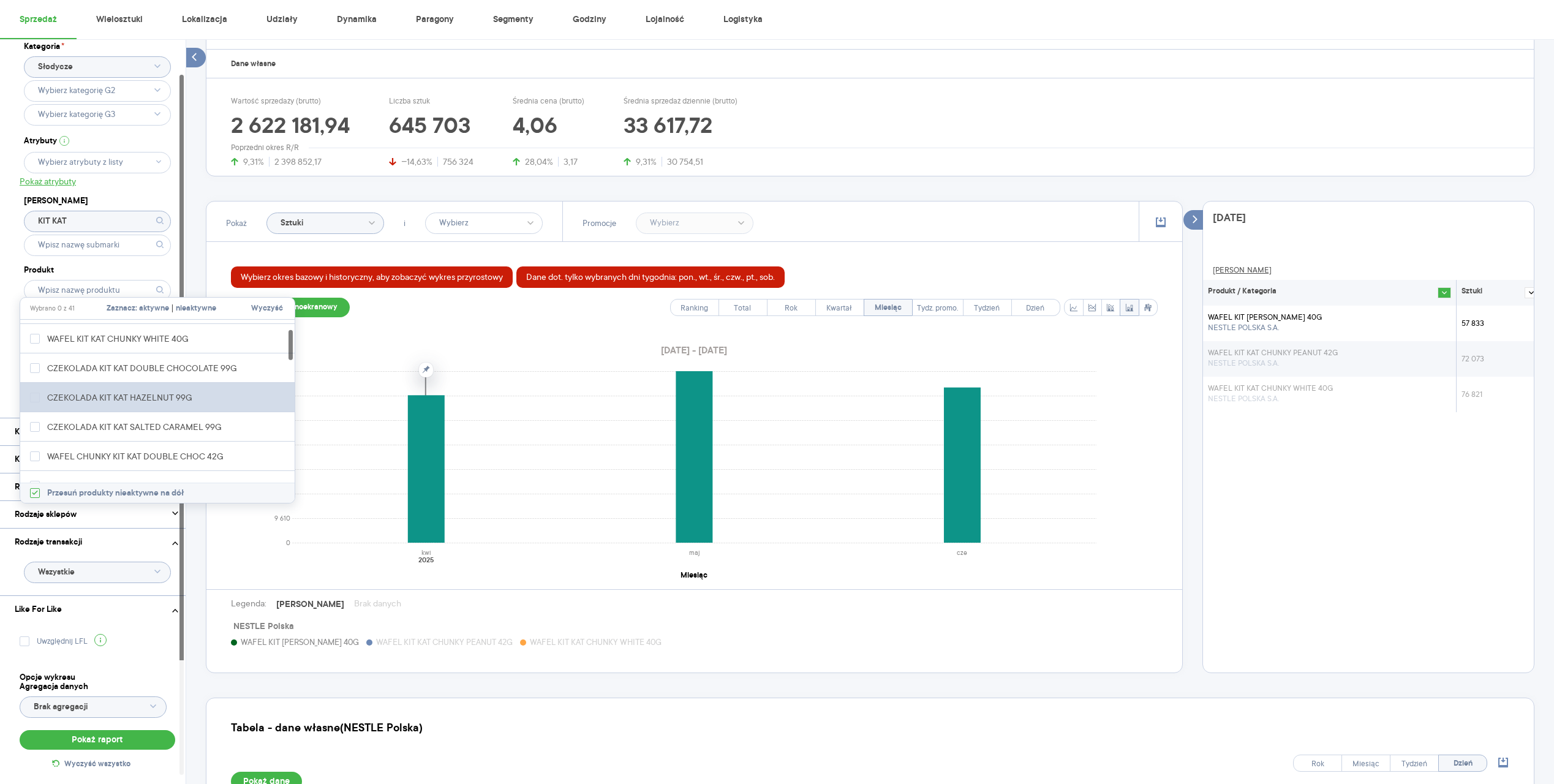 scroll, scrollTop: 50, scrollLeft: 0, axis: vertical 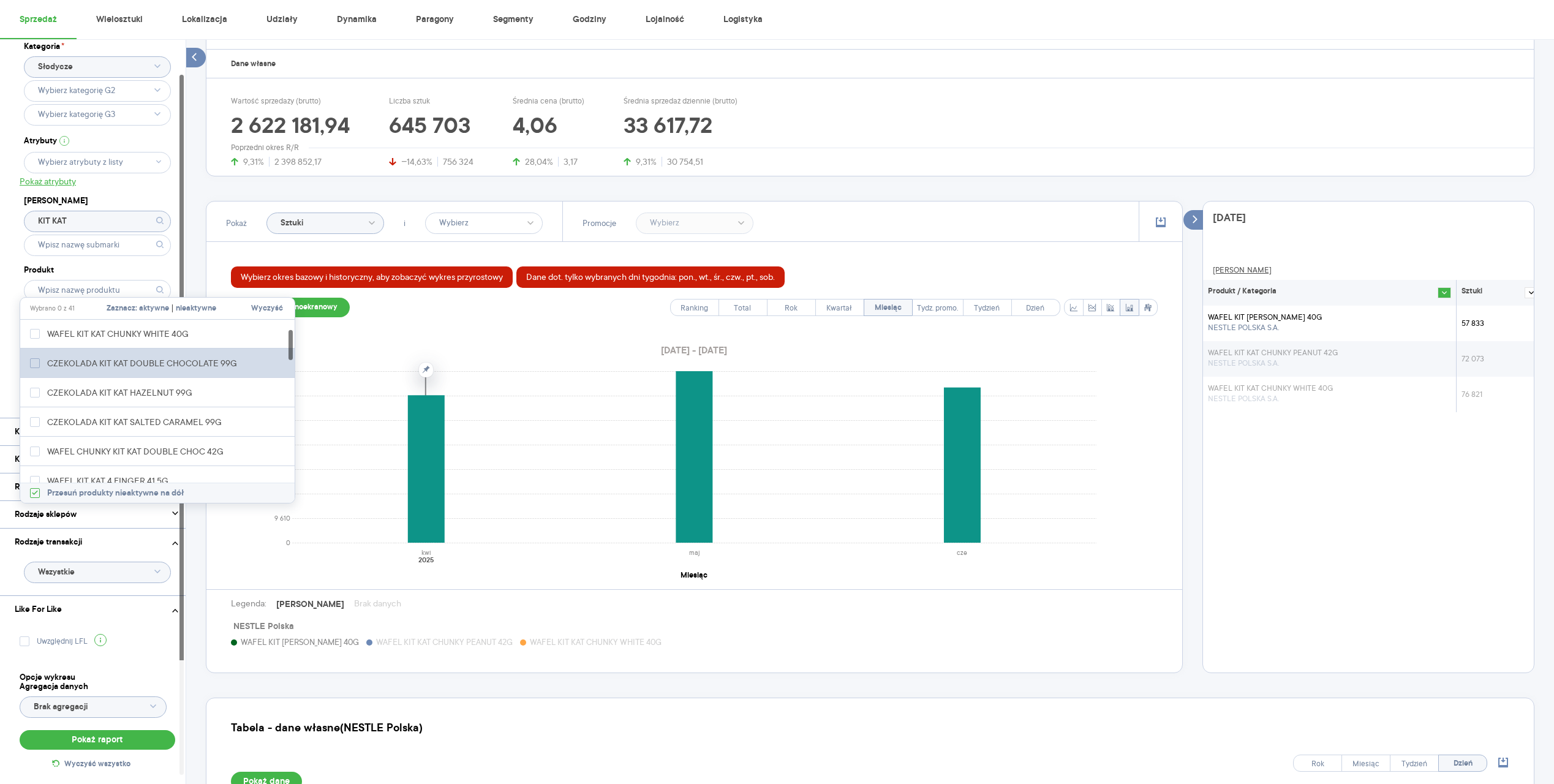 click at bounding box center [35, 363] 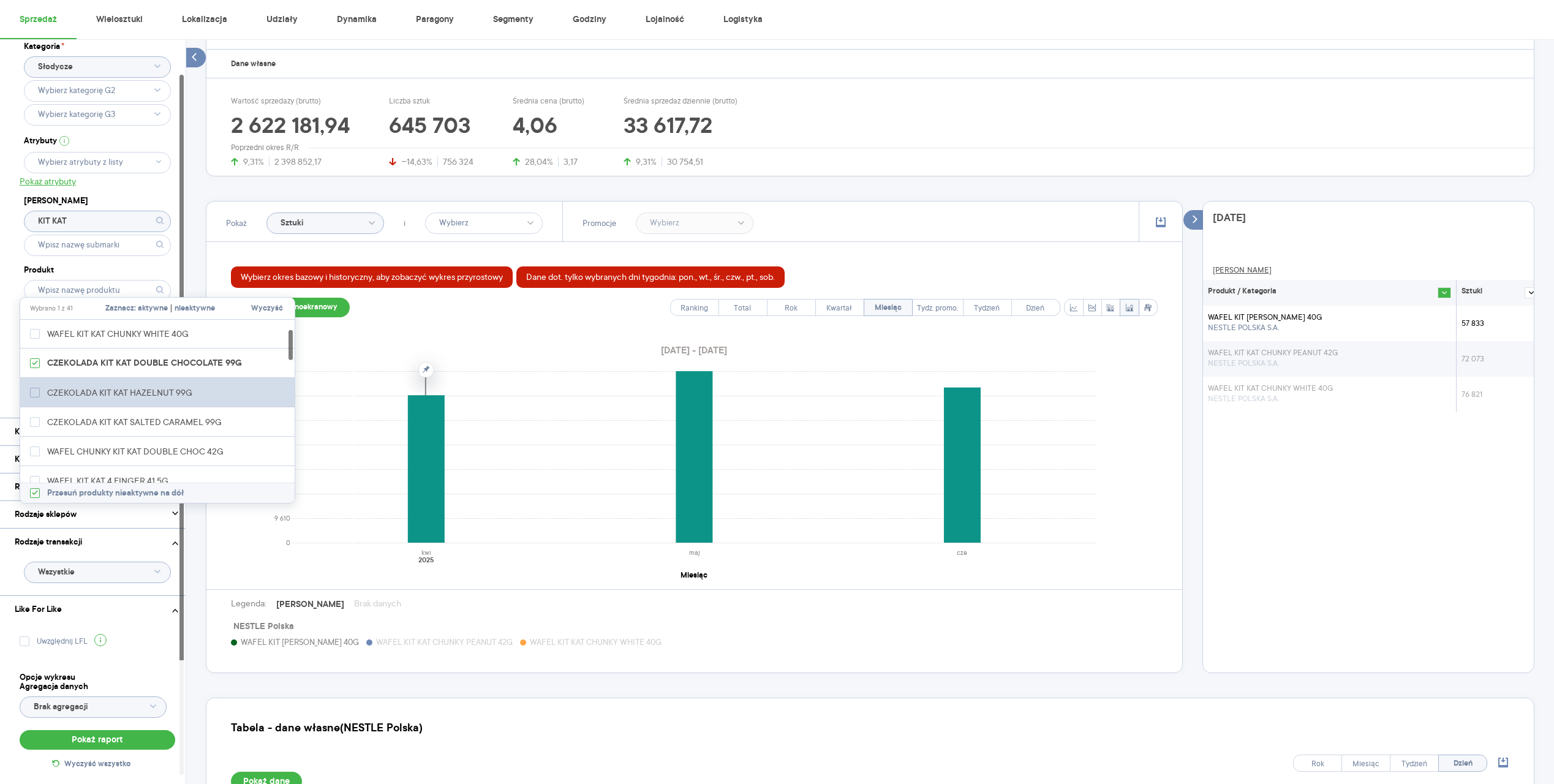 click 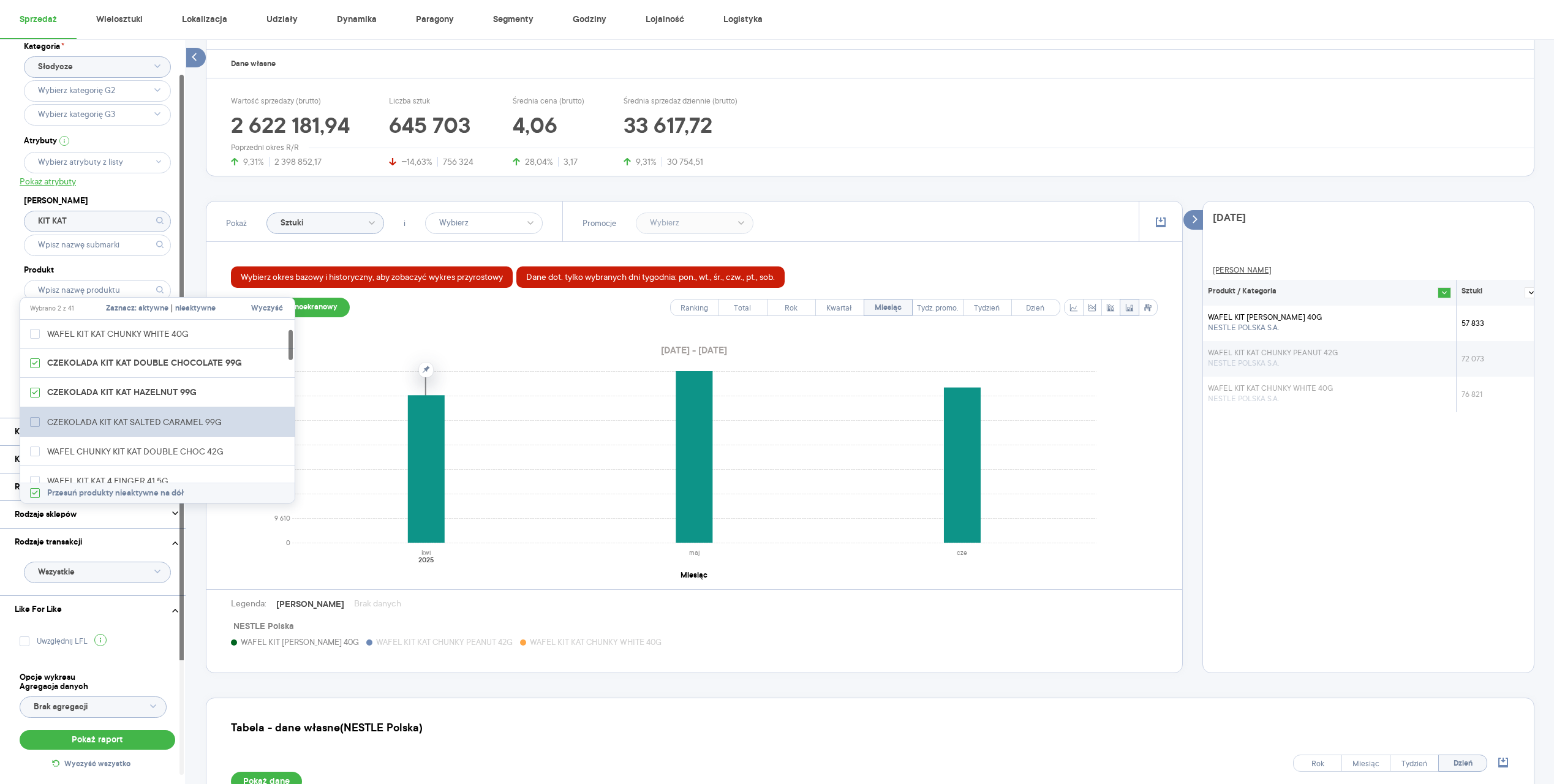 click 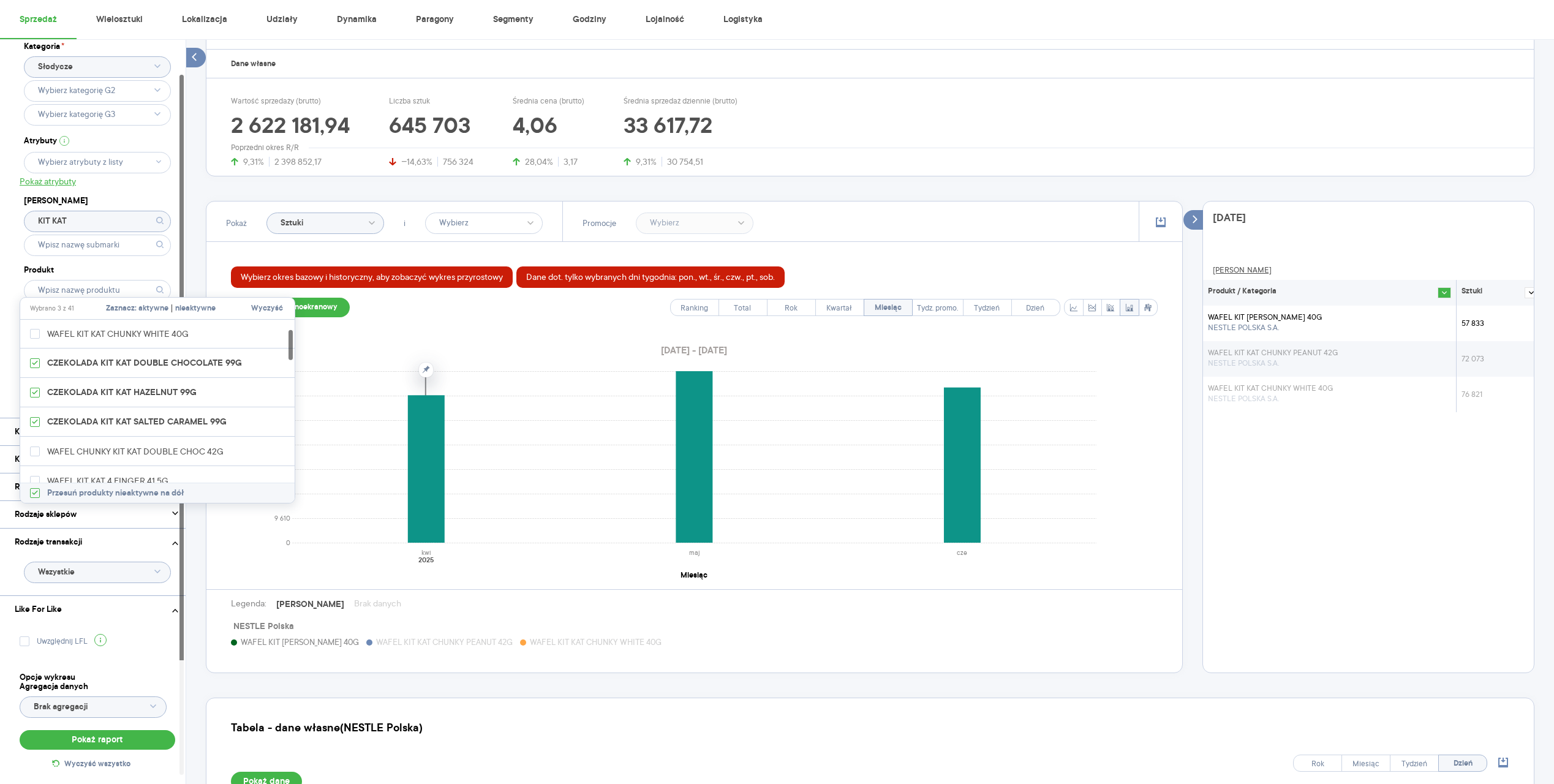 click on "Dostęp do danych * T1 T2 [MEDICAL_DATA] Kategoria * Słodycze Atrybuty Pokaż atrybuty Marka KIT KAT Produkt Pokaż hierarchię Przedział czasu [DATE] - [DATE] Agregacja czasowa miesiąc" at bounding box center (97, 205) 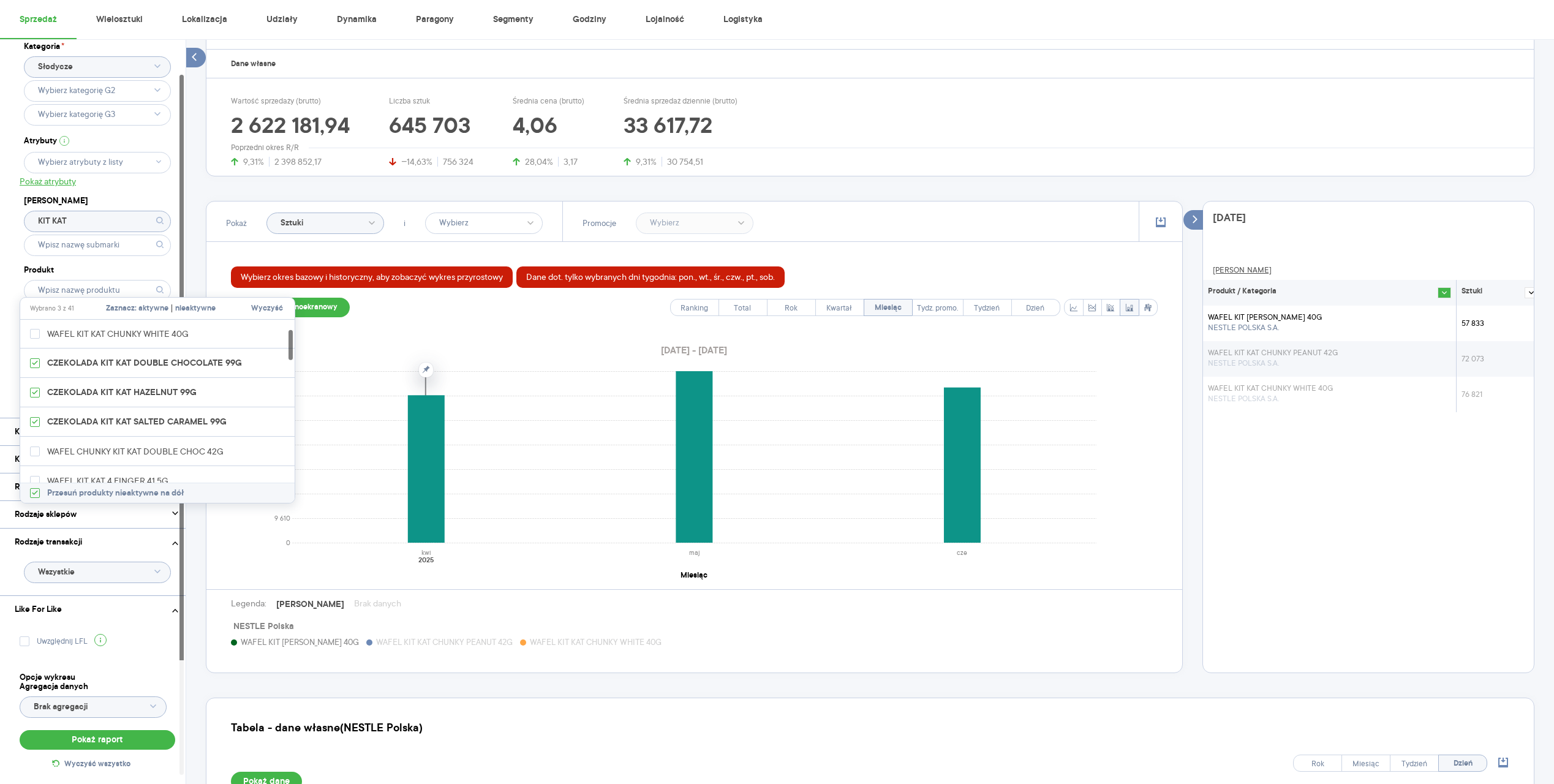 type on "Wybrano 3 z 41" 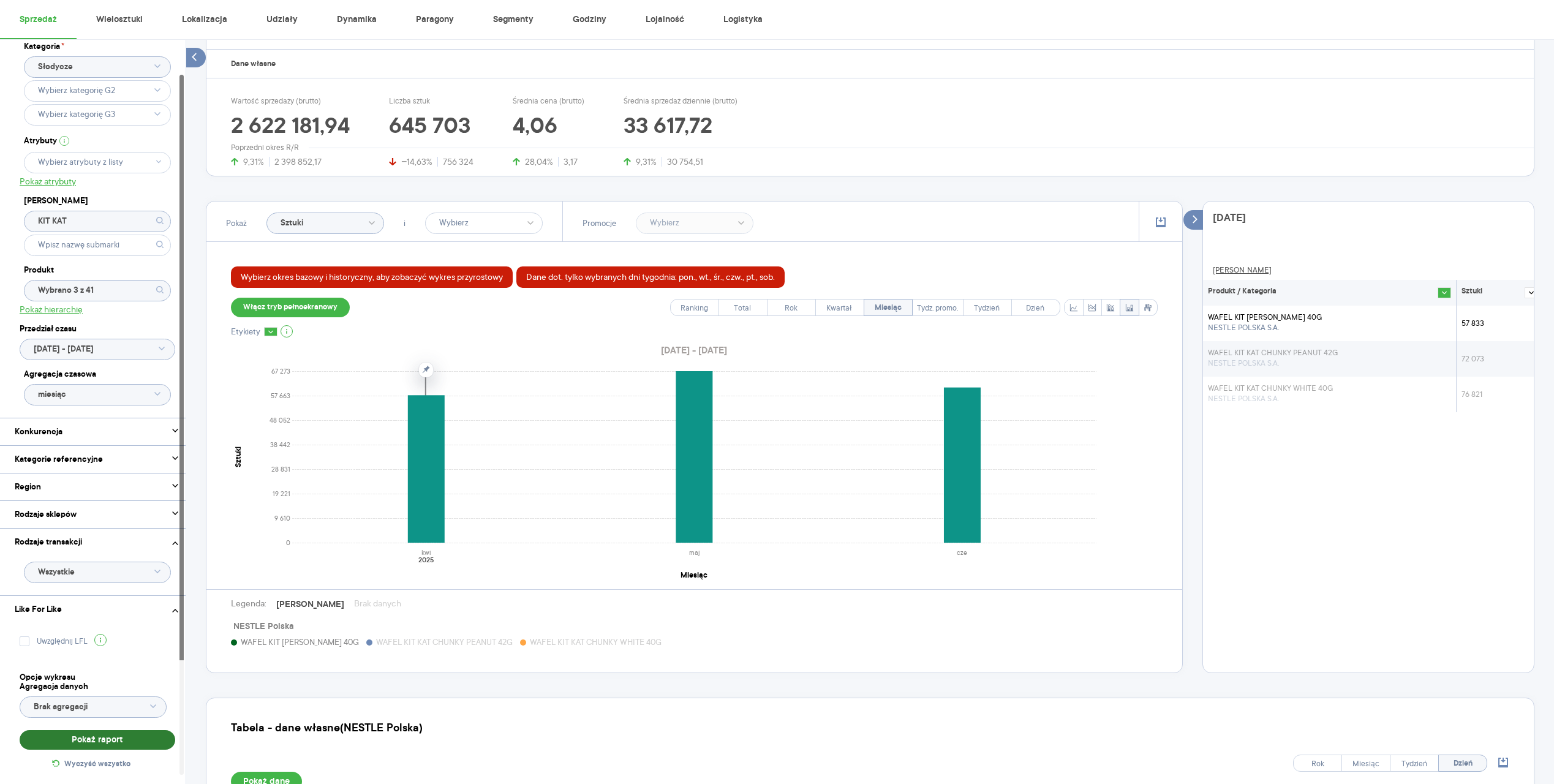 click on "Pokaż raport" at bounding box center [97, 740] 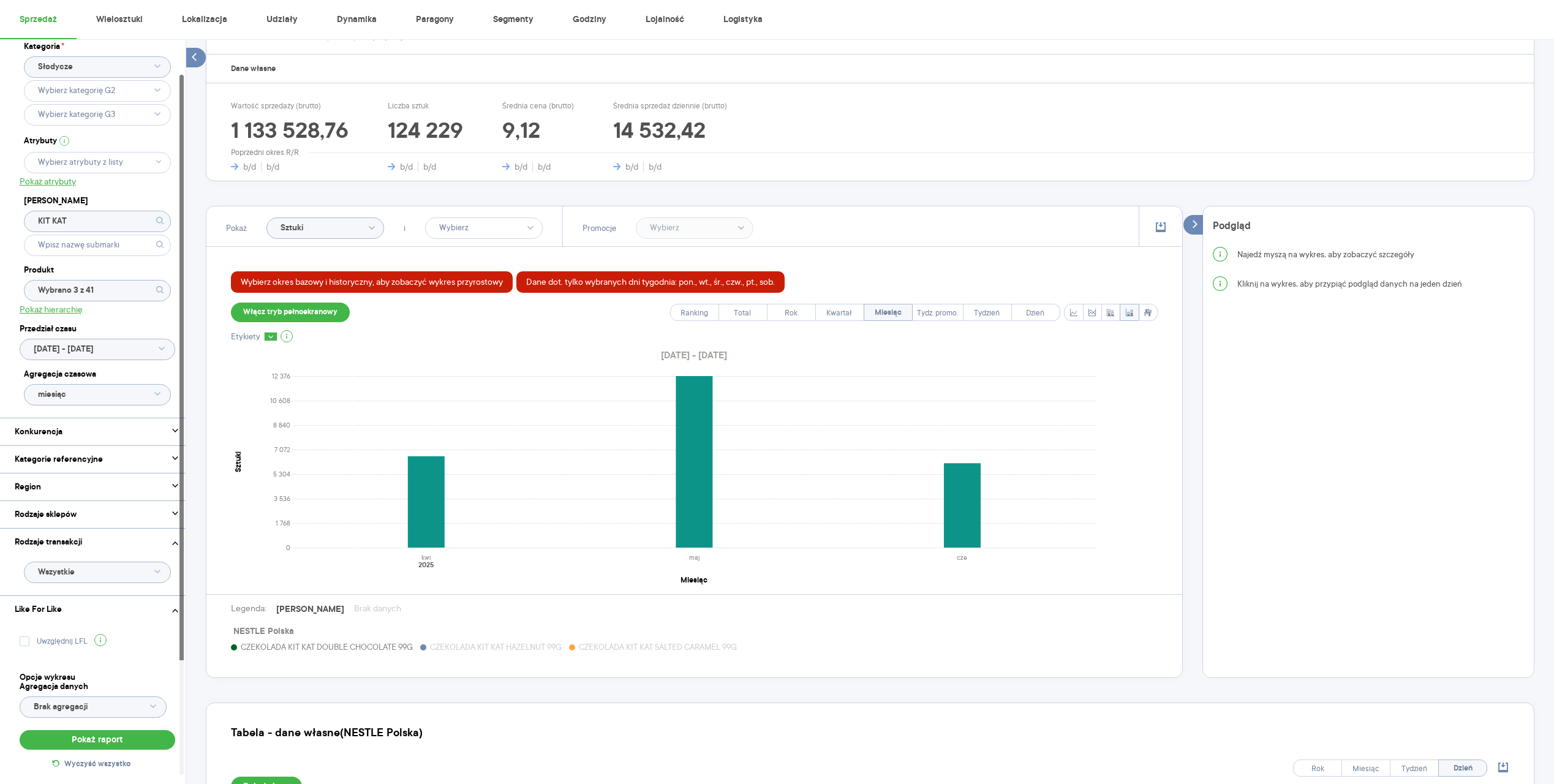 scroll, scrollTop: 176, scrollLeft: 0, axis: vertical 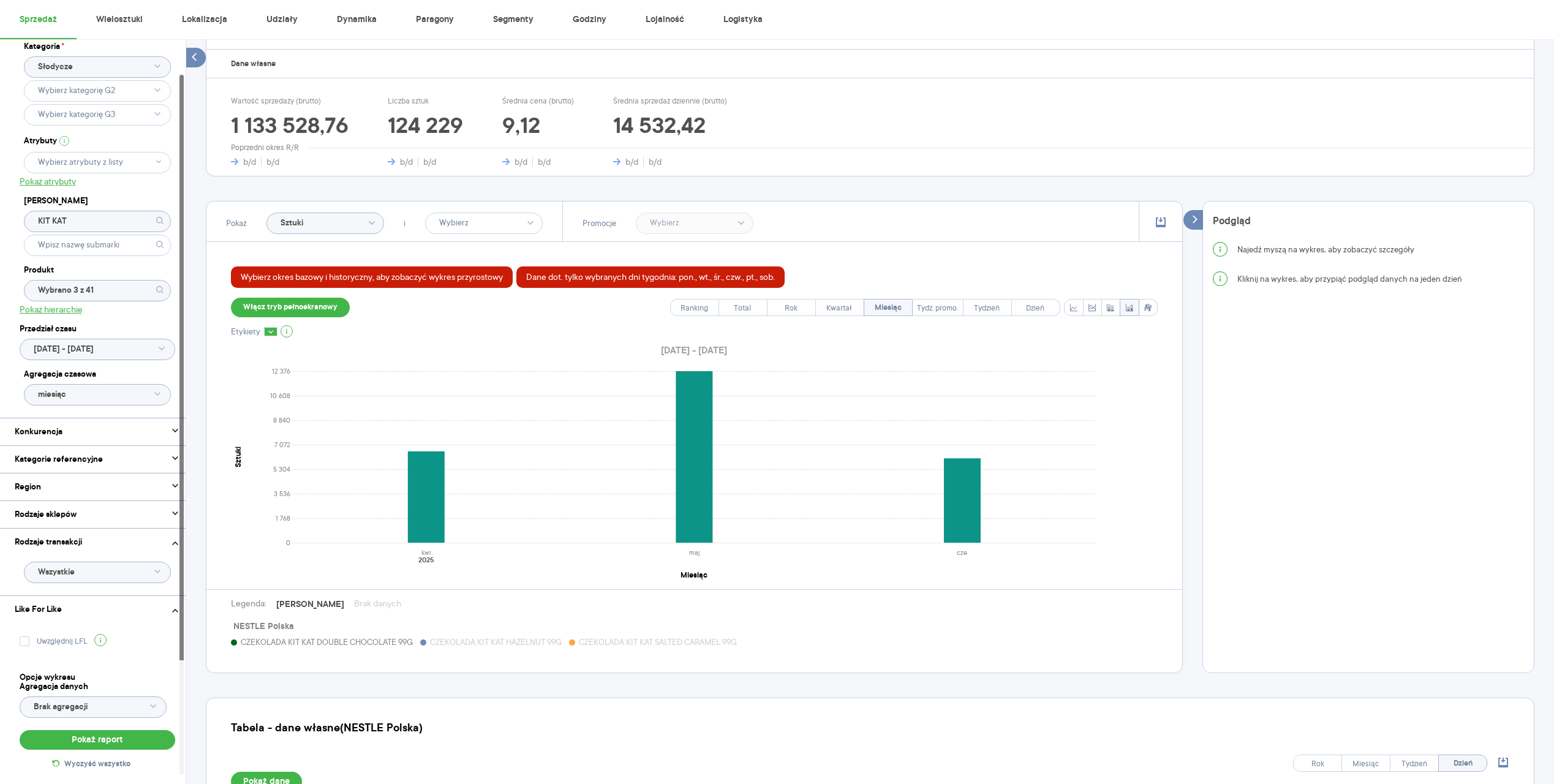 click on "Wybrano 3 z 41" 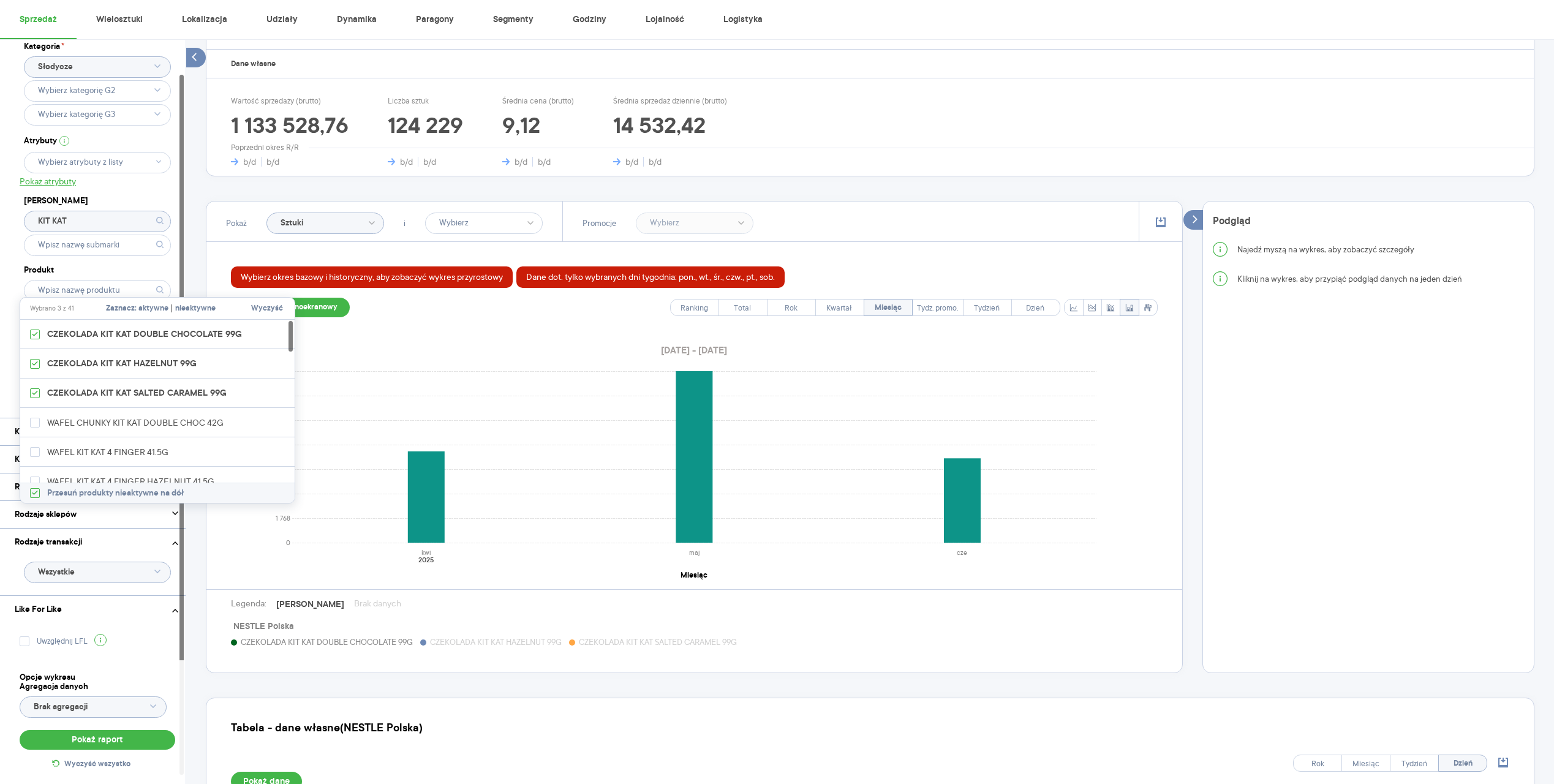 click on "Dostęp do danych * T1 T2 [MEDICAL_DATA] Kategoria * Słodycze Atrybuty Pokaż atrybuty Marka KIT KAT Produkt Pokaż hierarchię Przedział czasu [DATE] - [DATE] Agregacja czasowa miesiąc" at bounding box center (97, 205) 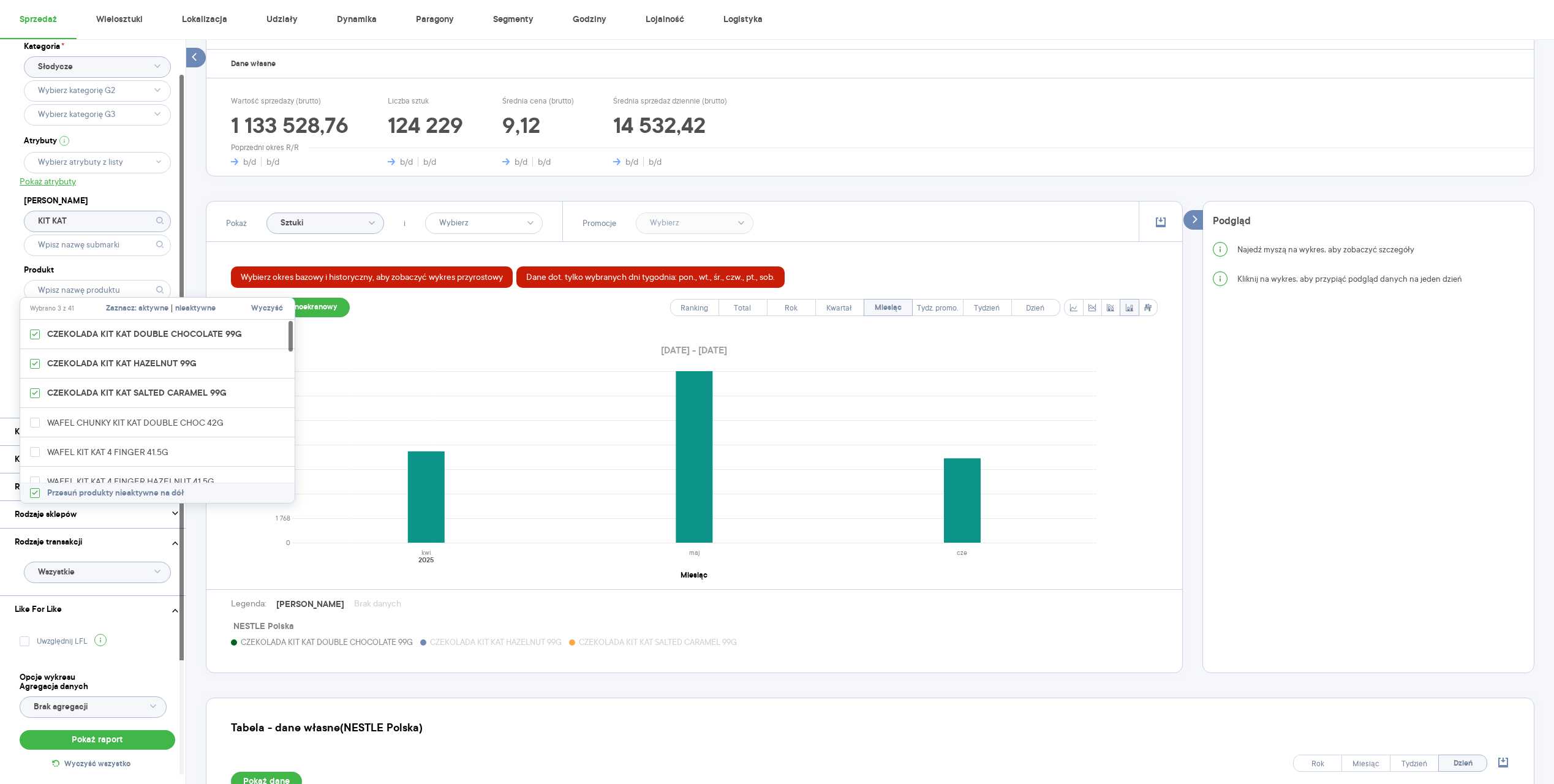 type on "Wybrano 3 z 41" 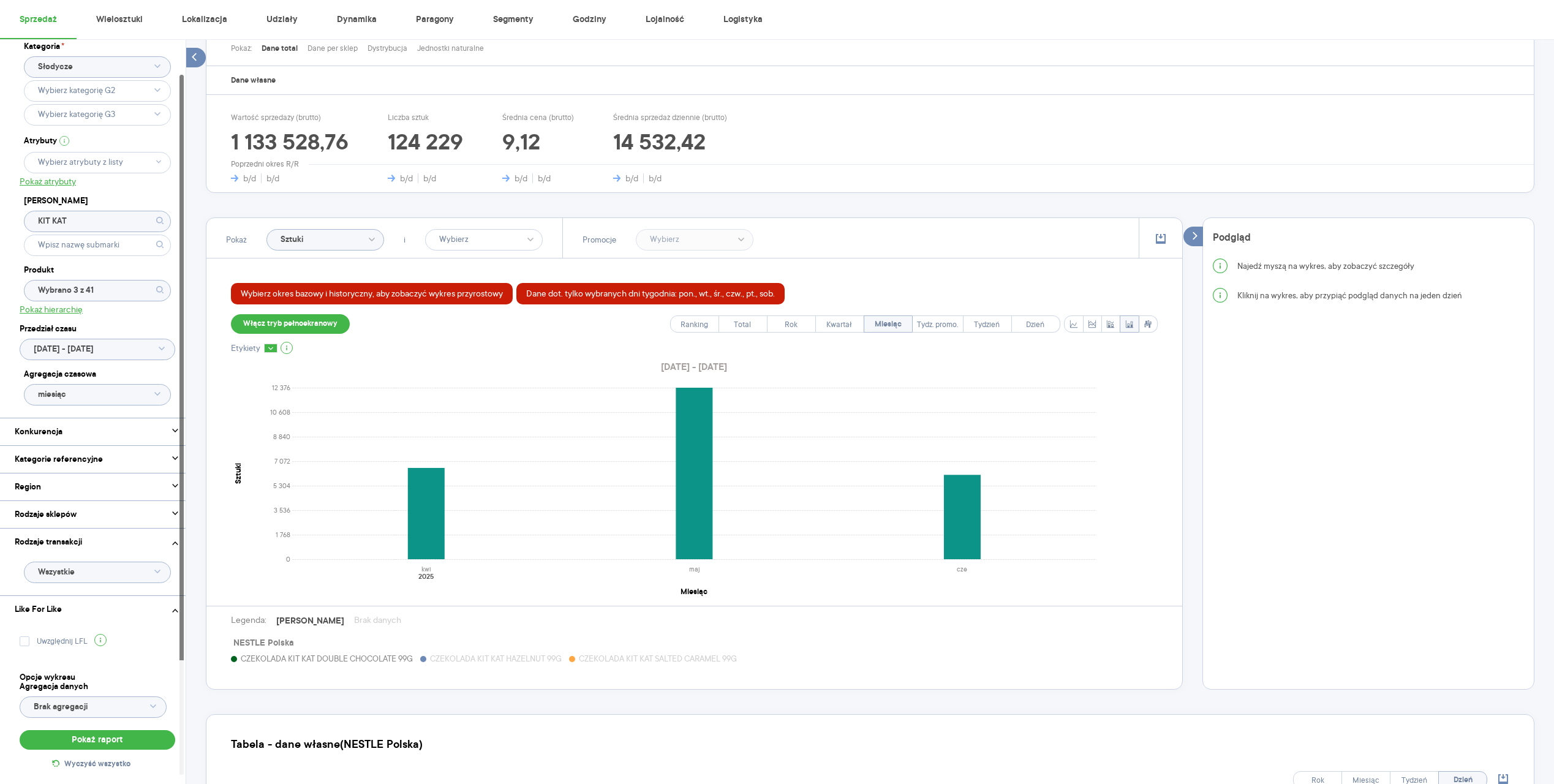 scroll, scrollTop: 161, scrollLeft: 0, axis: vertical 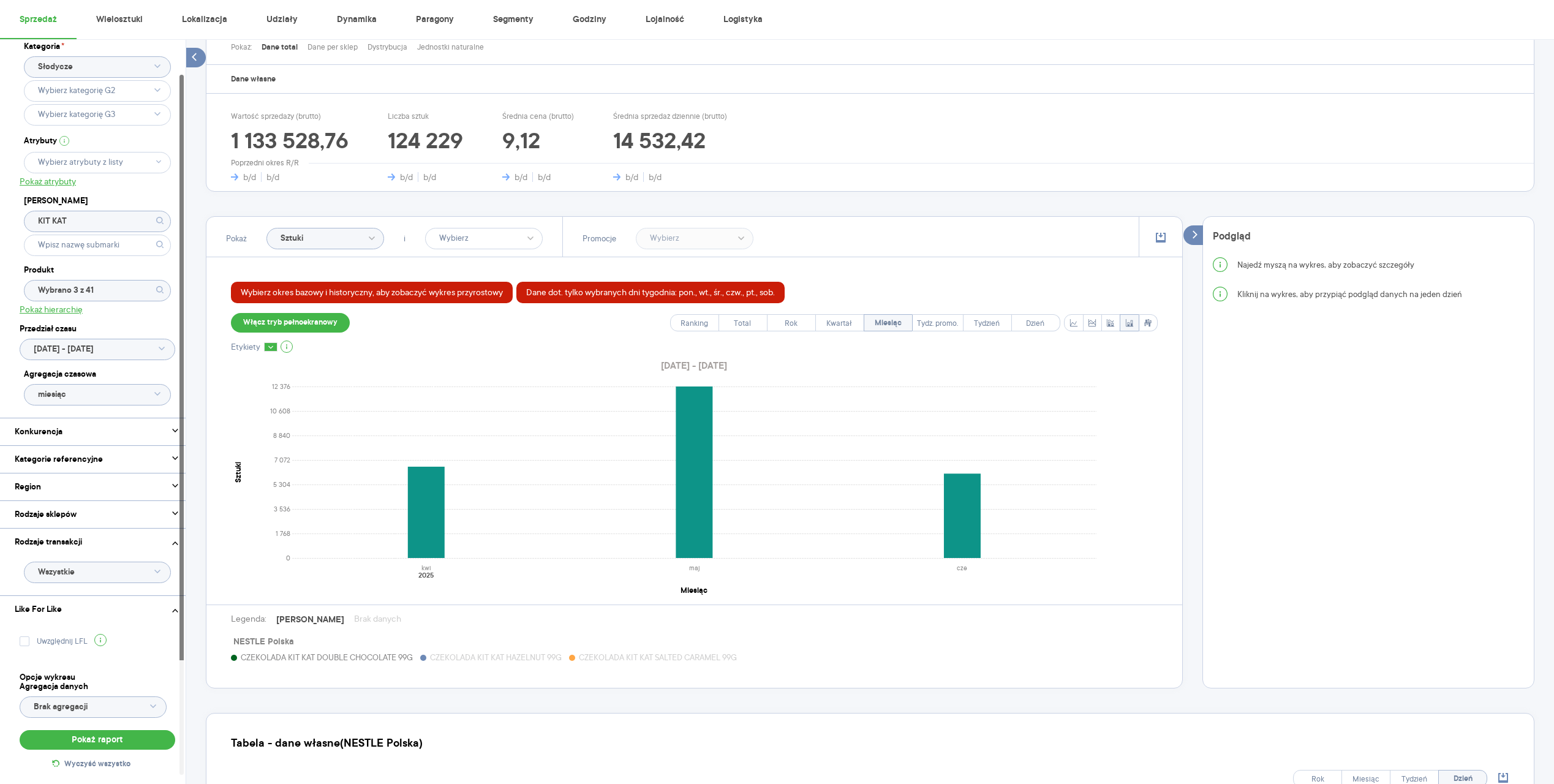 click on "KIT KAT" 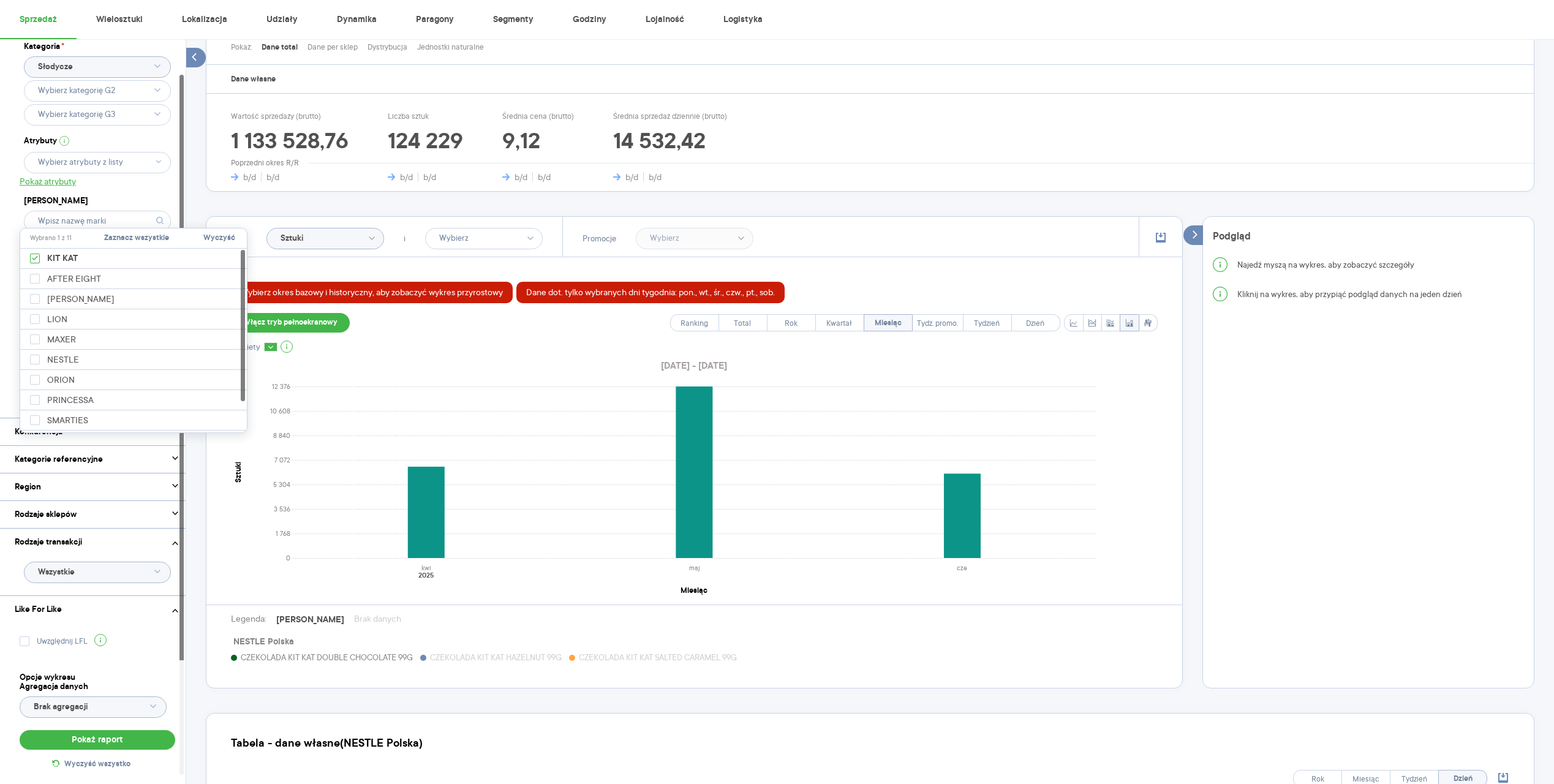 click on "Wyczyść" at bounding box center (219, 238) 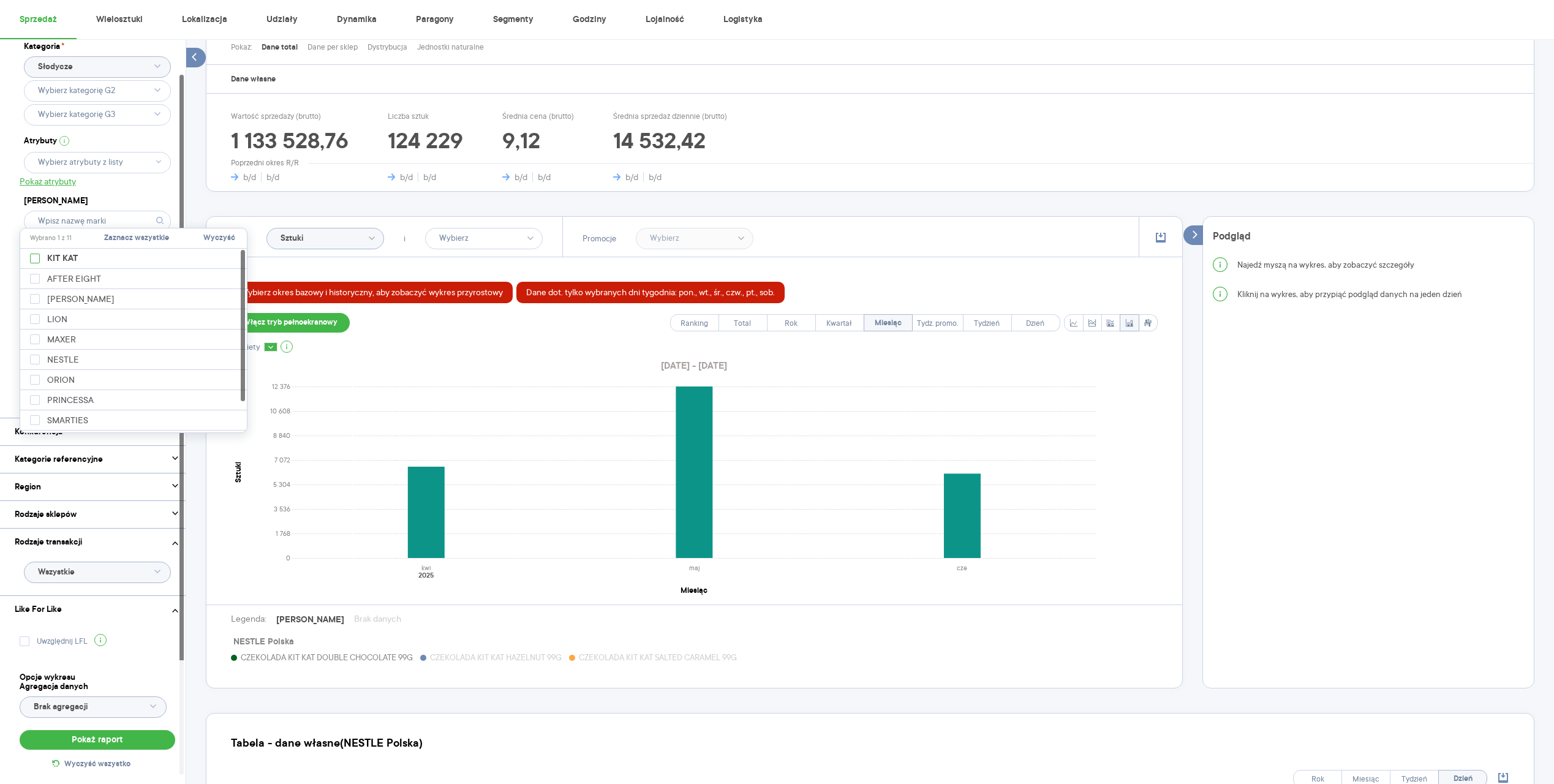 checkbox on "false" 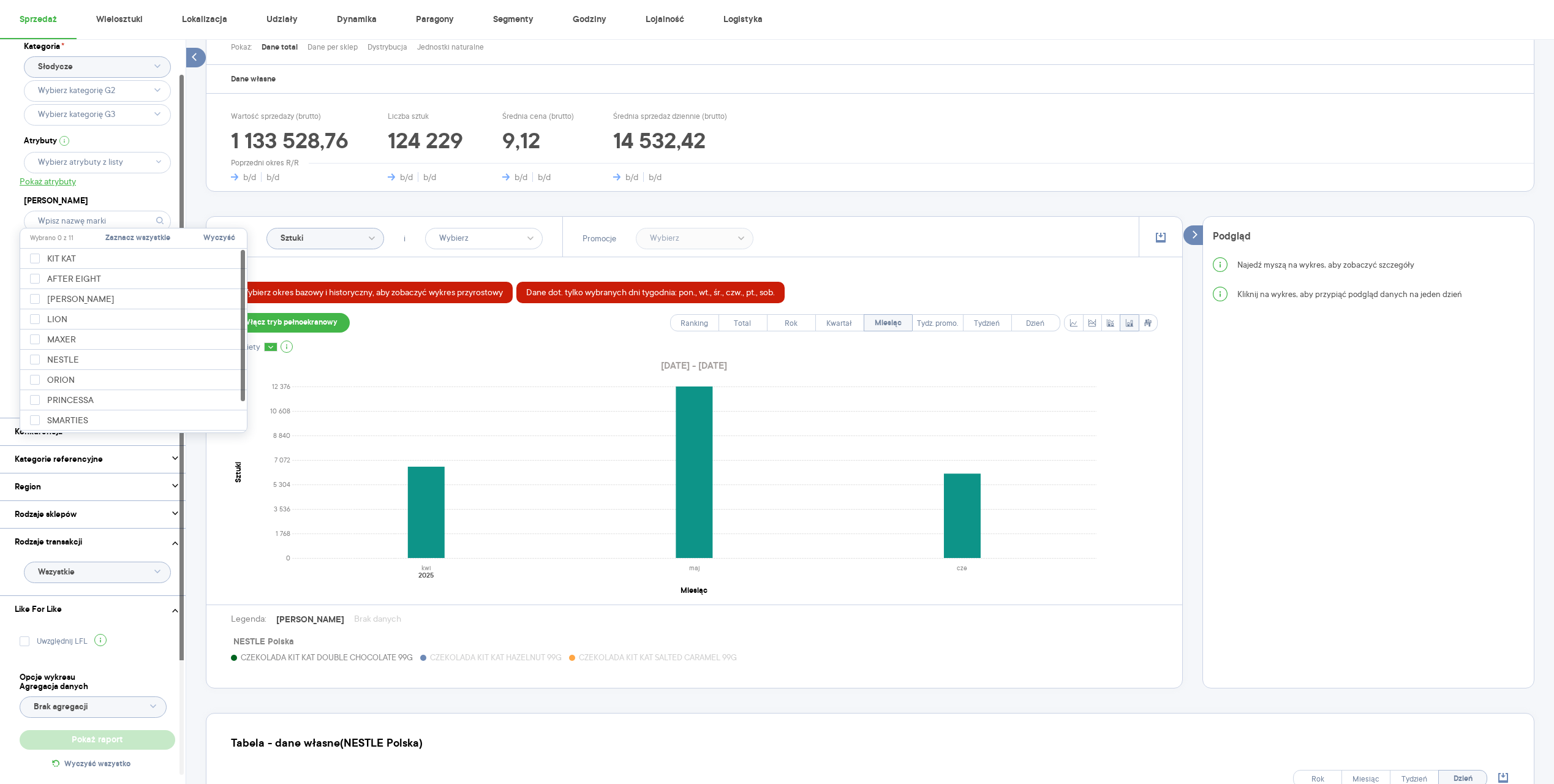 type on "Wybrano 3 z 100" 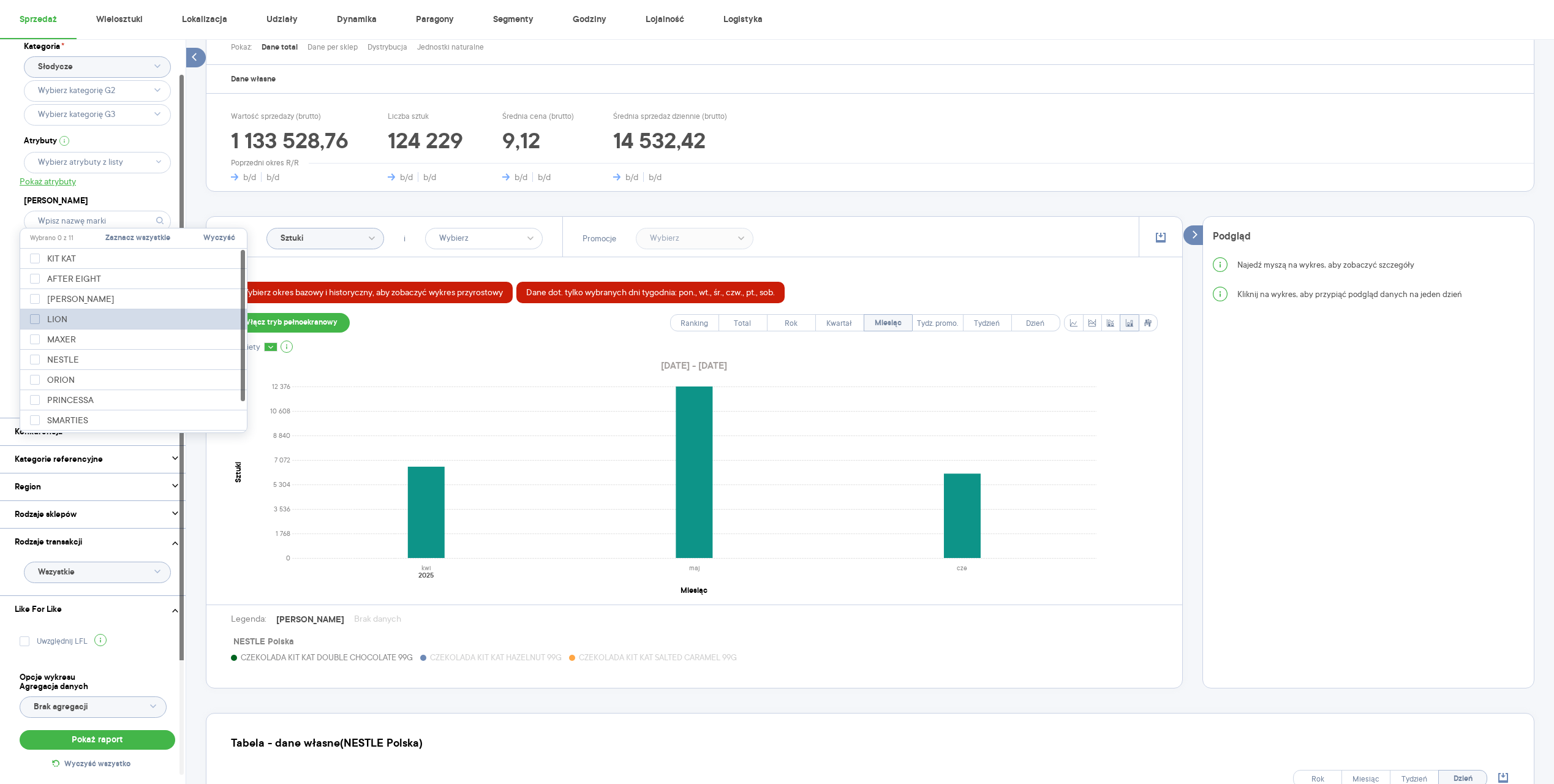 click 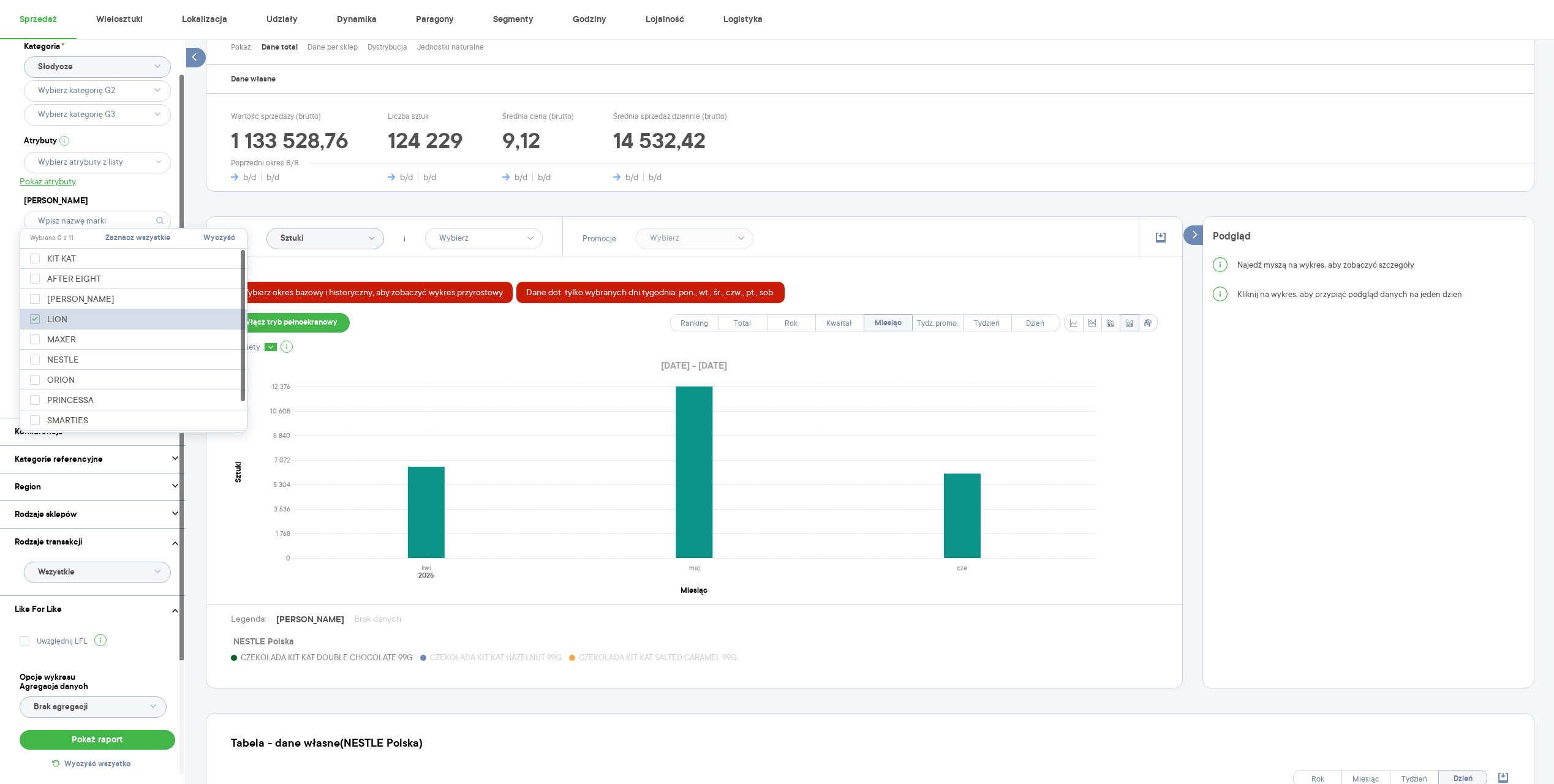 checkbox on "true" 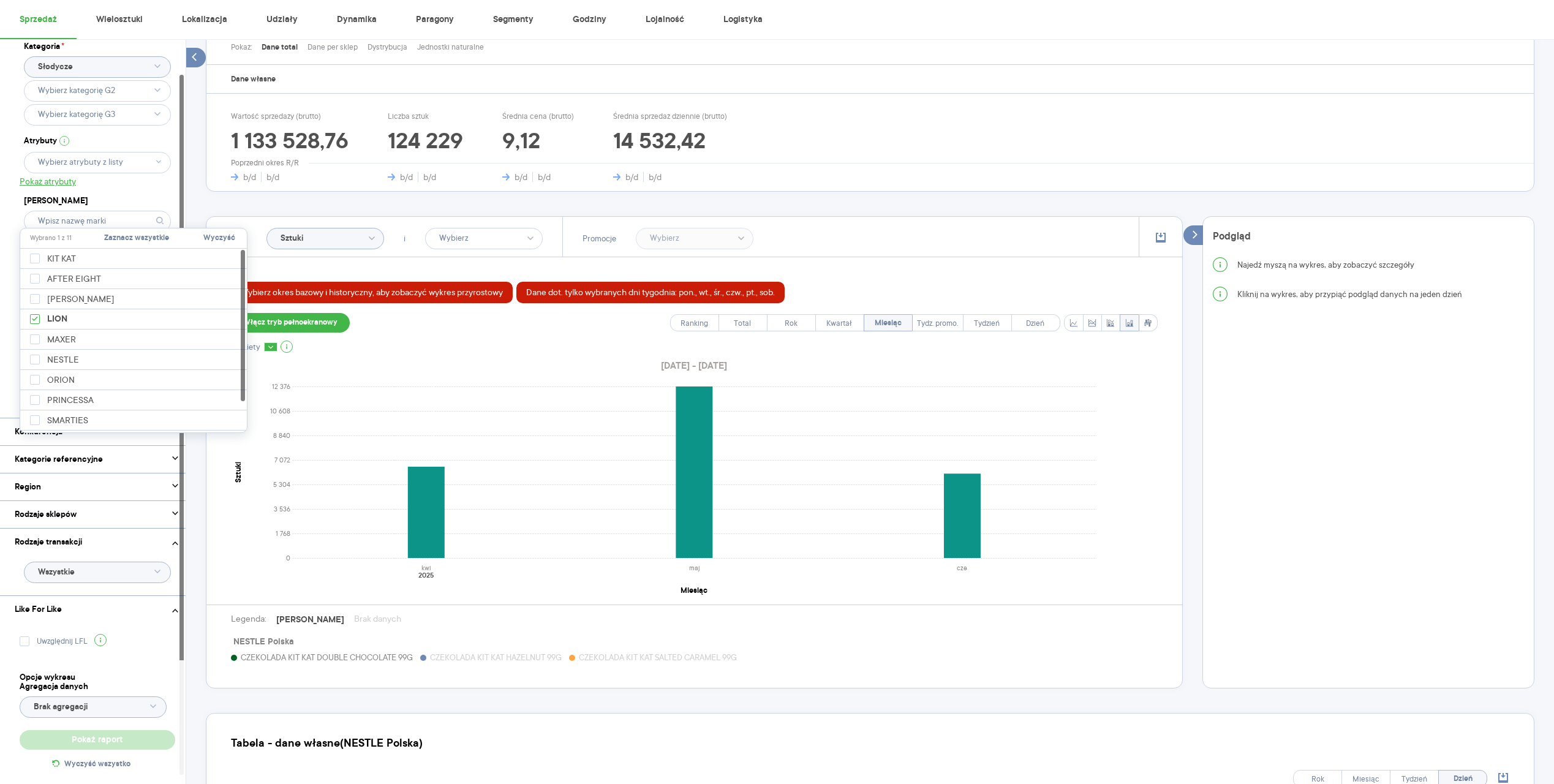 type 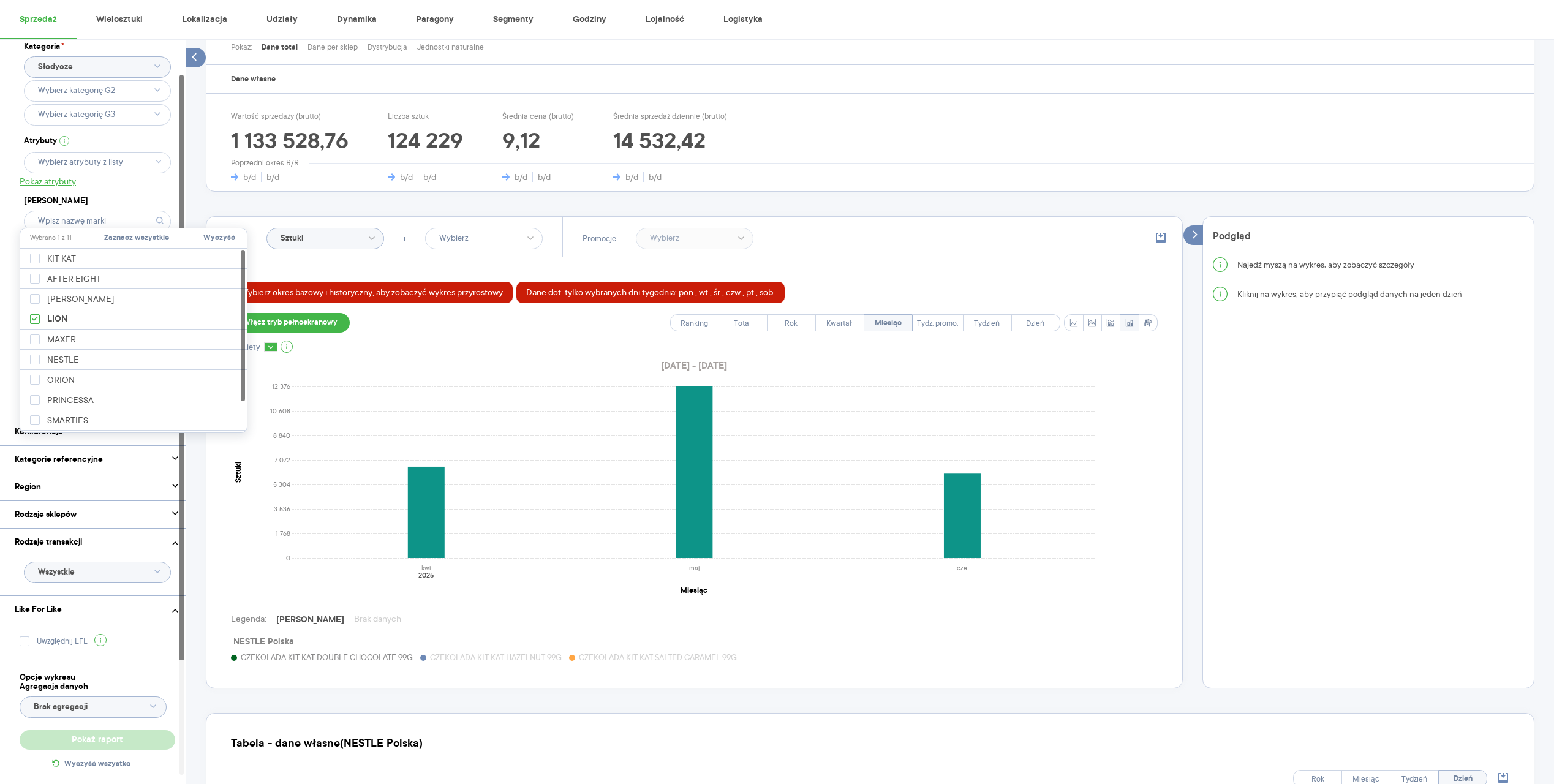 click on "[PERSON_NAME]" at bounding box center [97, 201] 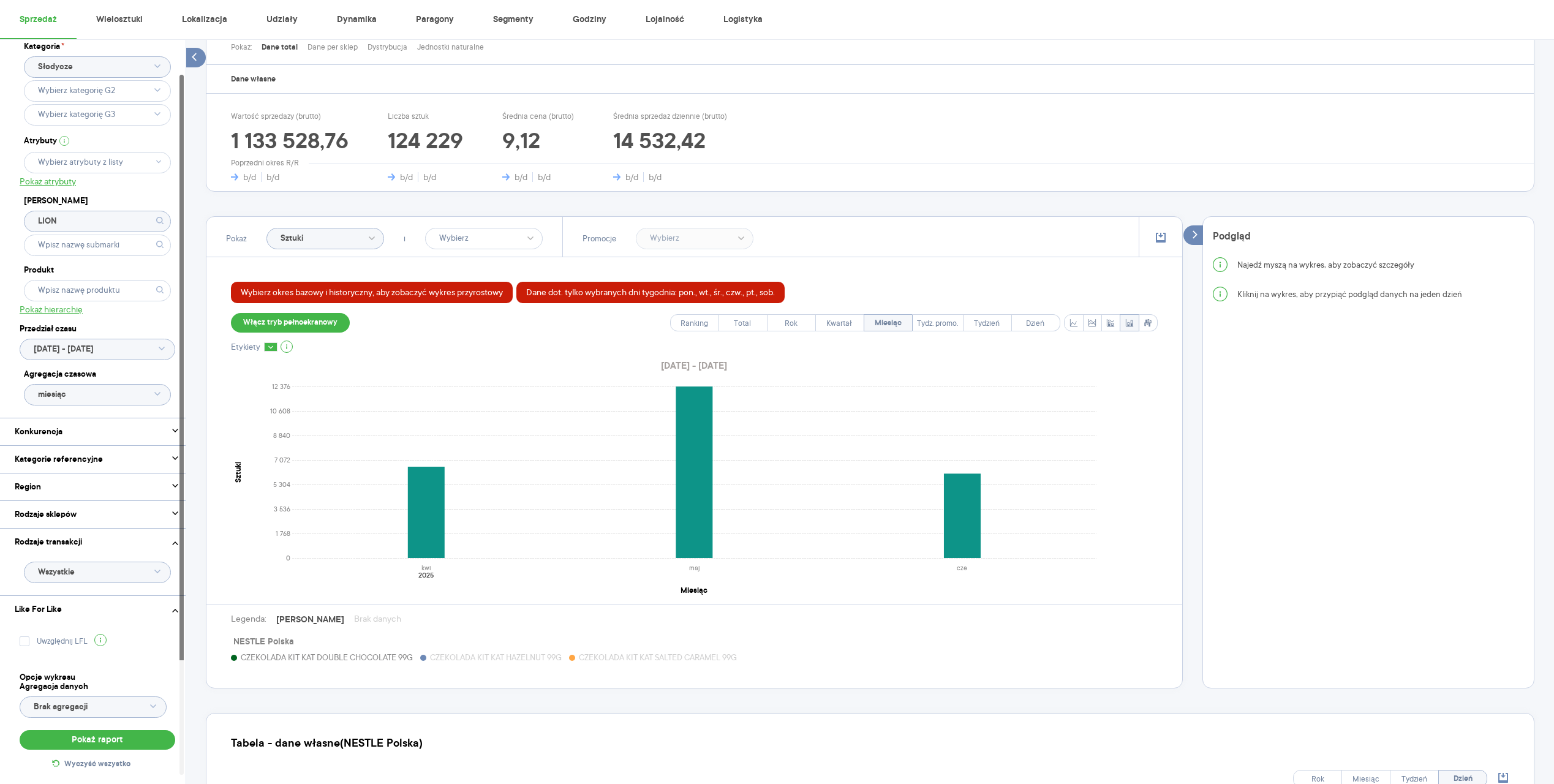 click 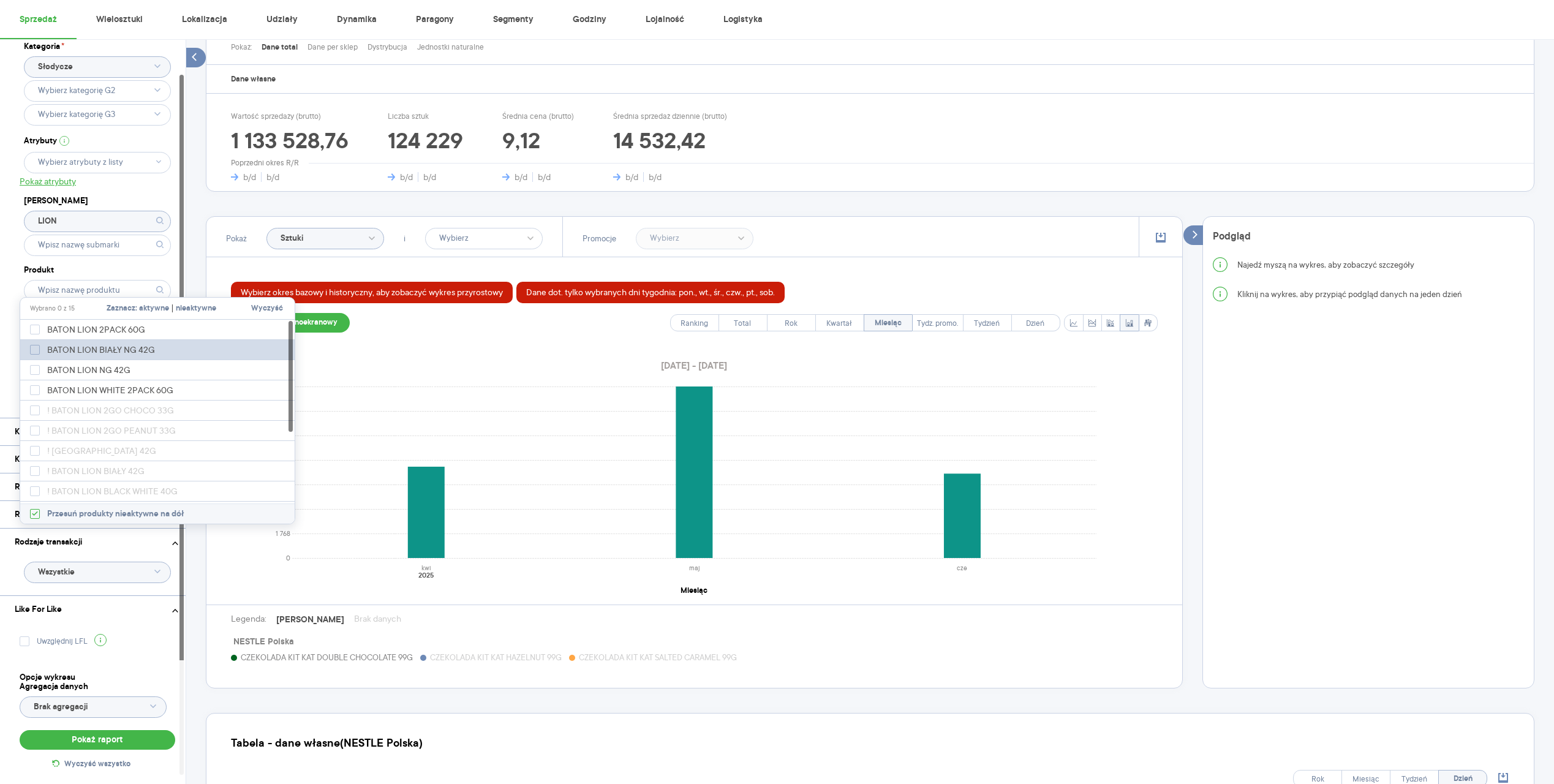 click at bounding box center (35, 350) 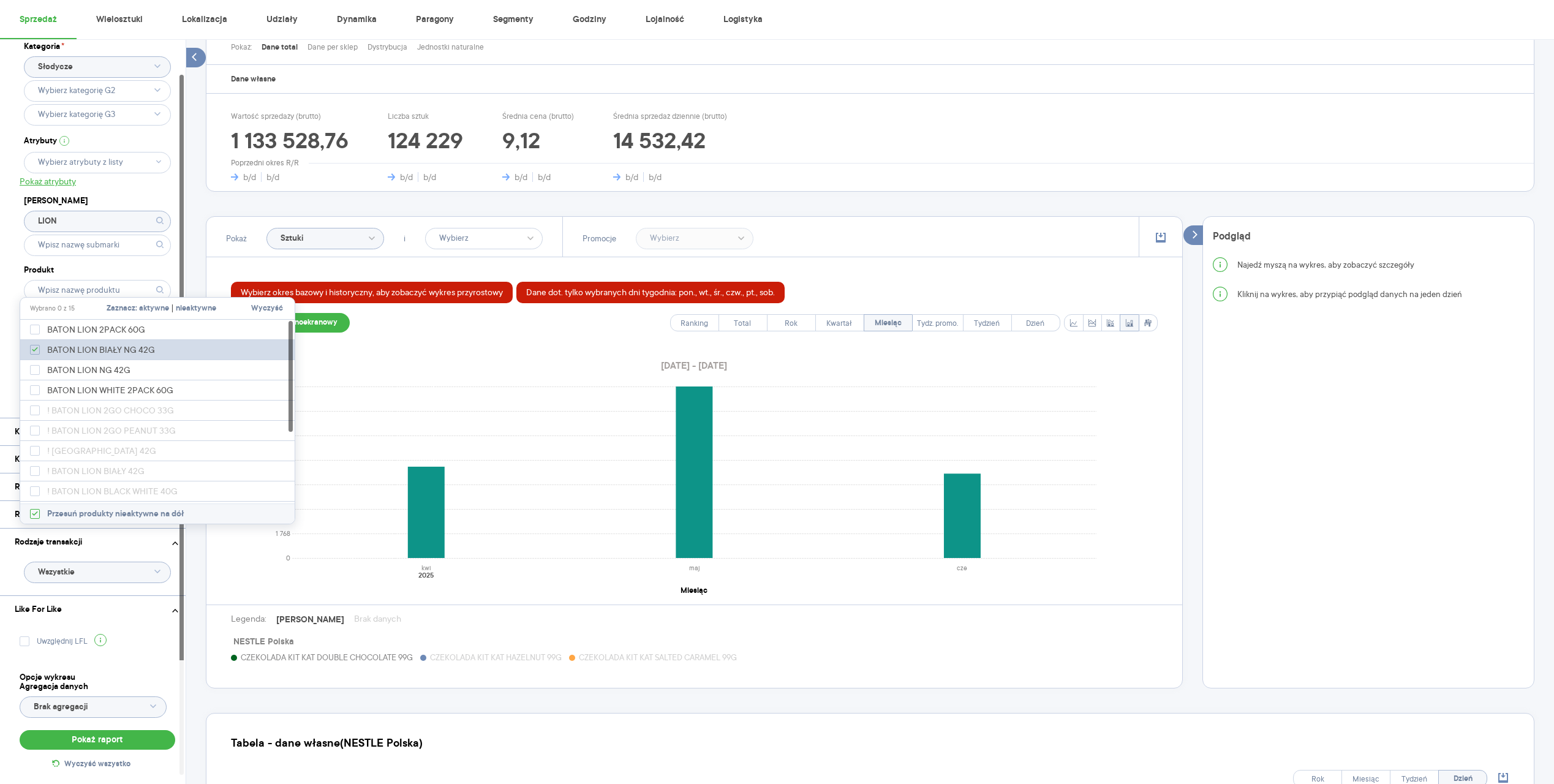 checkbox on "true" 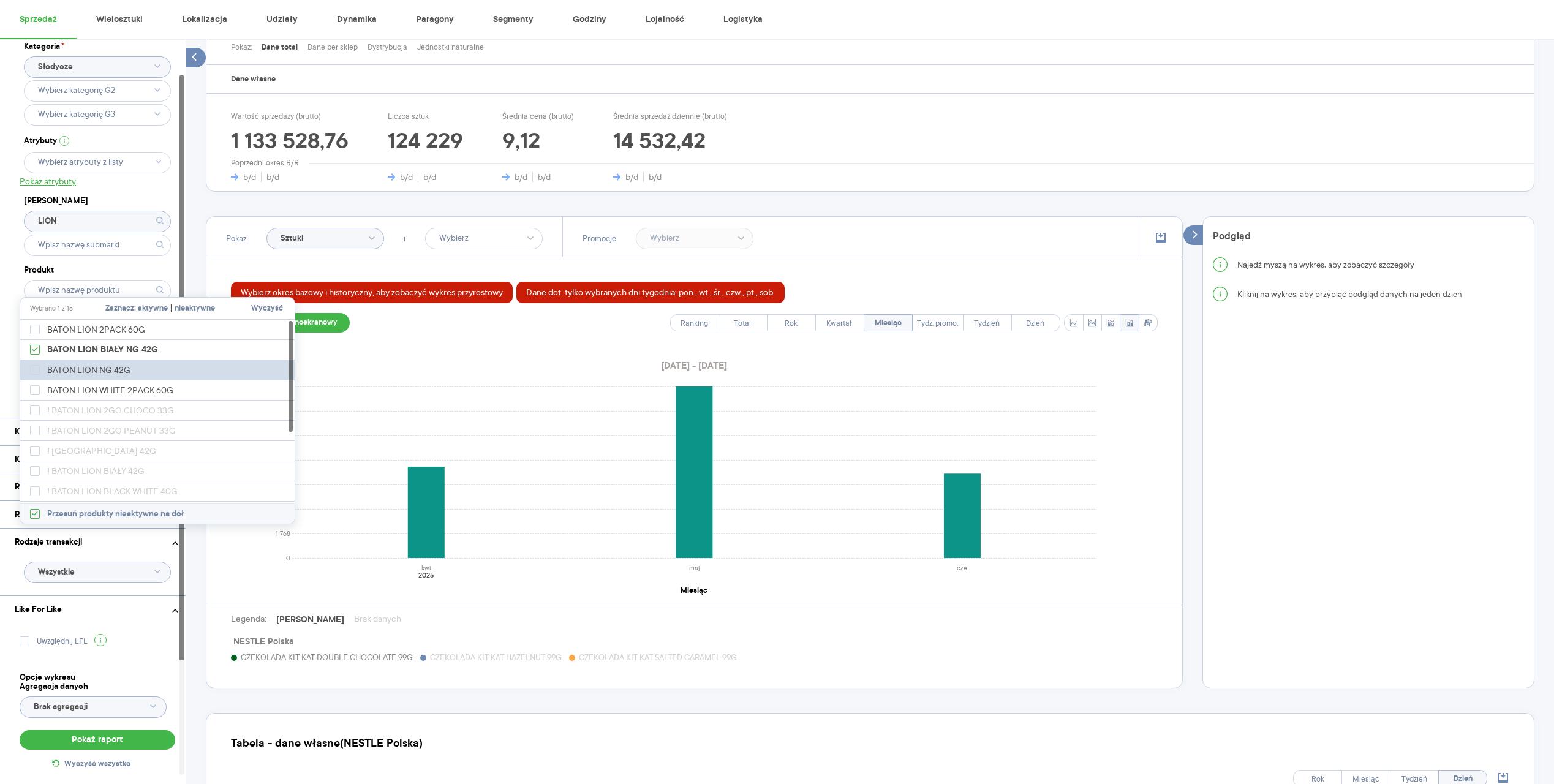 click on "BATON LION NG 42G" at bounding box center (158, 370) 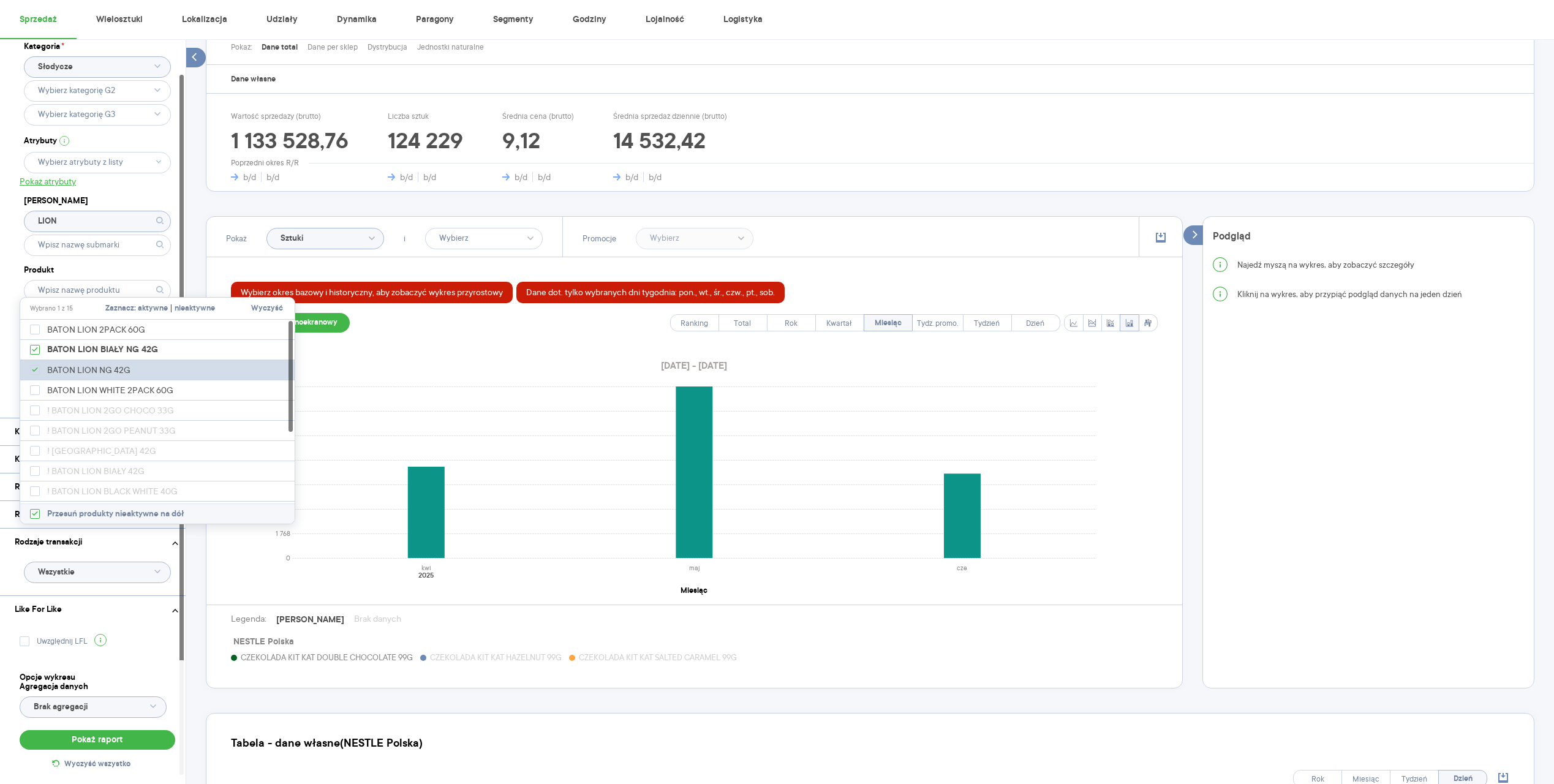checkbox on "true" 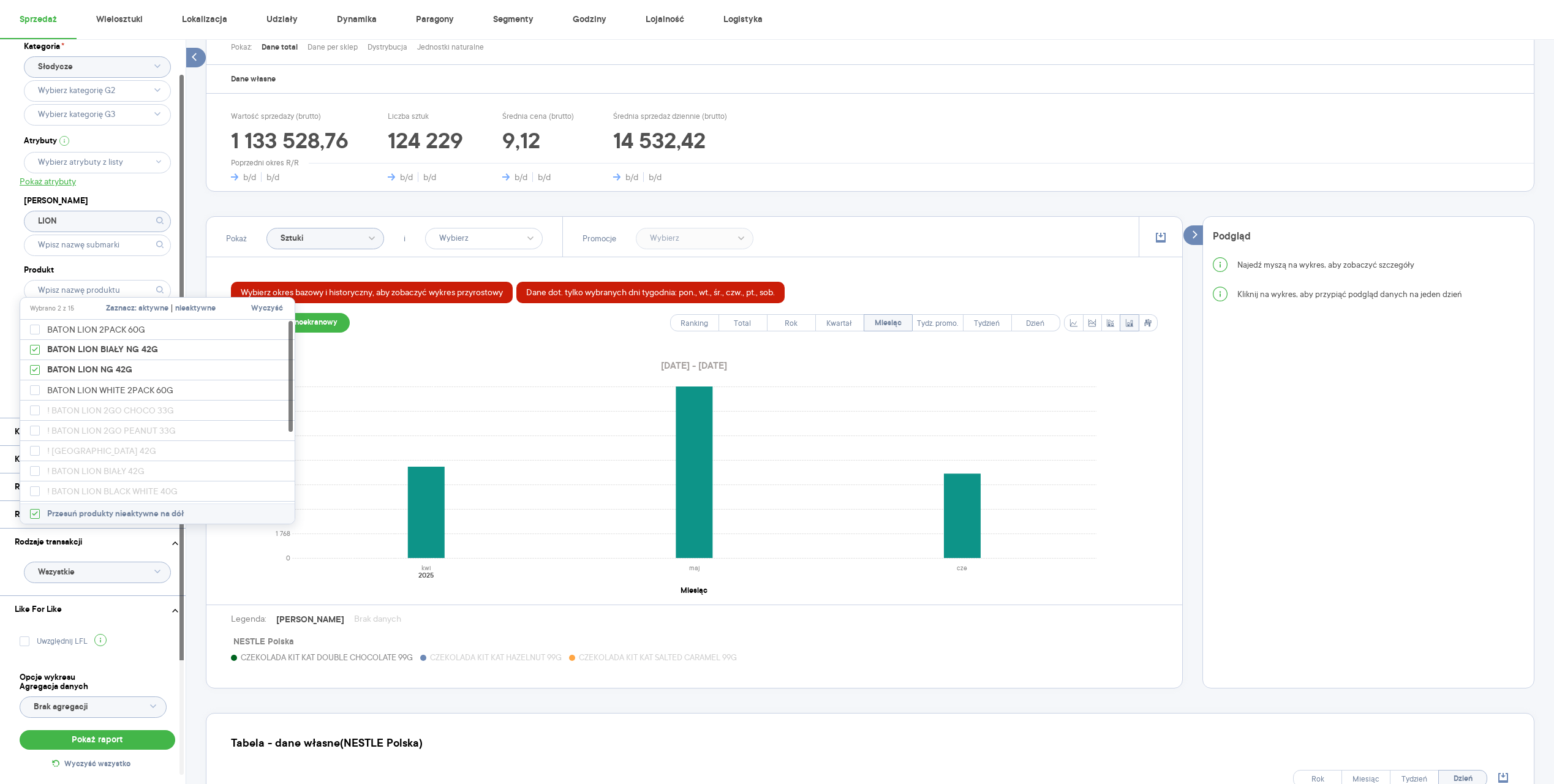 click on "Dostęp do danych * T1 T2 [MEDICAL_DATA] Kategoria * Słodycze Atrybuty Pokaż atrybuty Marka LION Produkt Pokaż hierarchię Przedział czasu [DATE] - [DATE] Agregacja czasowa miesiąc" at bounding box center [97, 205] 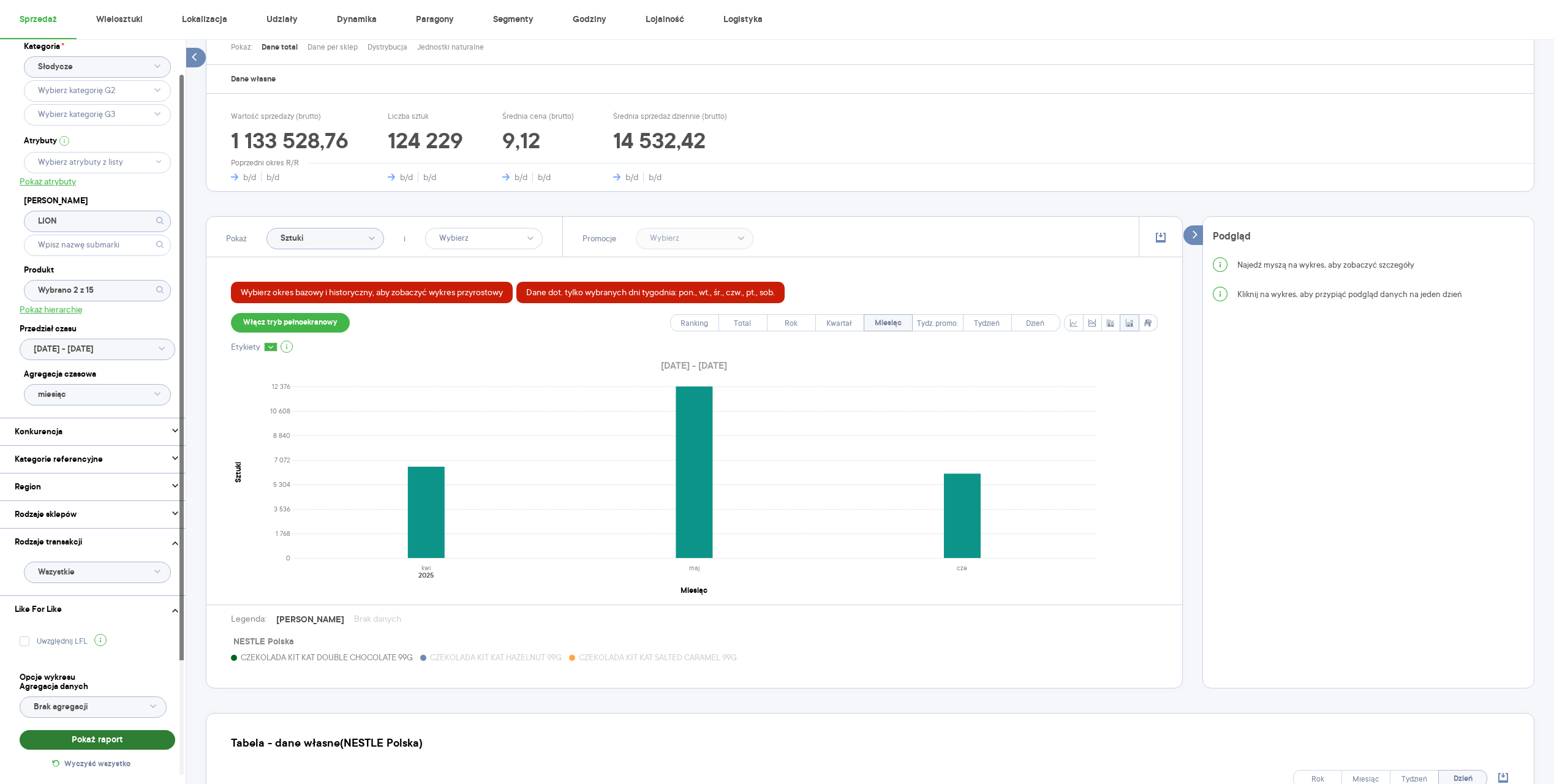 click on "Pokaż raport" at bounding box center [97, 740] 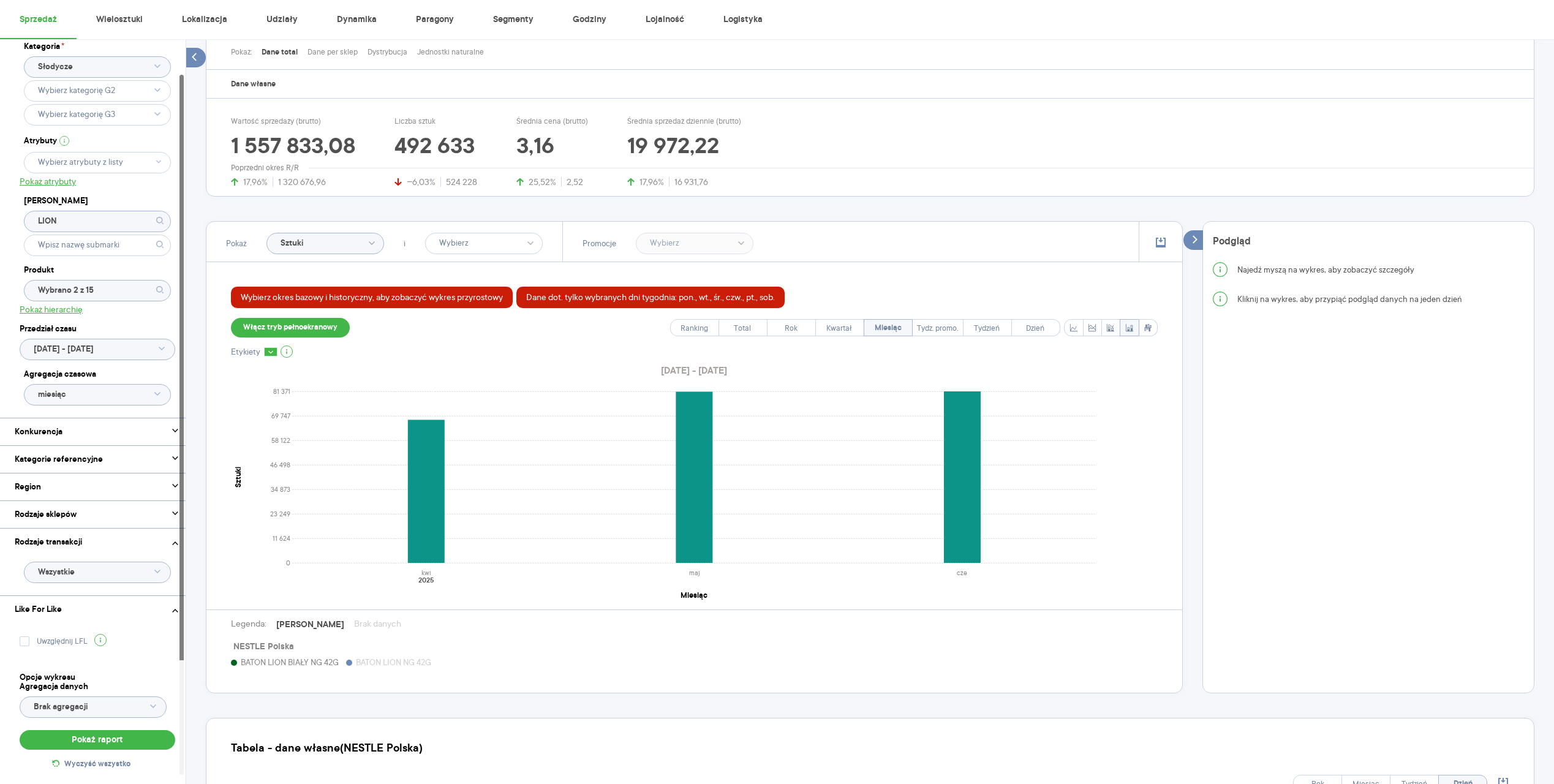 scroll, scrollTop: 161, scrollLeft: 0, axis: vertical 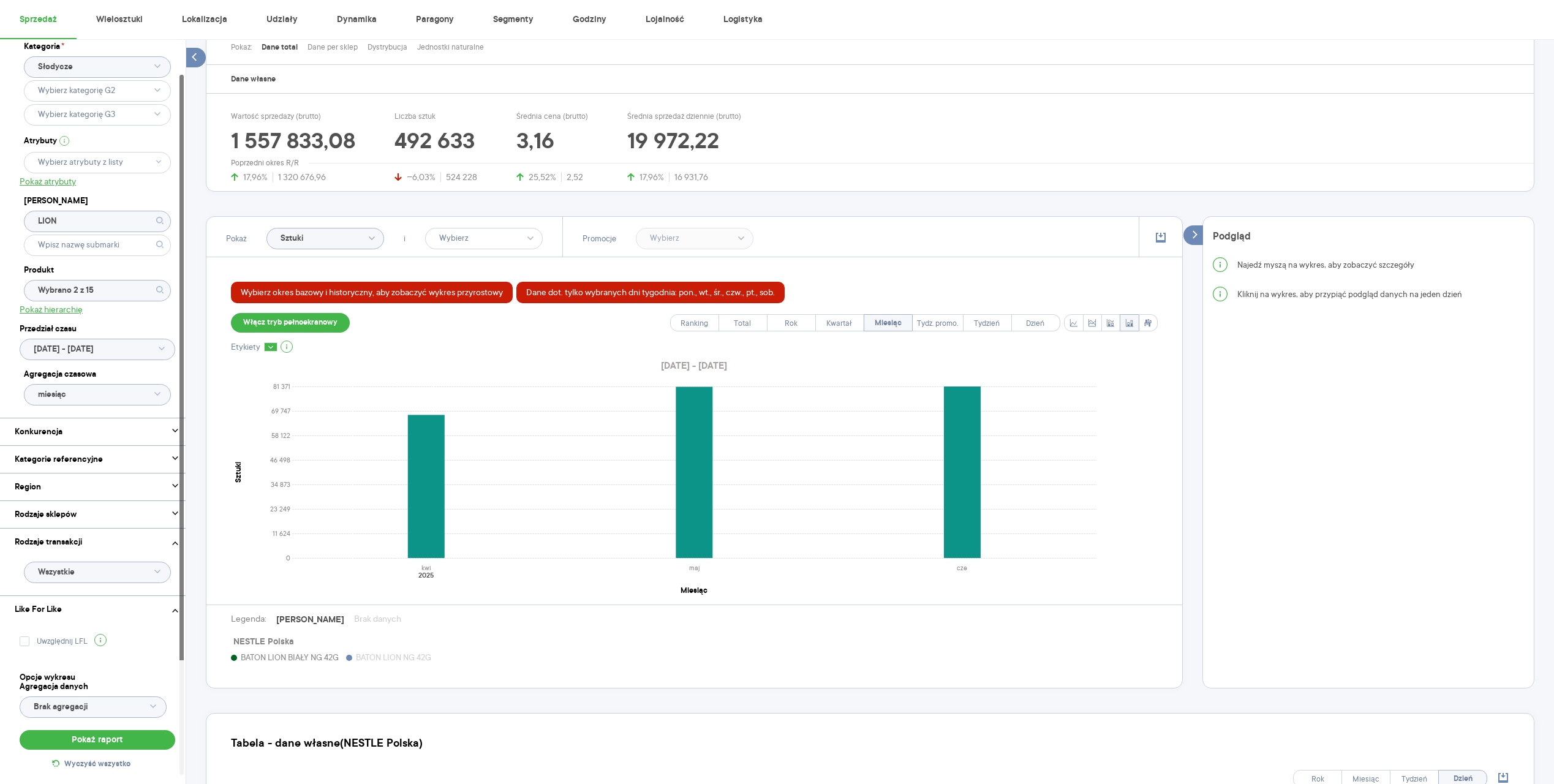 click on "Wybrano 2 z 15" 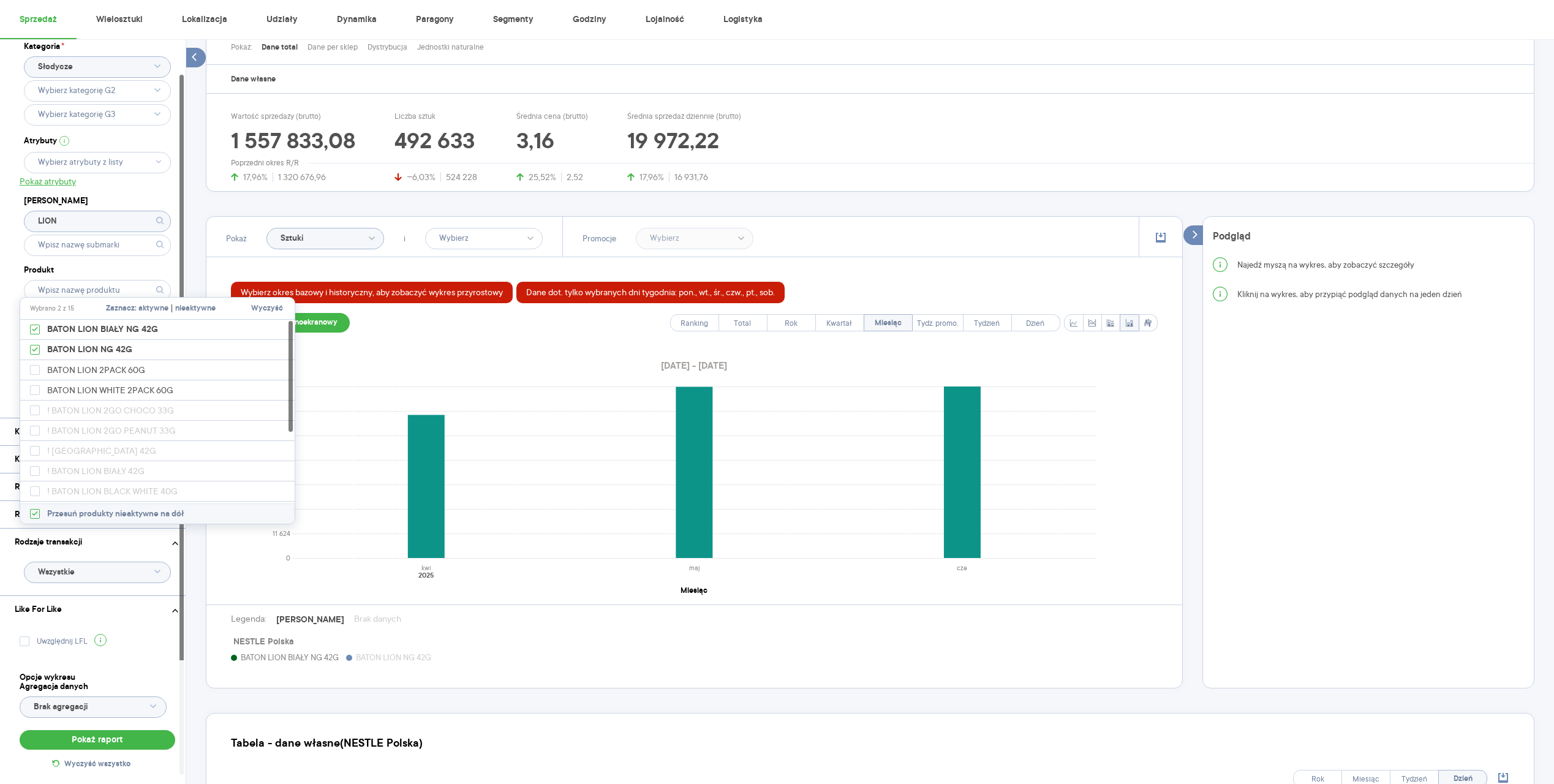 click on "Wyczyść" at bounding box center (267, 309) 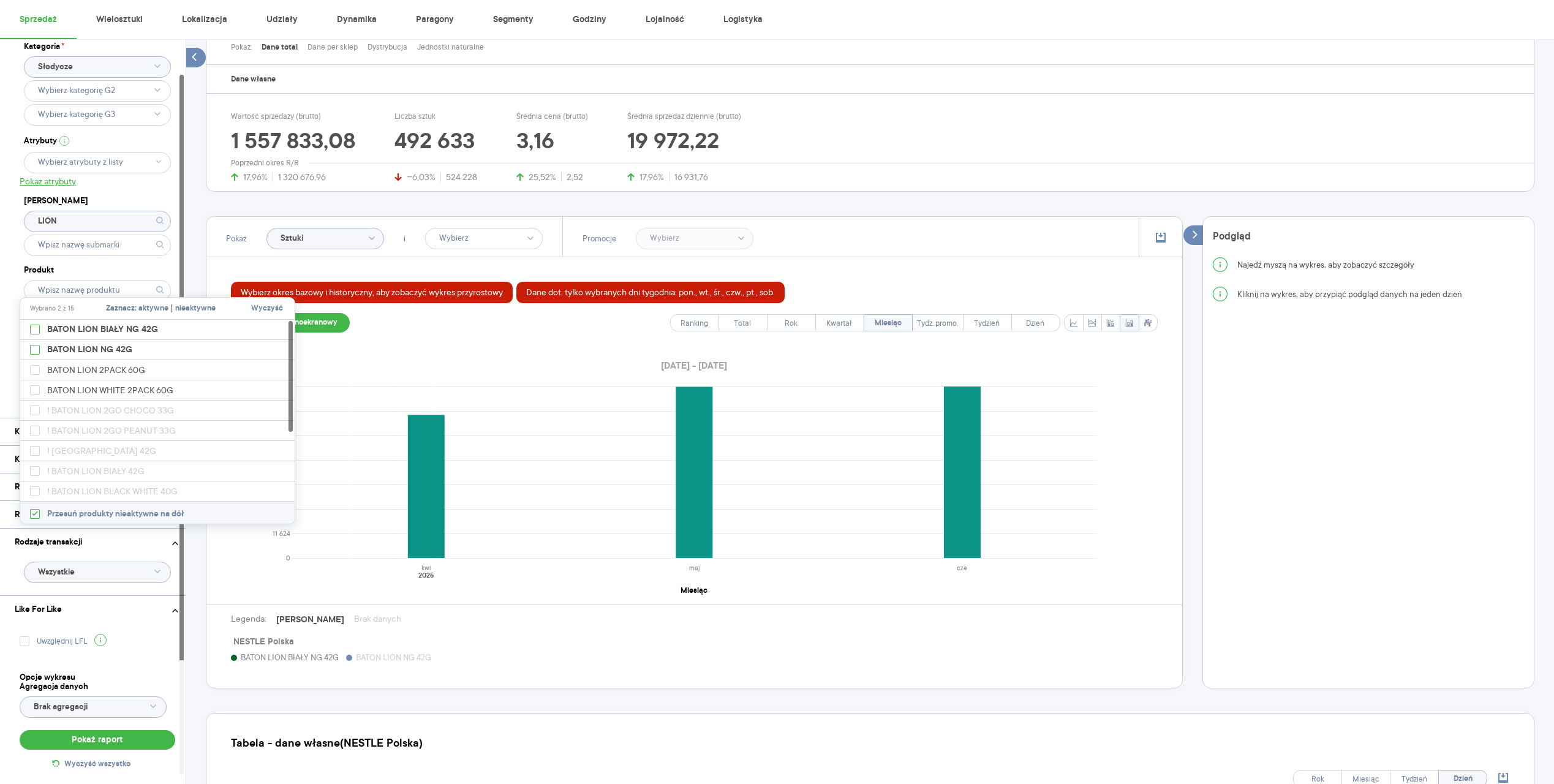 checkbox on "false" 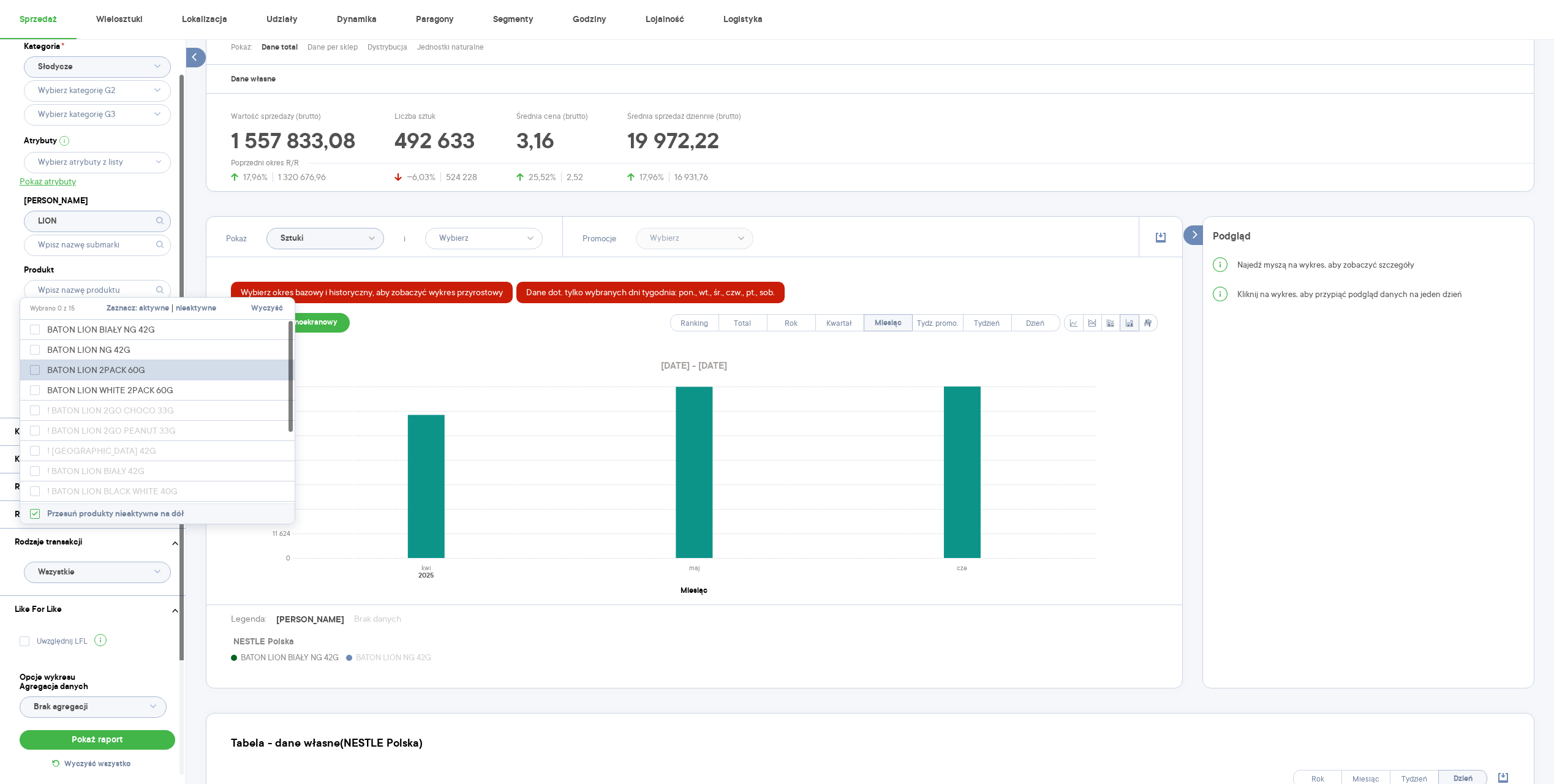click at bounding box center [35, 370] 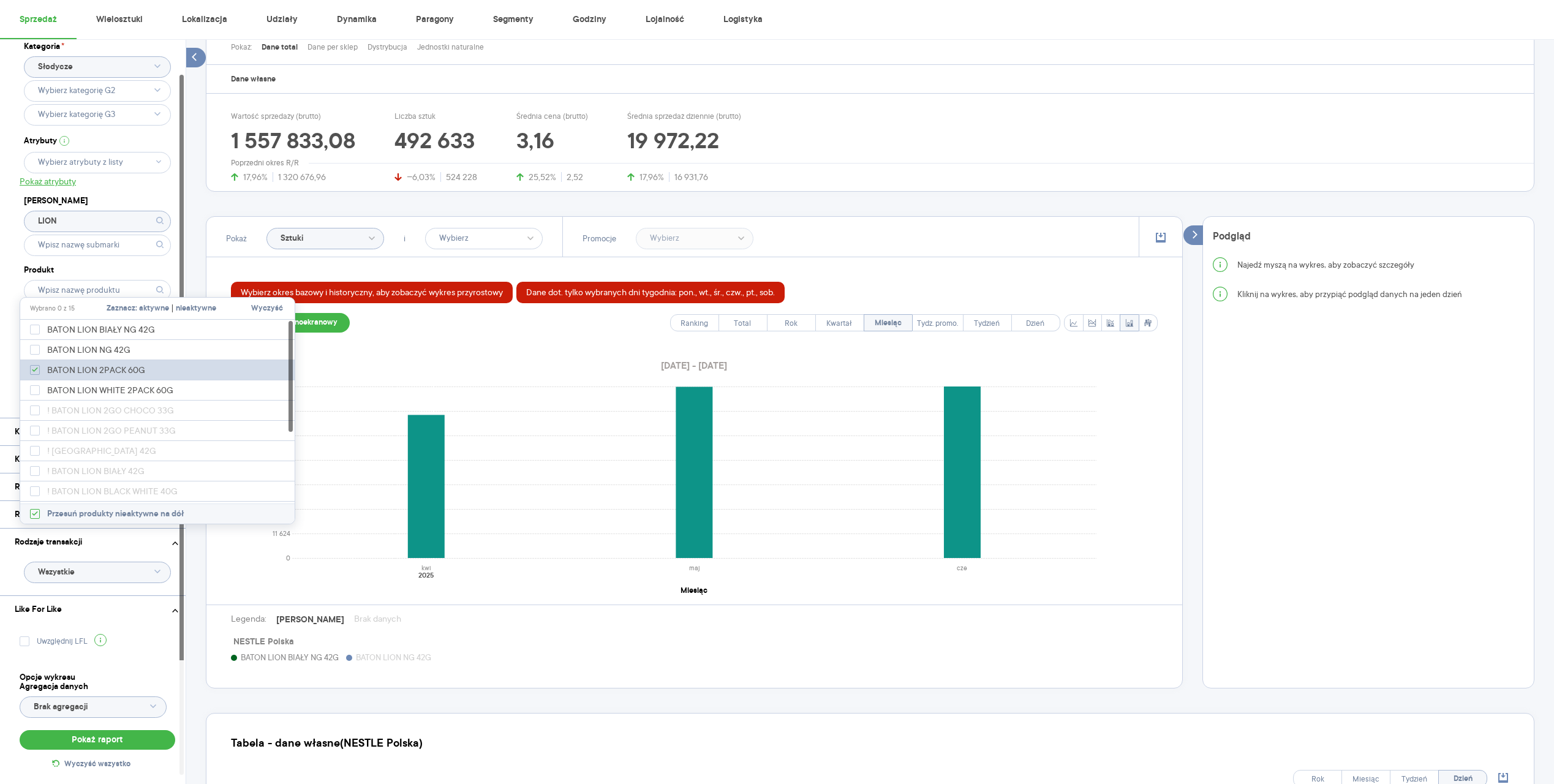 checkbox on "true" 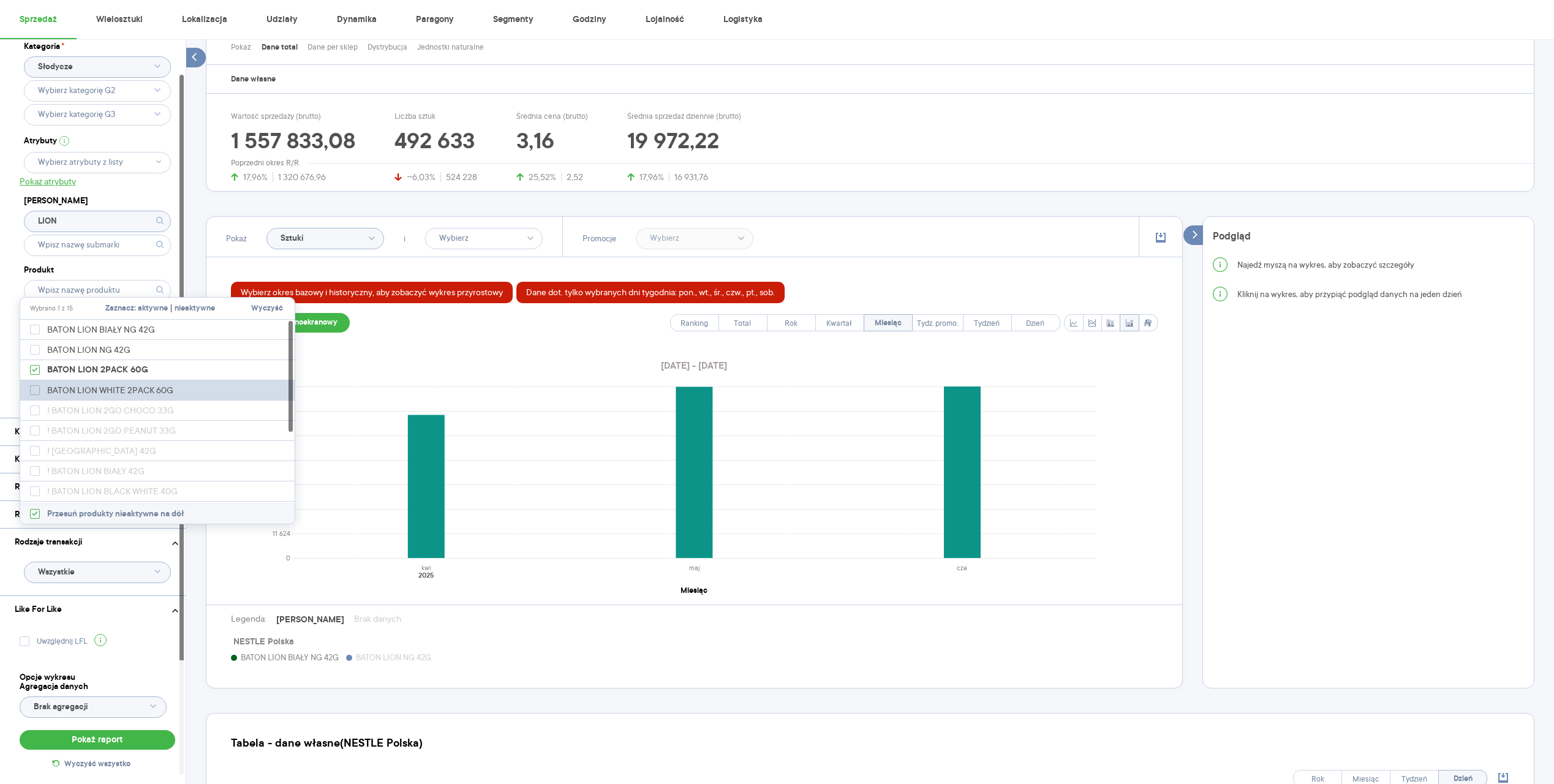 click 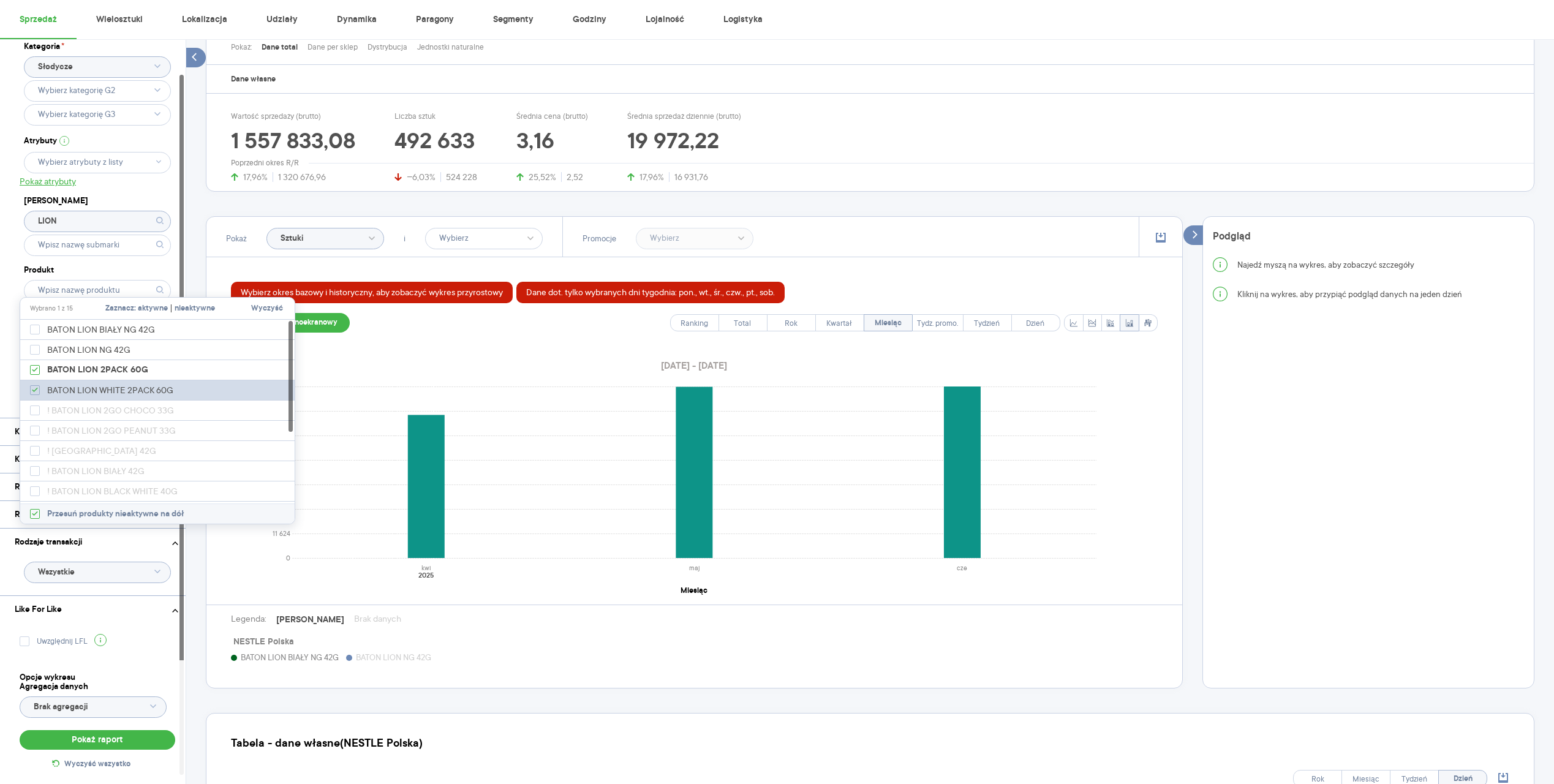 checkbox on "true" 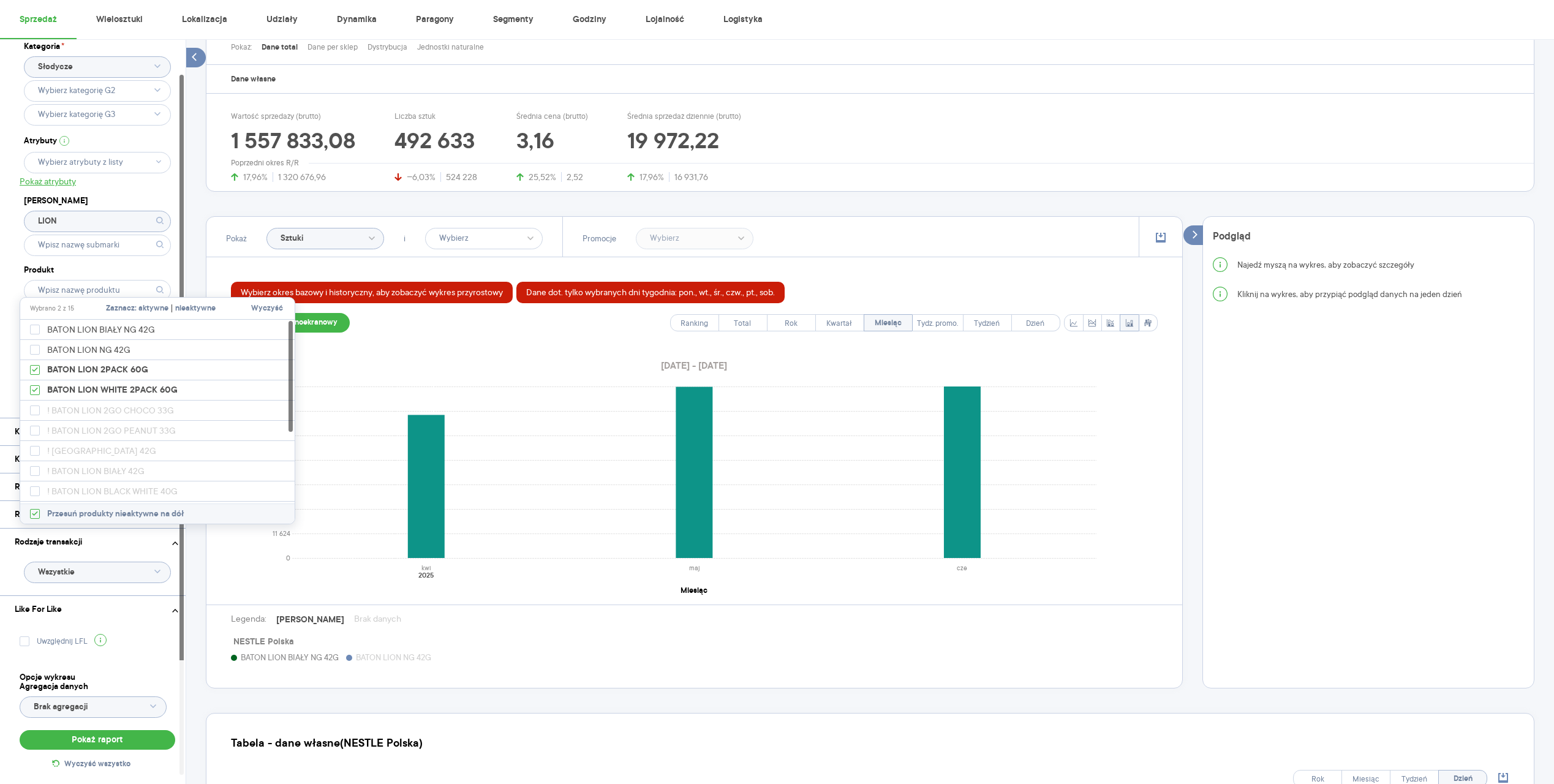 click on "Dostęp do danych * T1 T2 [MEDICAL_DATA] Kategoria * Słodycze Atrybuty Pokaż atrybuty Marka LION Produkt Pokaż hierarchię Przedział czasu [DATE] - [DATE] Agregacja czasowa miesiąc" at bounding box center (97, 205) 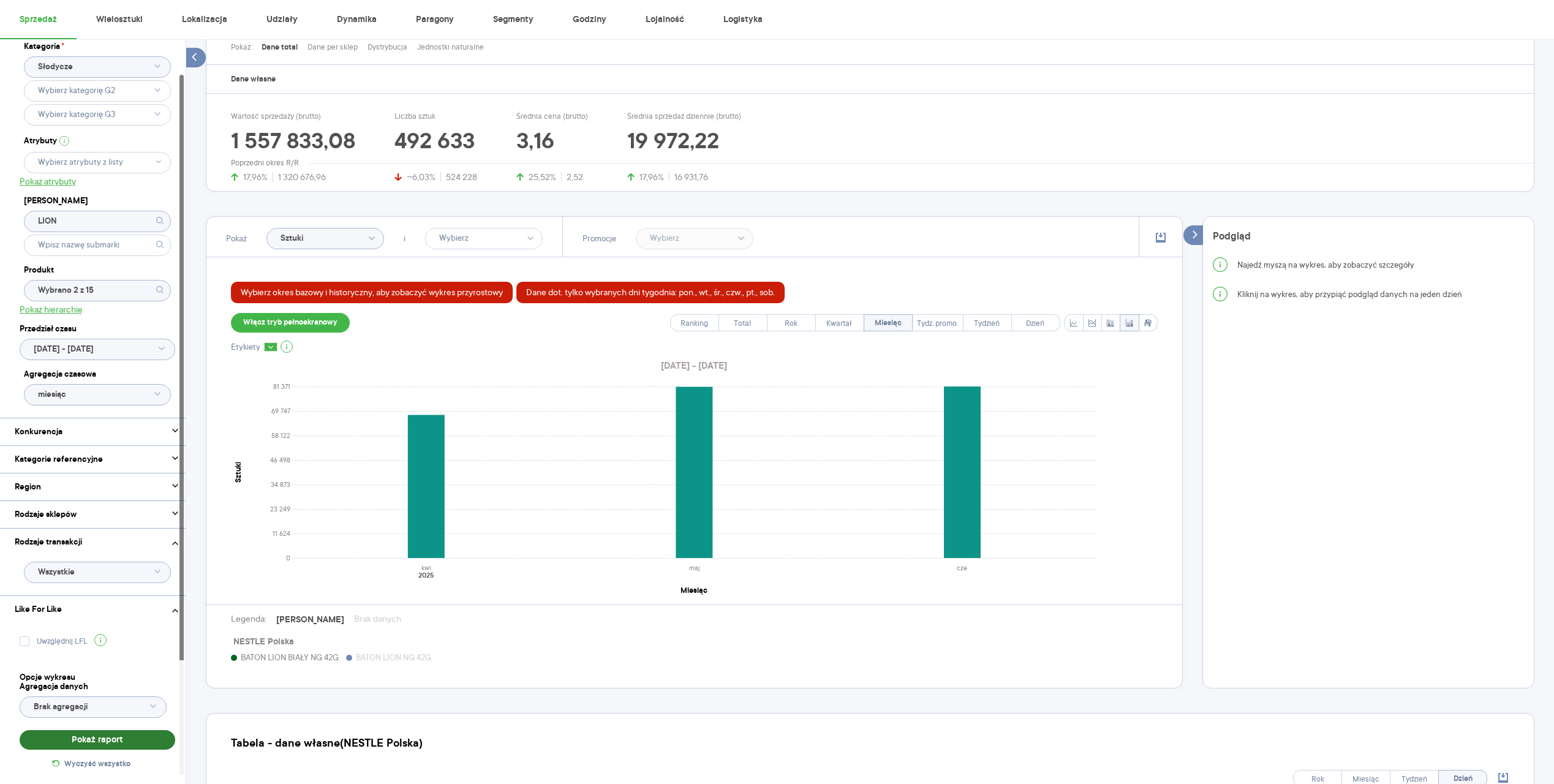 click on "Pokaż raport" at bounding box center (97, 740) 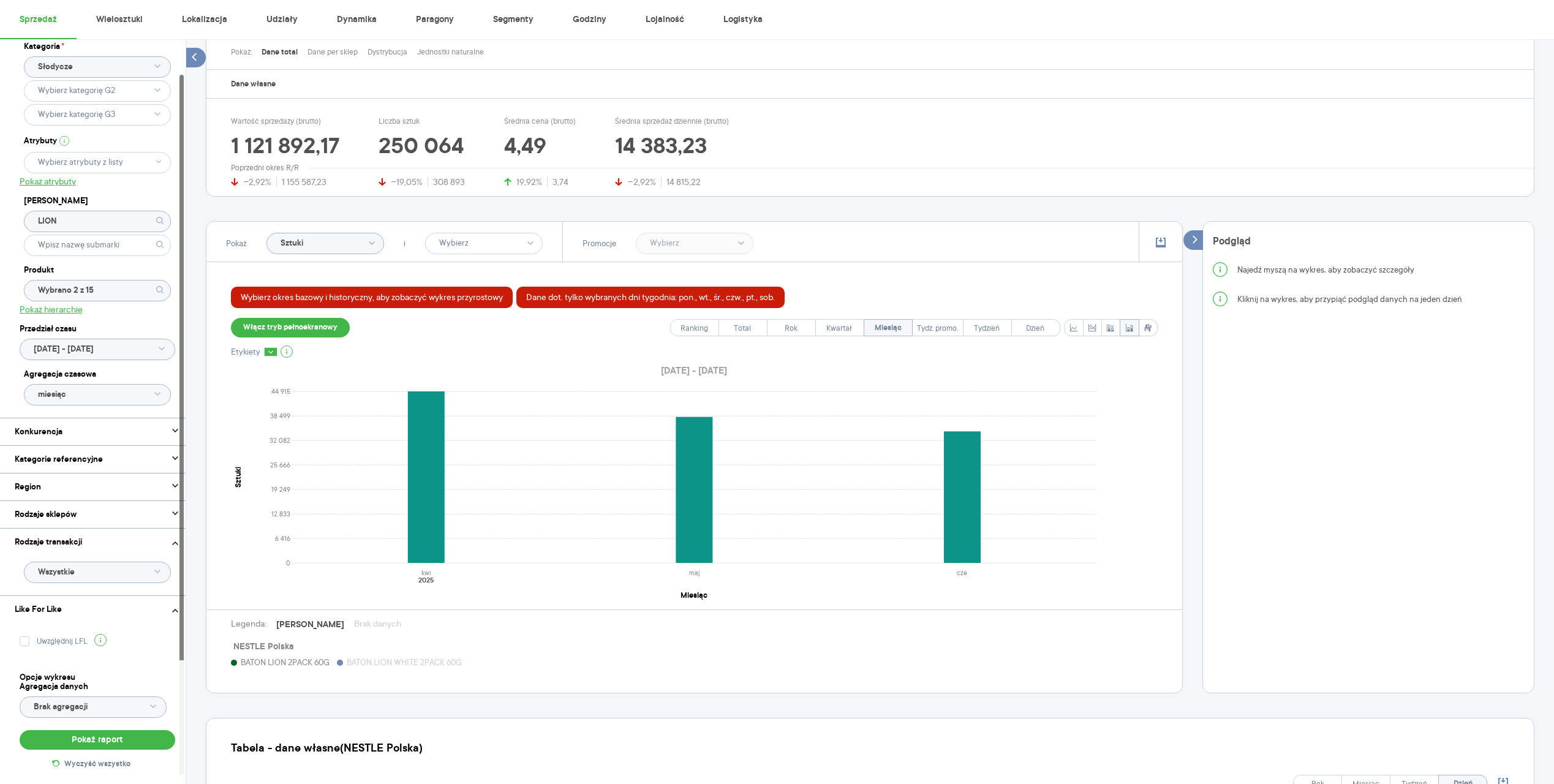 scroll, scrollTop: 161, scrollLeft: 0, axis: vertical 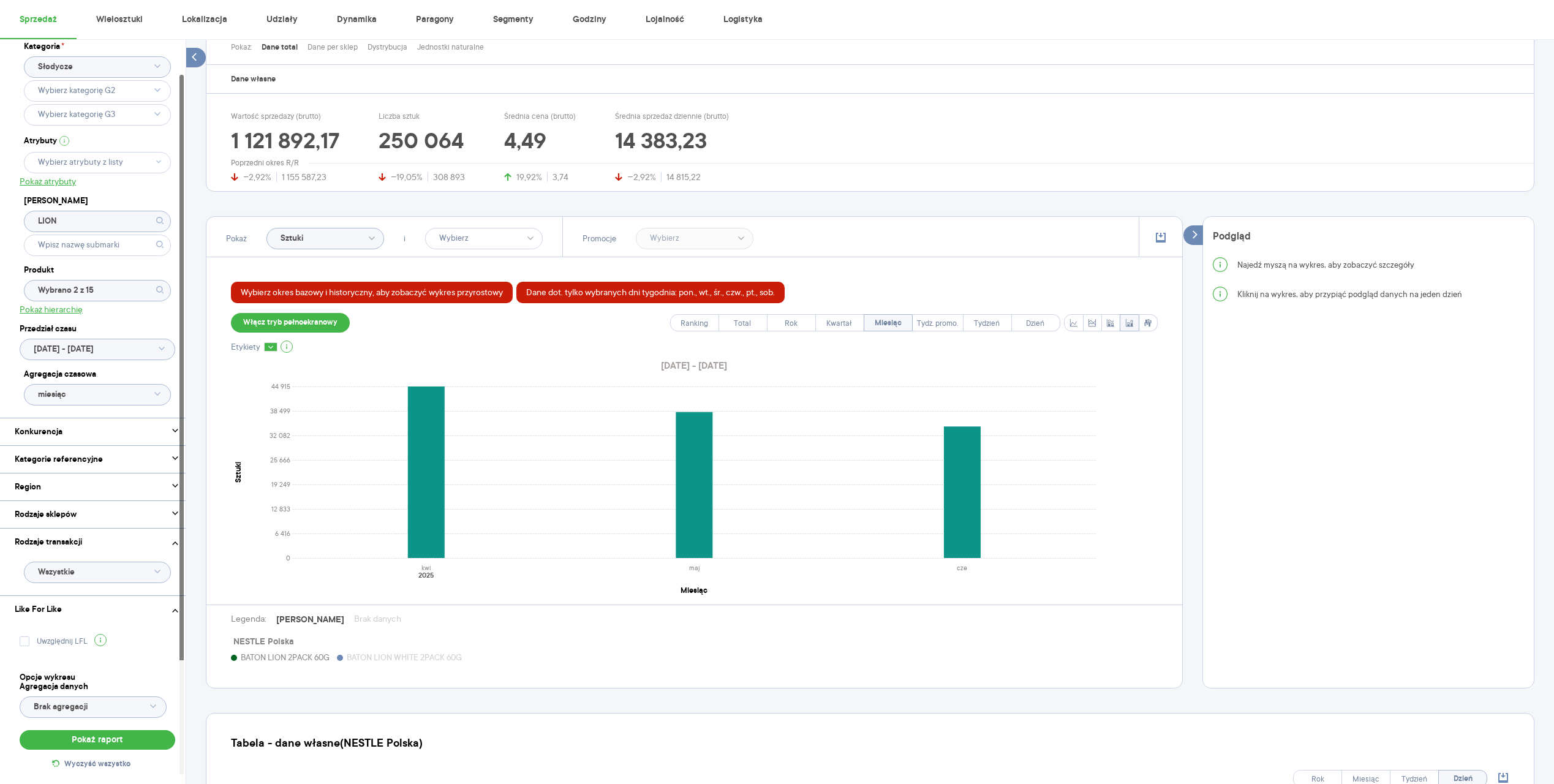 click on "LION" 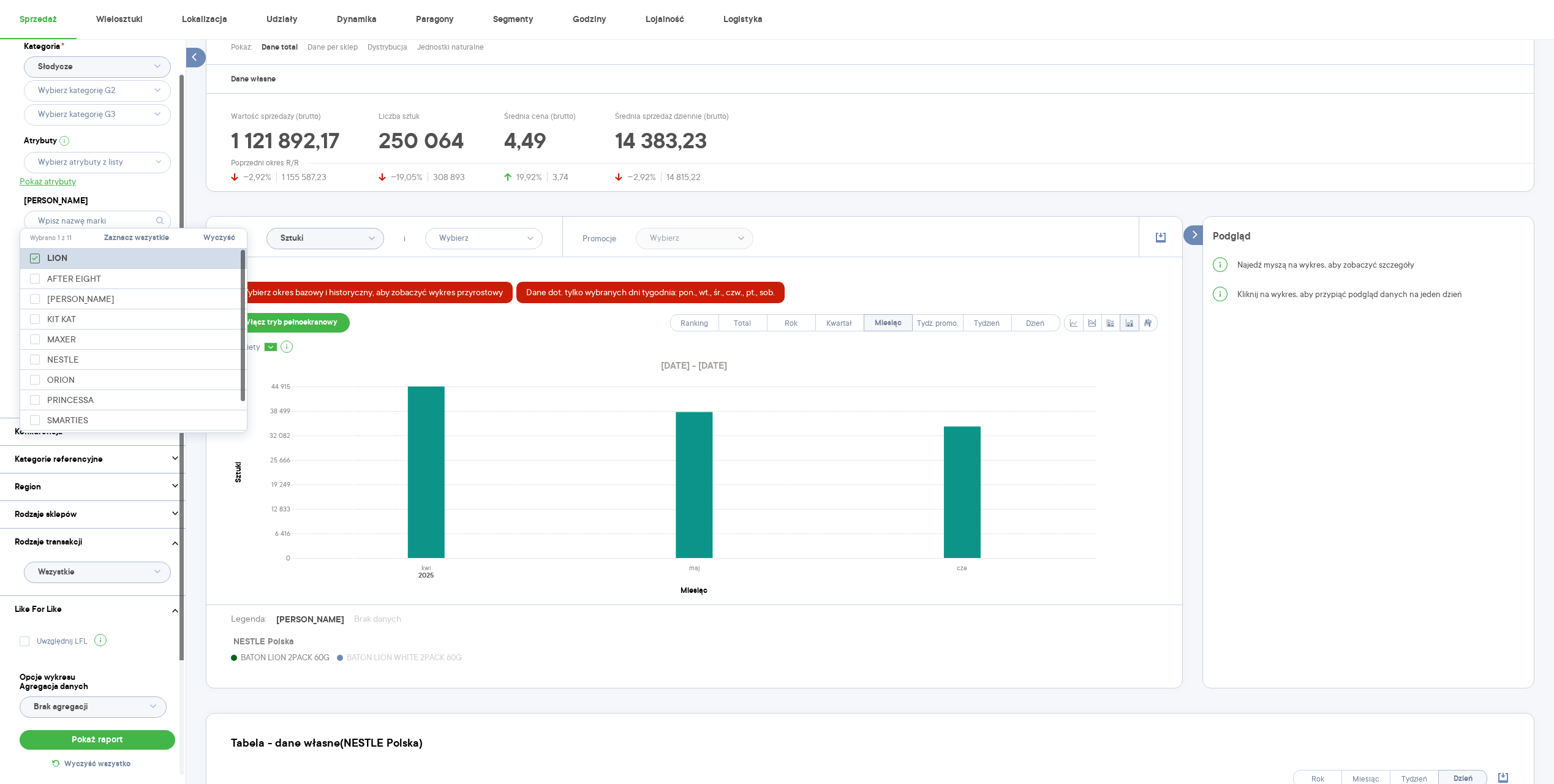 click 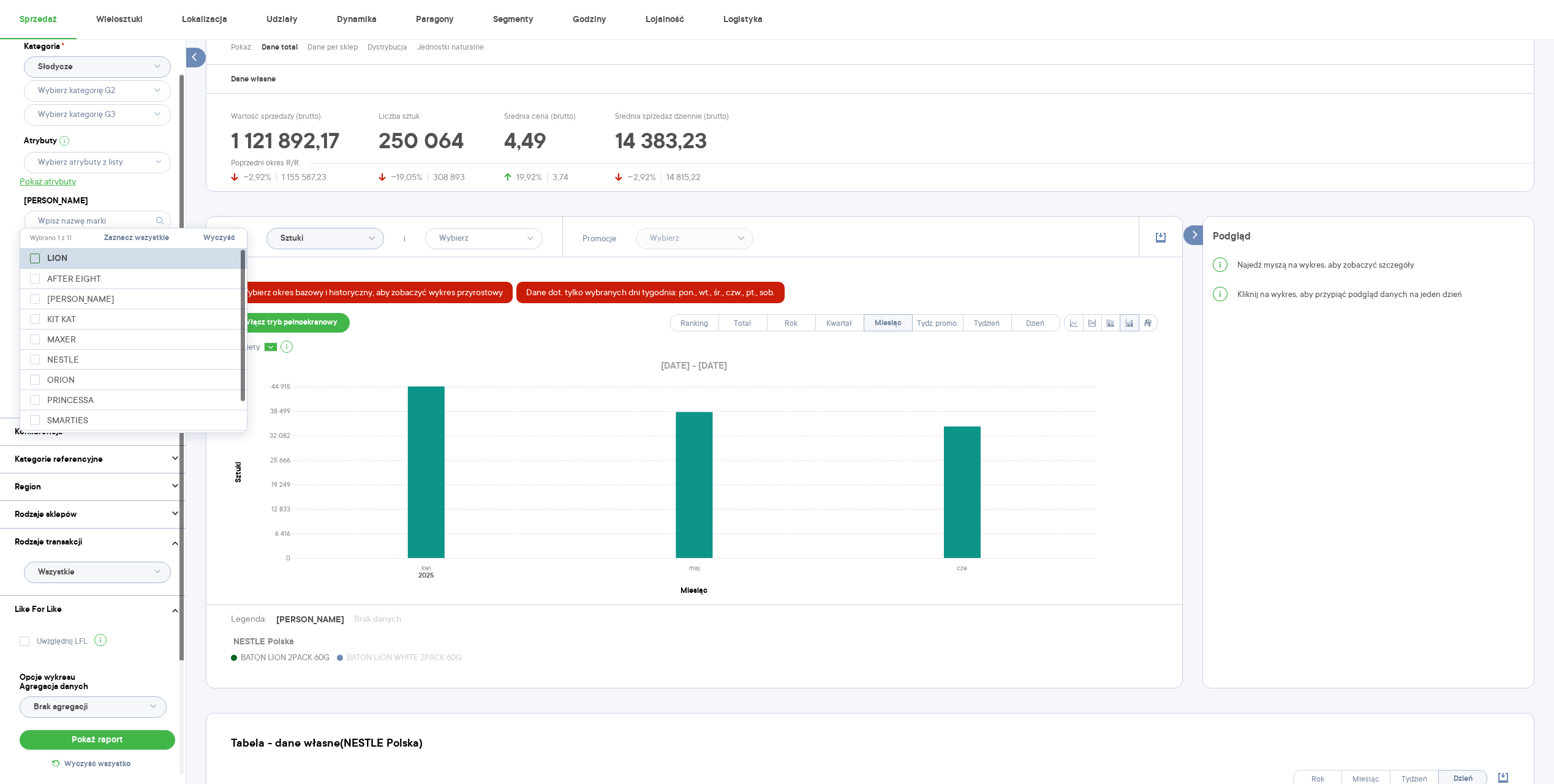 checkbox on "false" 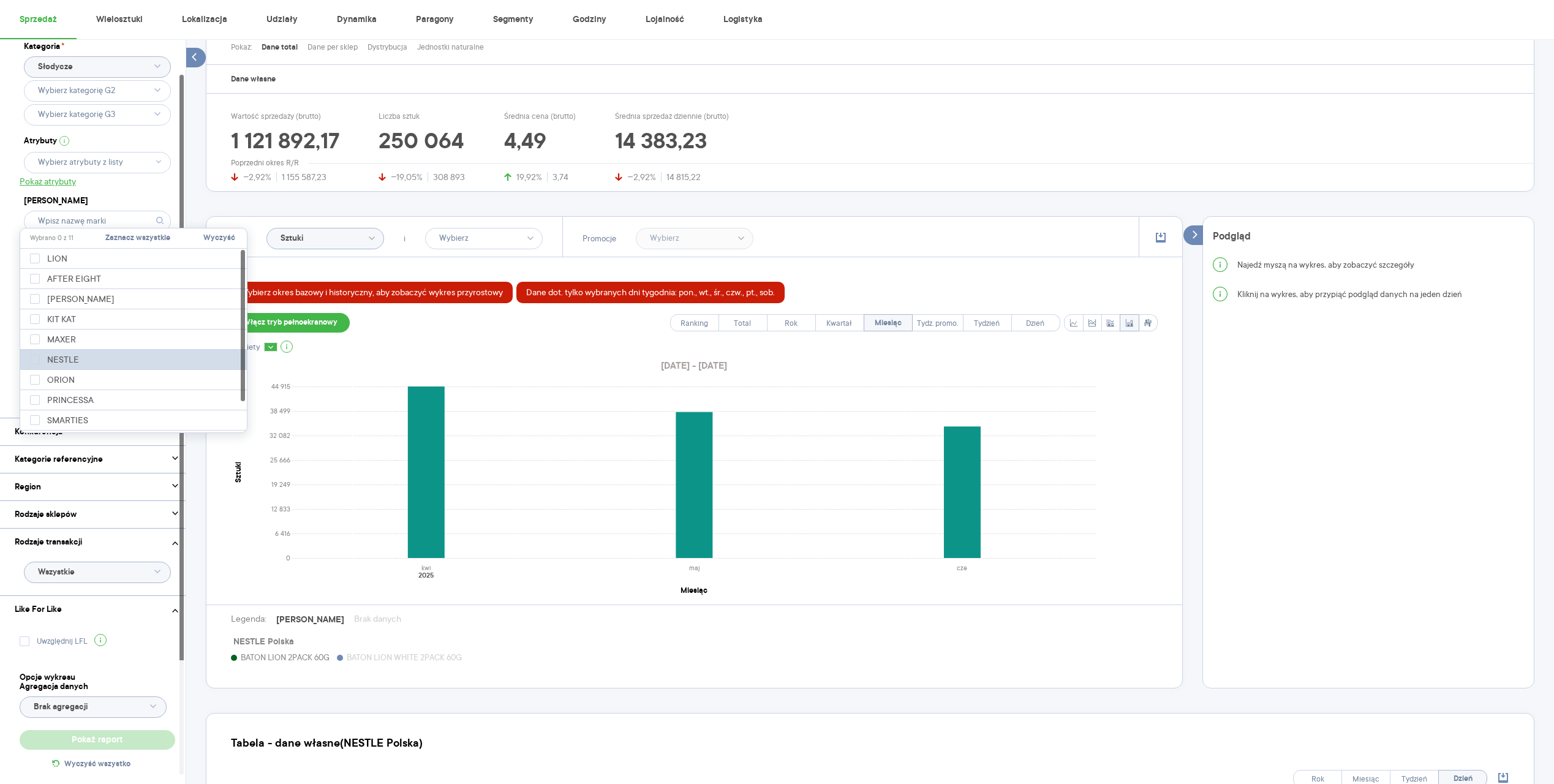 type on "Wybrano 2 z 100" 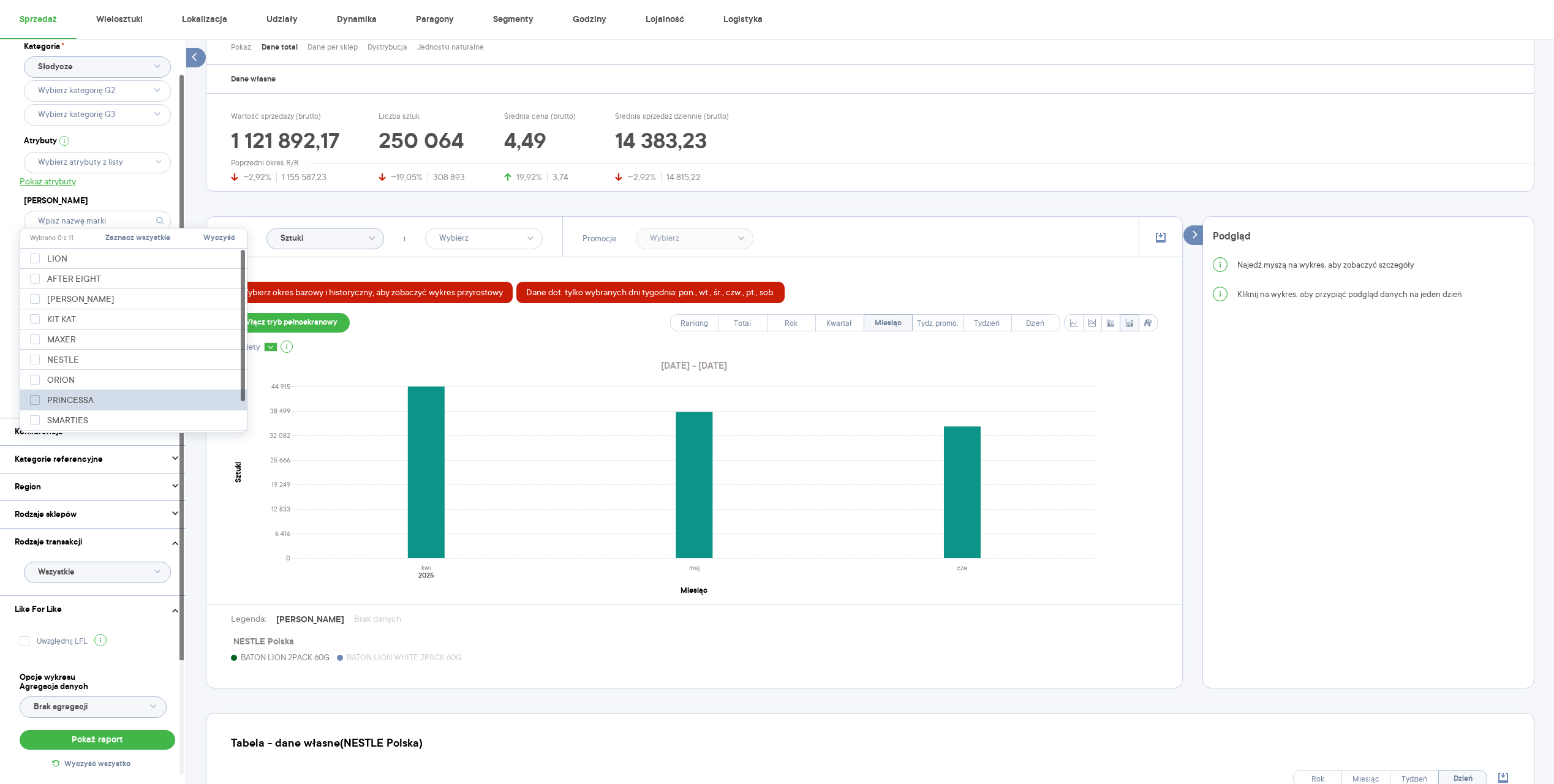 click 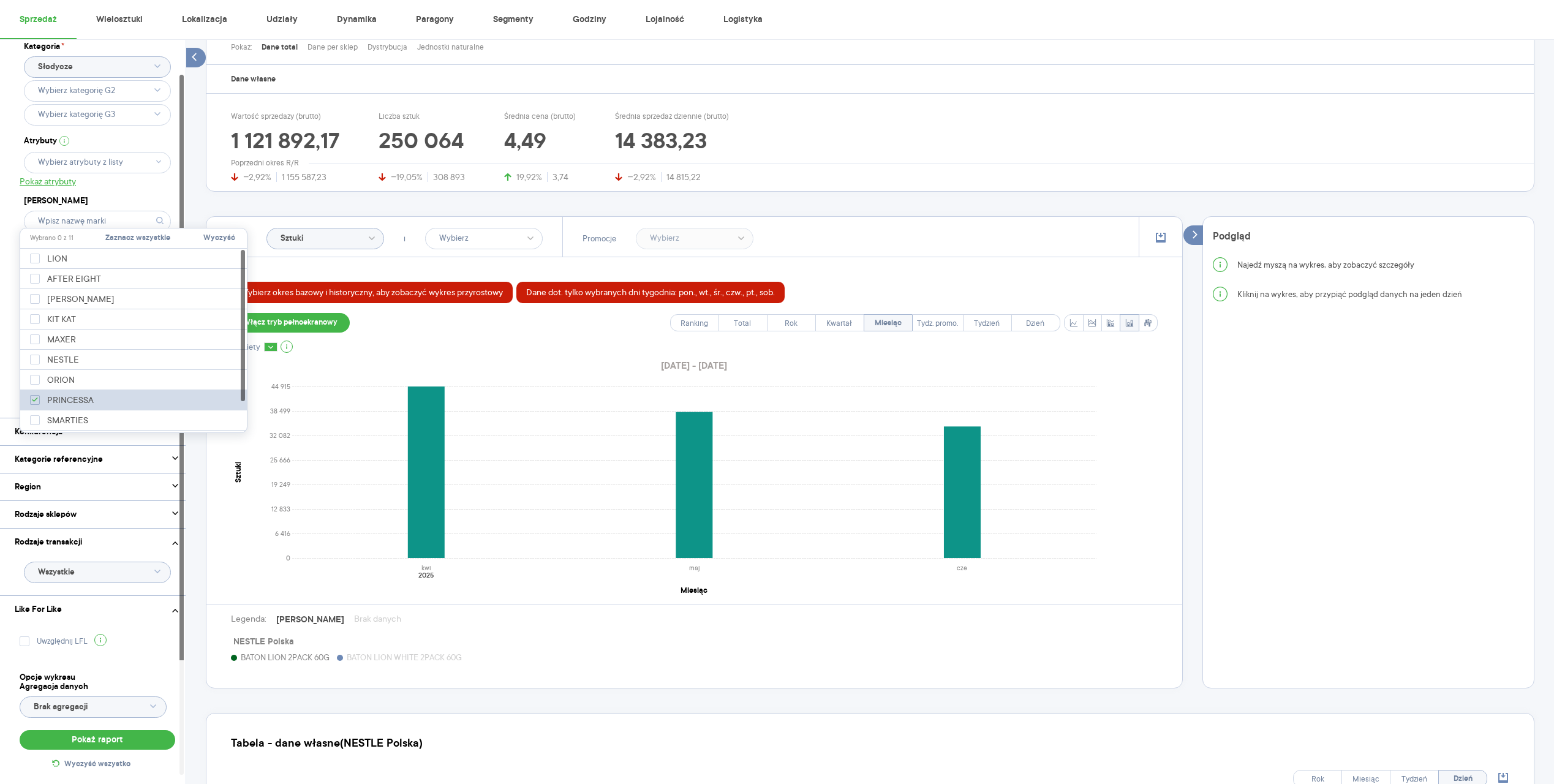 checkbox on "true" 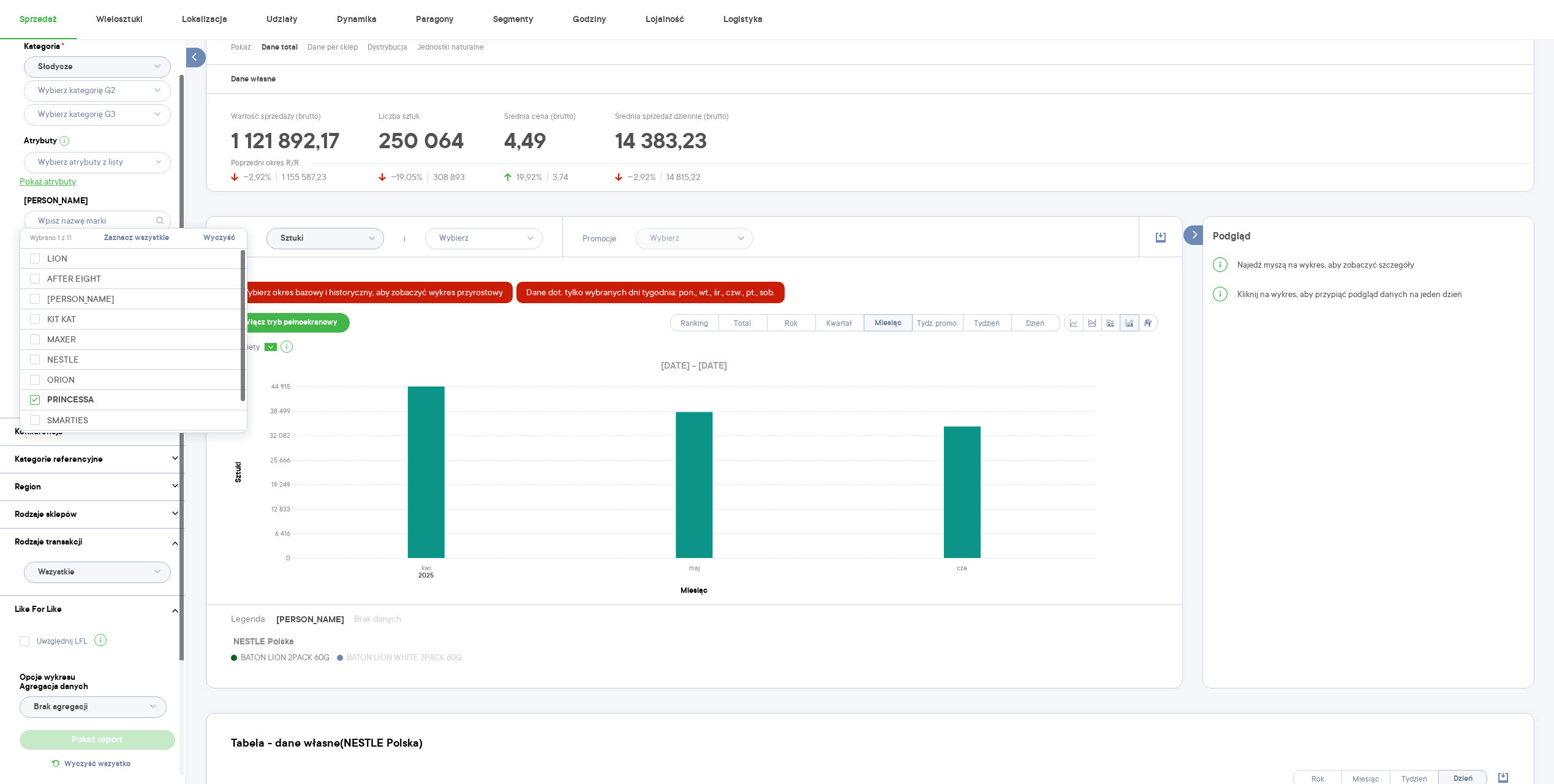 type 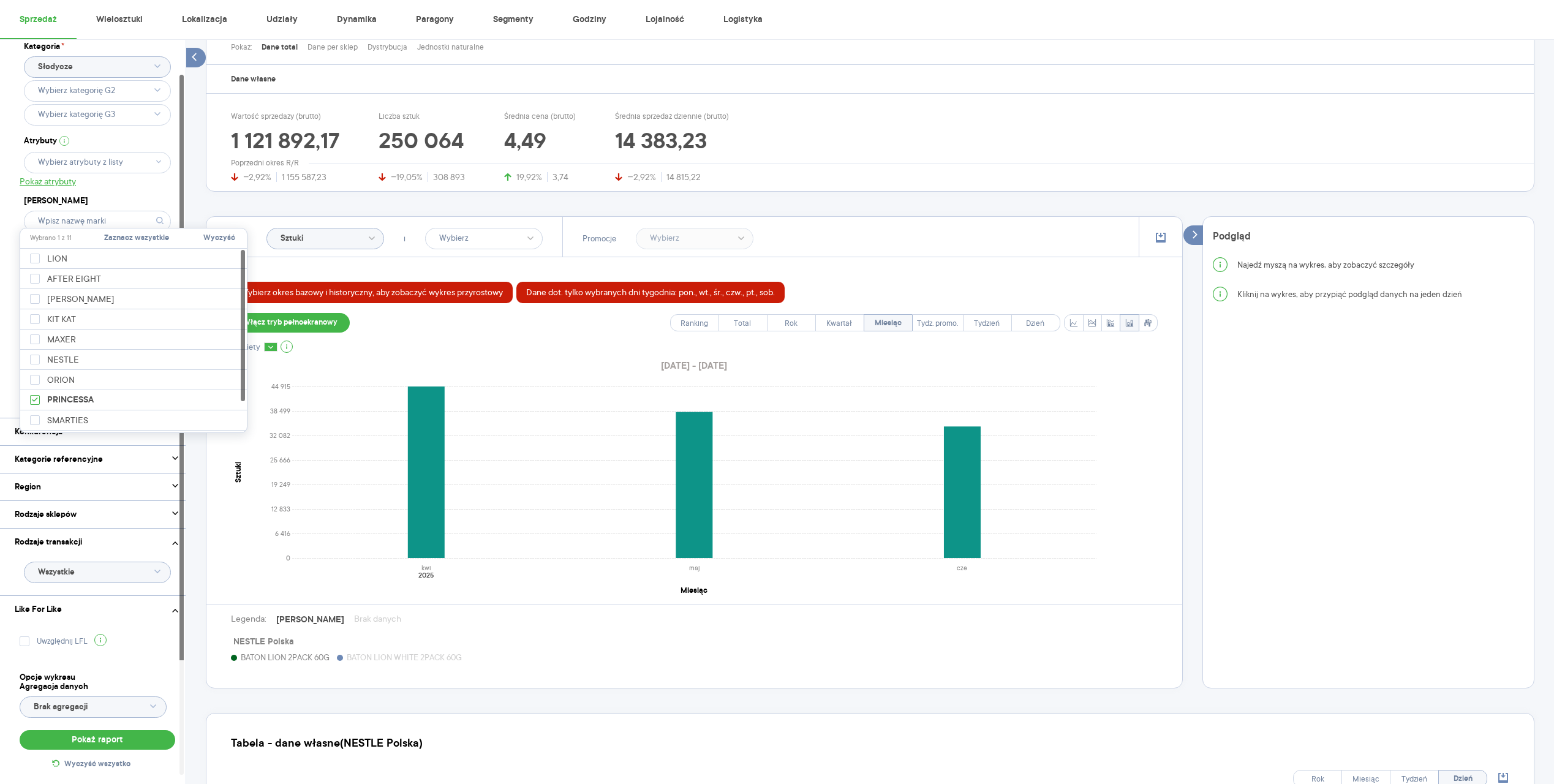 click on "Dostęp do danych * T1 T2 [MEDICAL_DATA] Kategoria * Słodycze Atrybuty Pokaż atrybuty Marka Produkt Pokaż hierarchię Przedział czasu [DATE] - [DATE] Agregacja czasowa miesiąc" at bounding box center (97, 205) 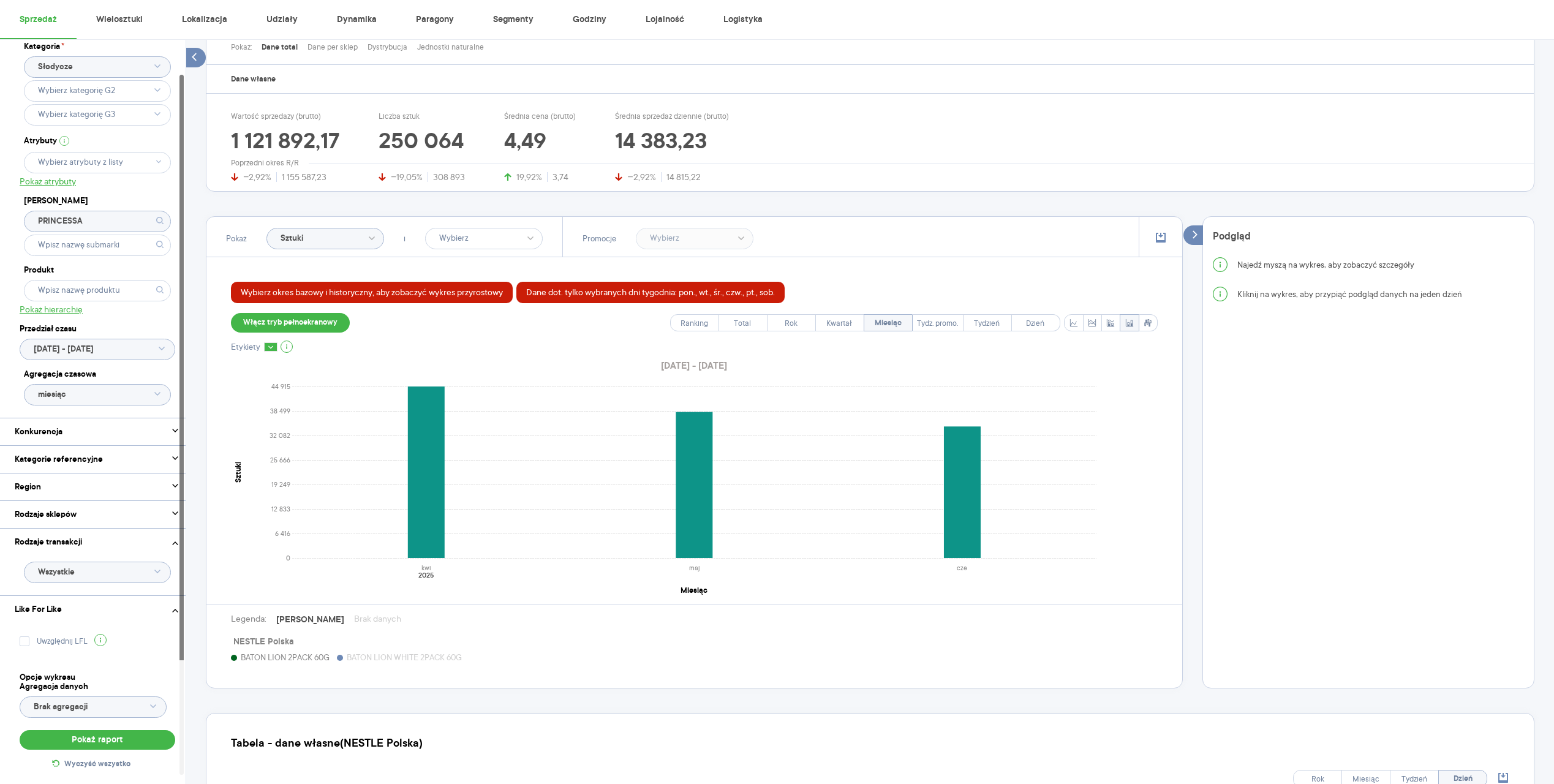 click 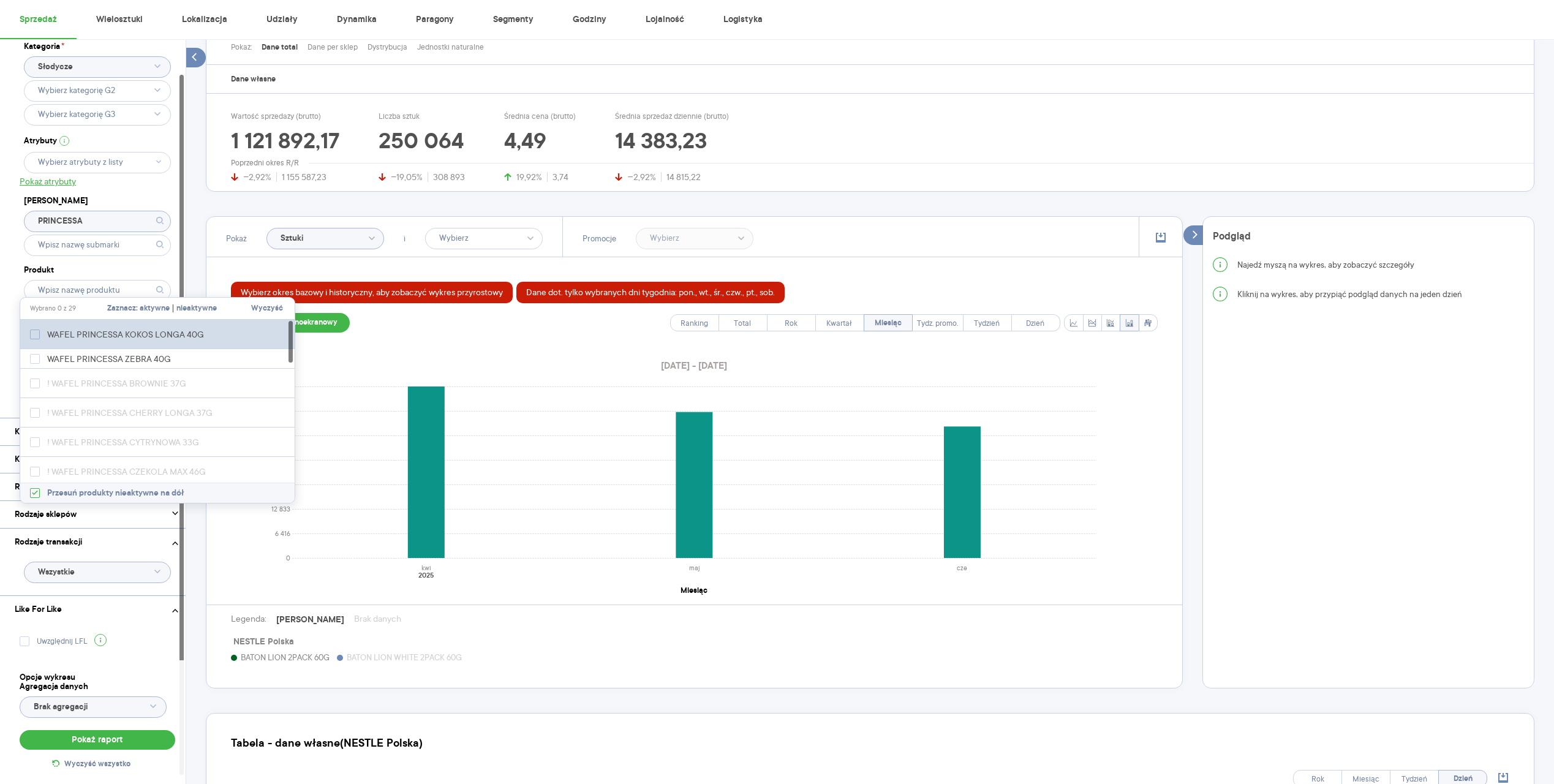 click at bounding box center (35, 334) 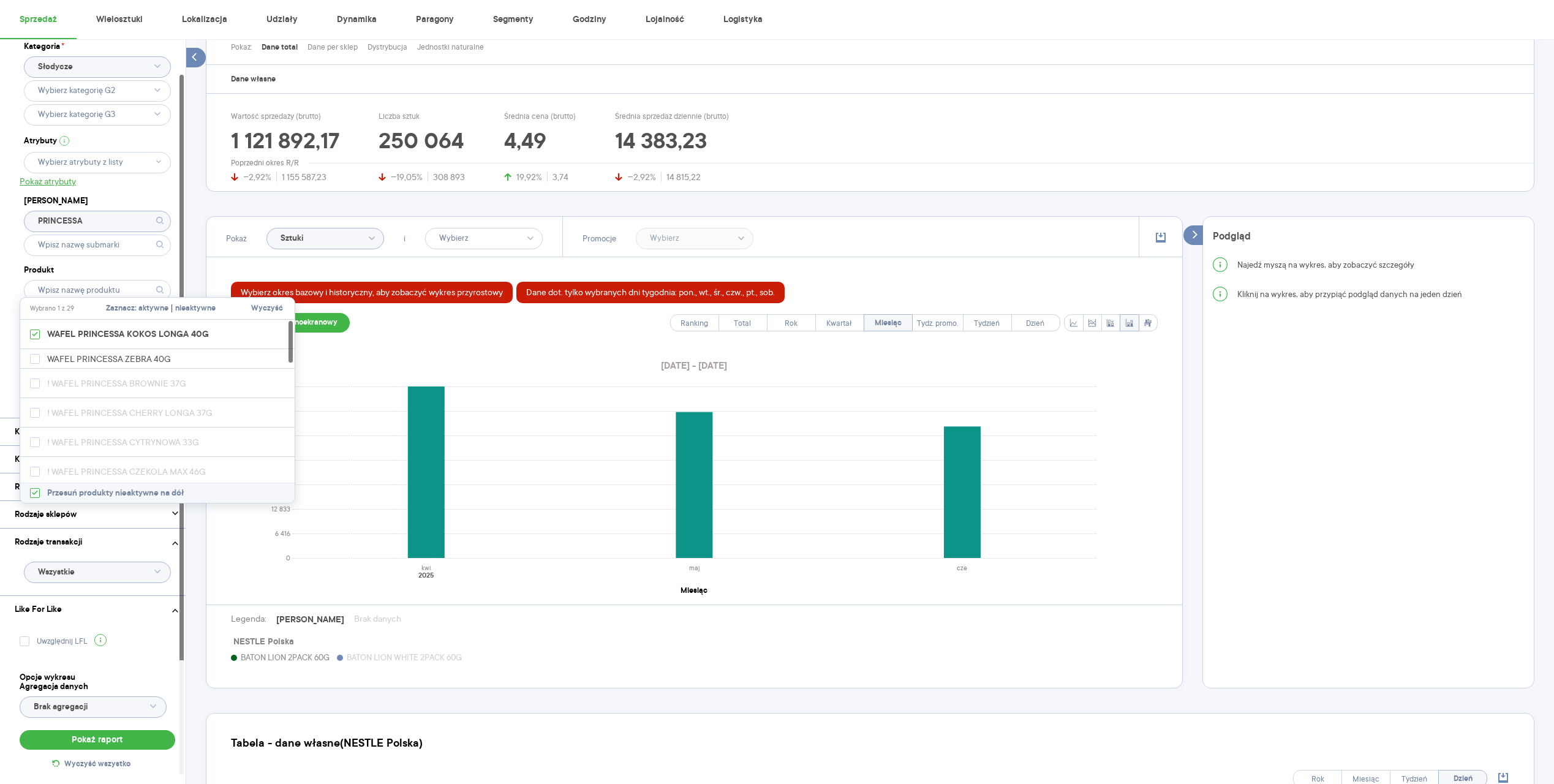 click on "Dostęp do danych * T1 T2 [MEDICAL_DATA] Kategoria * Słodycze Atrybuty Pokaż atrybuty Marka PRINCESSA Produkt Pokaż hierarchię Przedział czasu [DATE] - [DATE] Agregacja czasowa miesiąc" at bounding box center [97, 205] 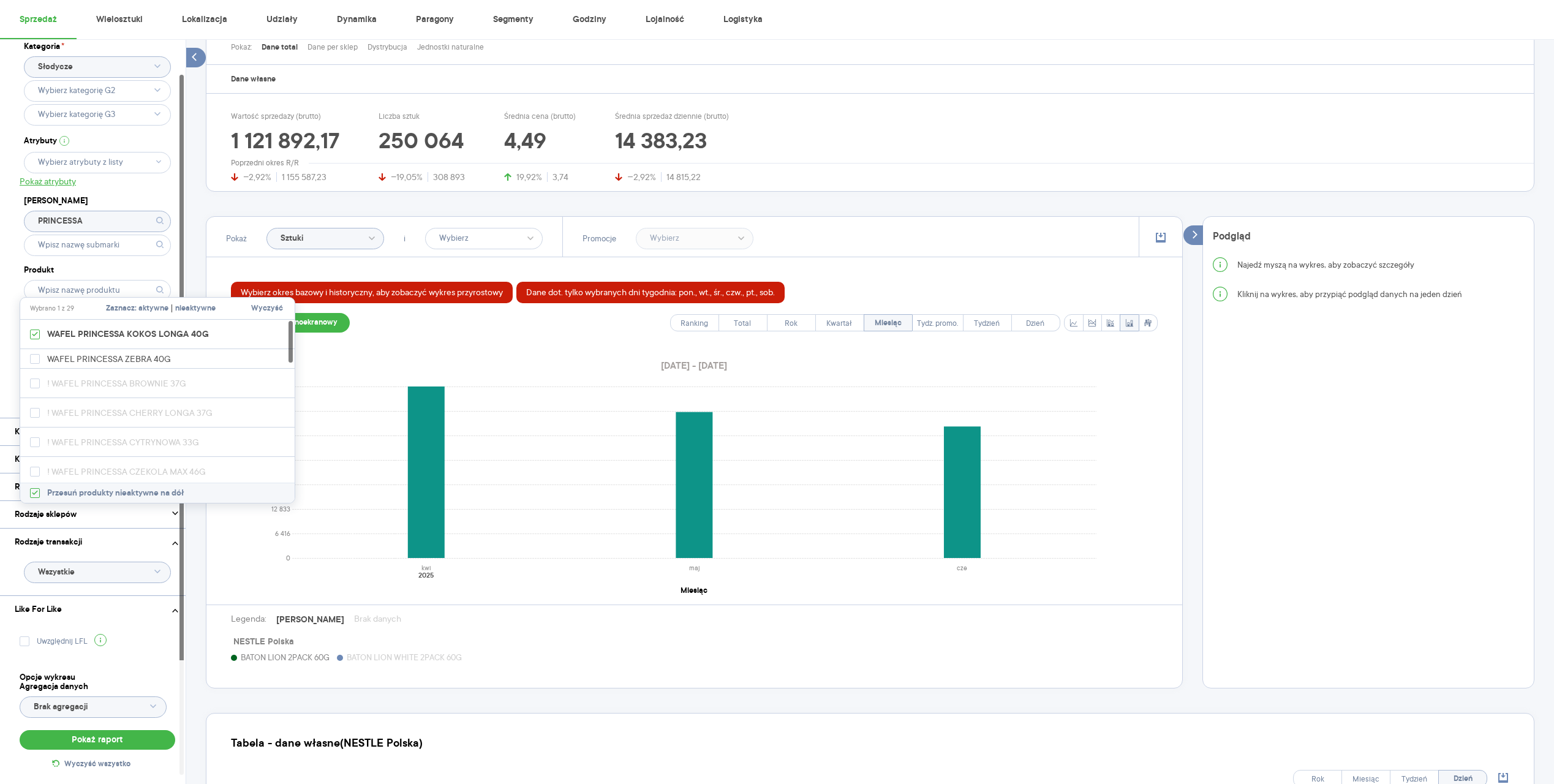 type on "WAFEL PRINCESSA KOKOS LONGA 40G" 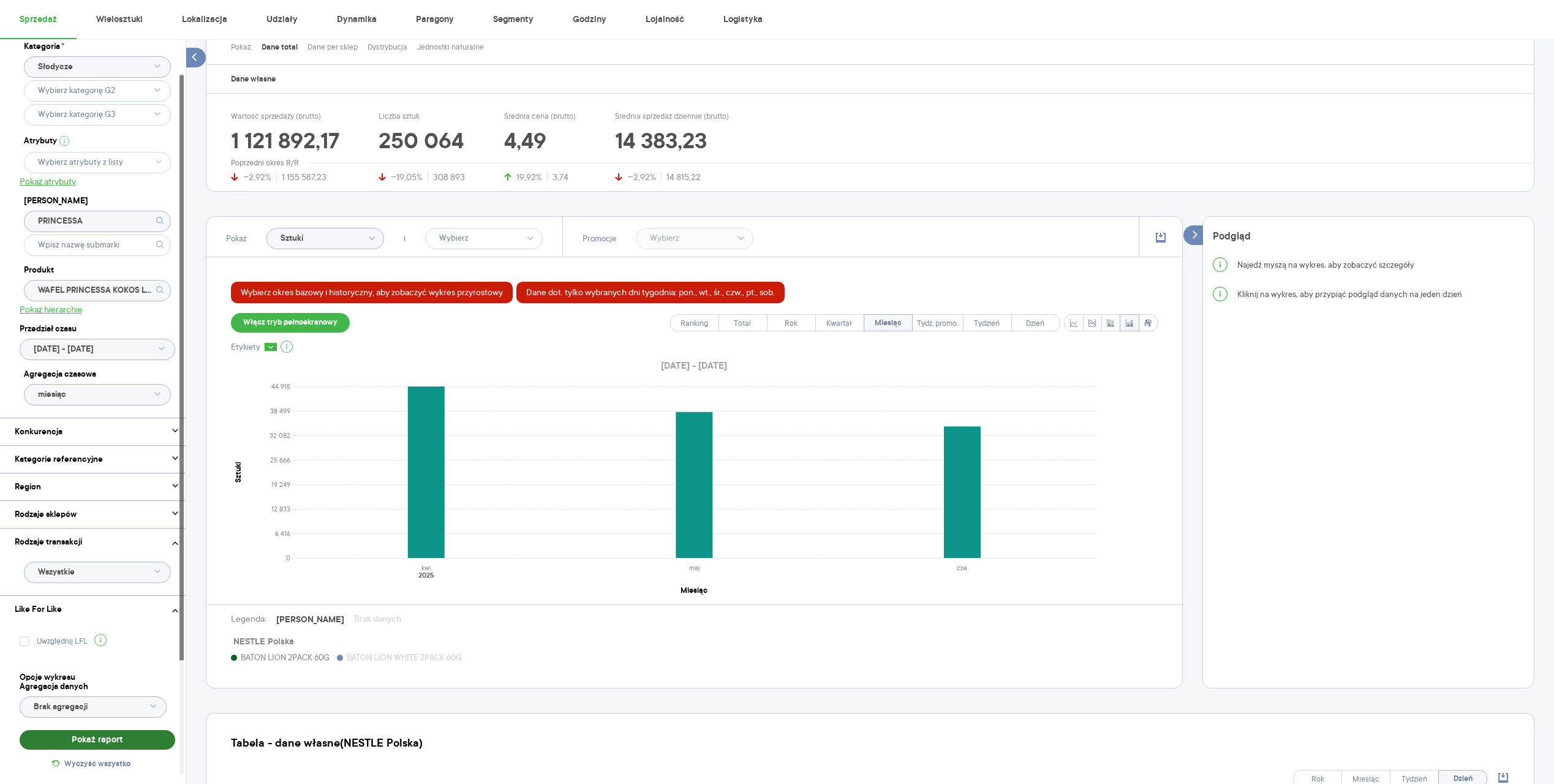 click on "Pokaż raport" at bounding box center (97, 740) 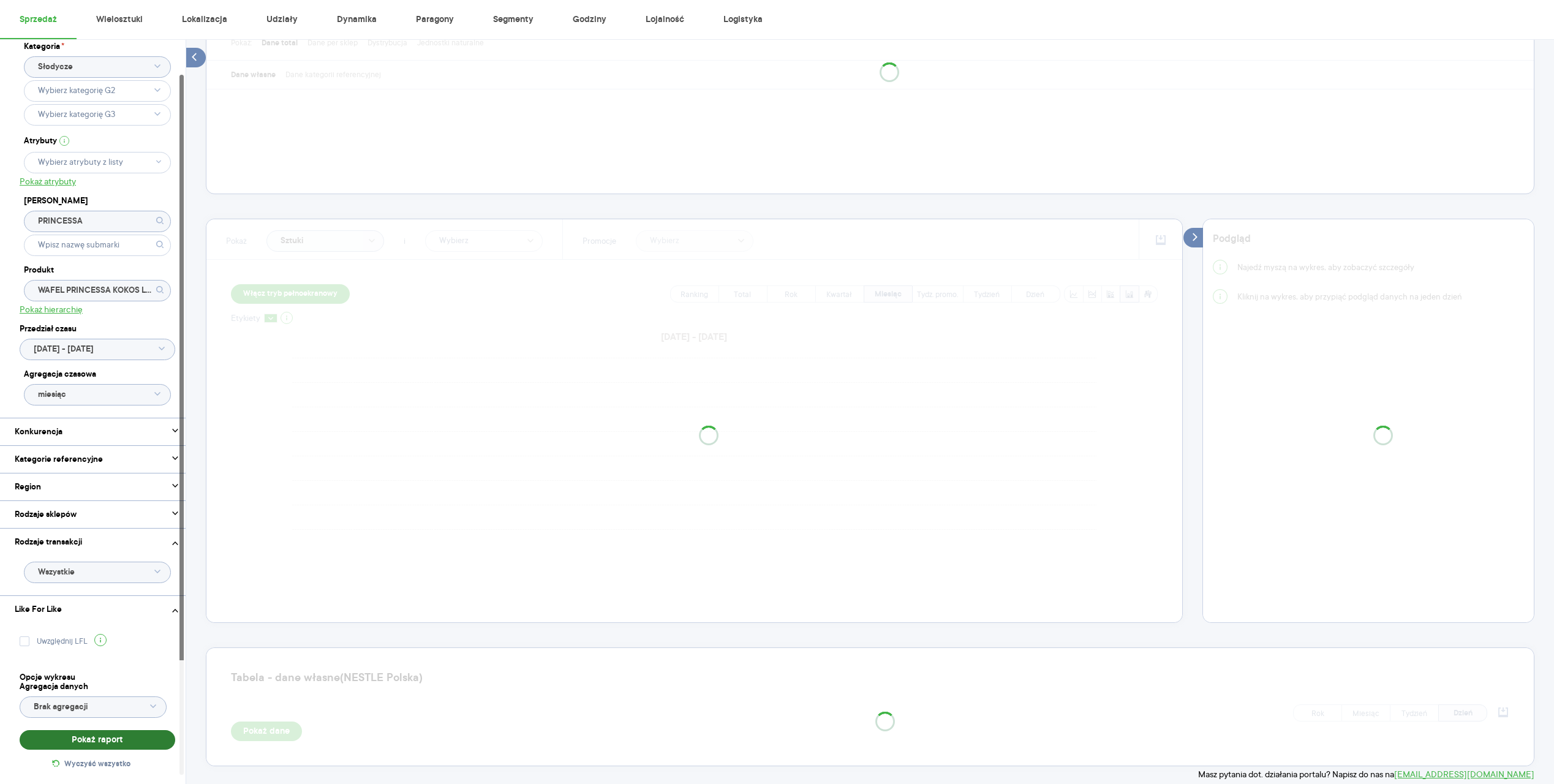 scroll, scrollTop: 161, scrollLeft: 0, axis: vertical 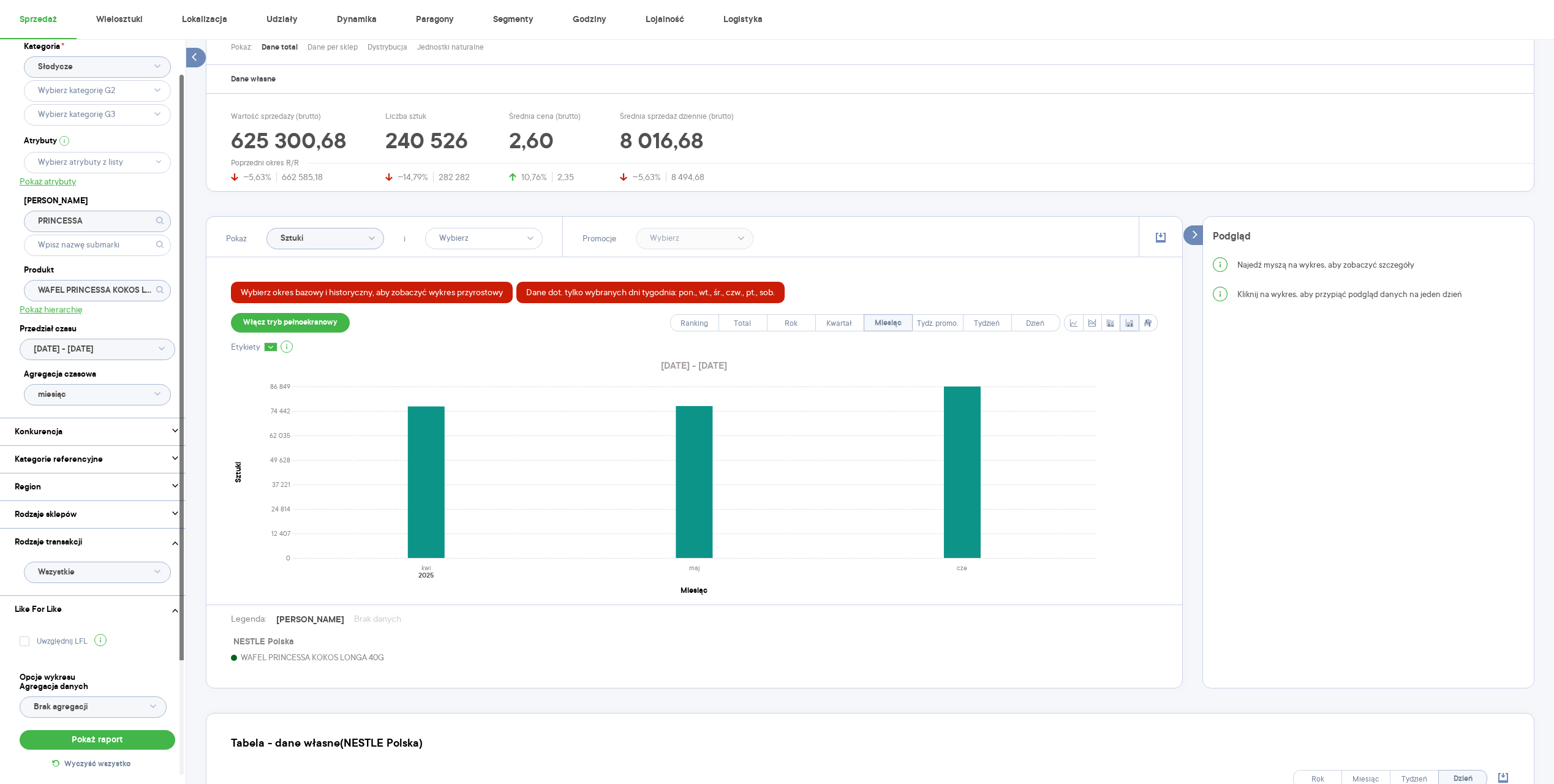 click on "WAFEL PRINCESSA KOKOS LONGA 40G" 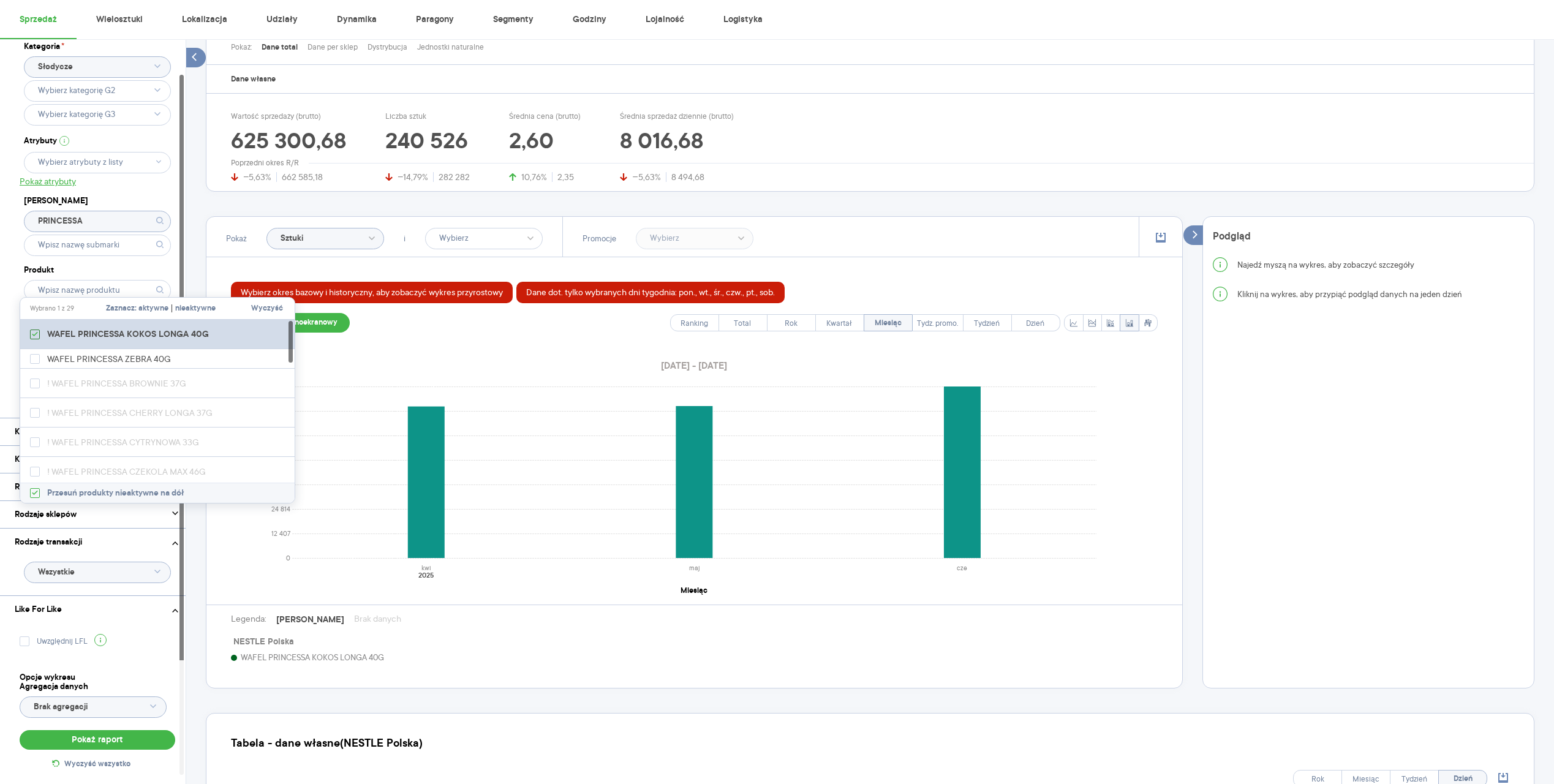click 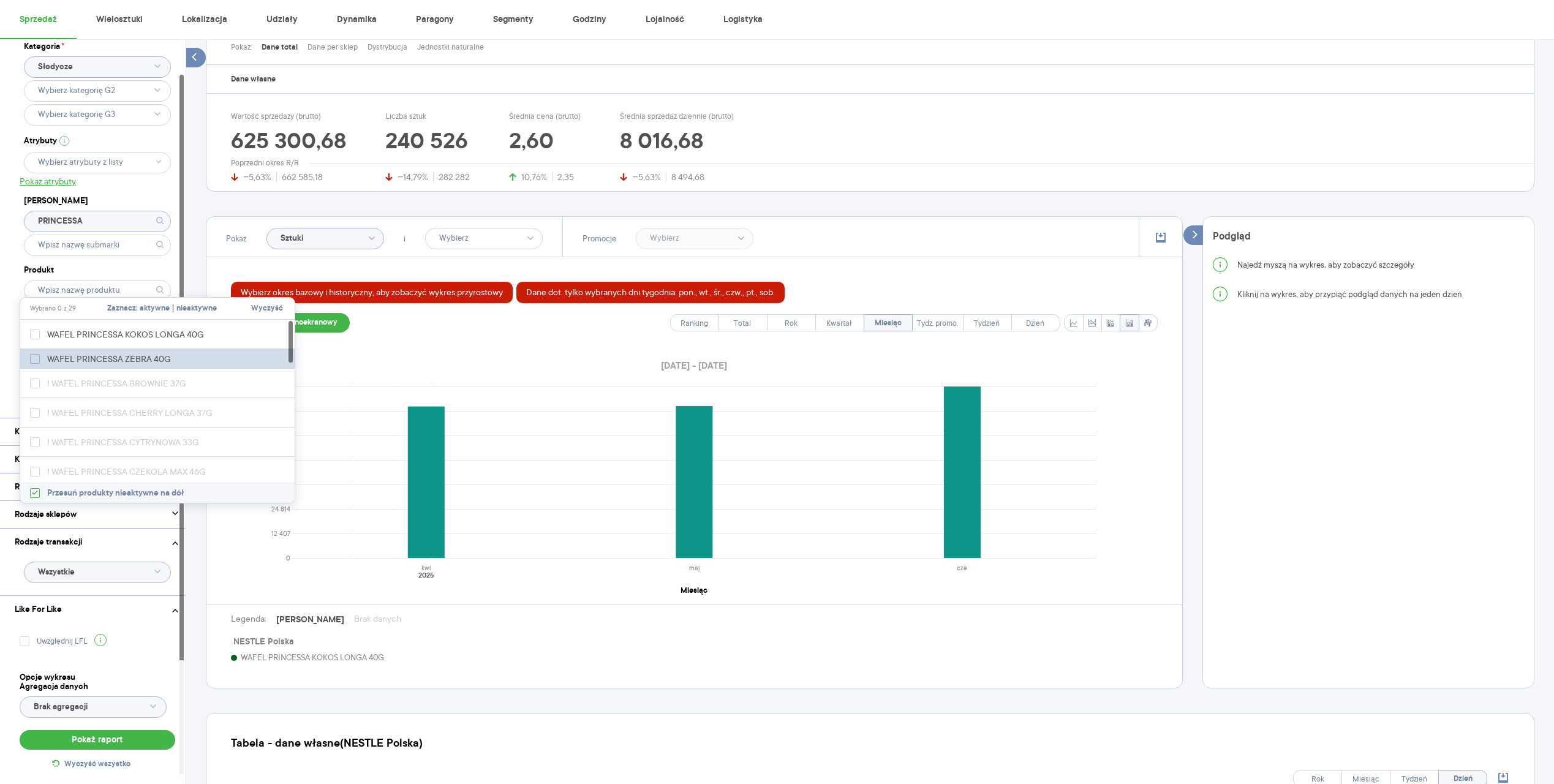 click at bounding box center (35, 359) 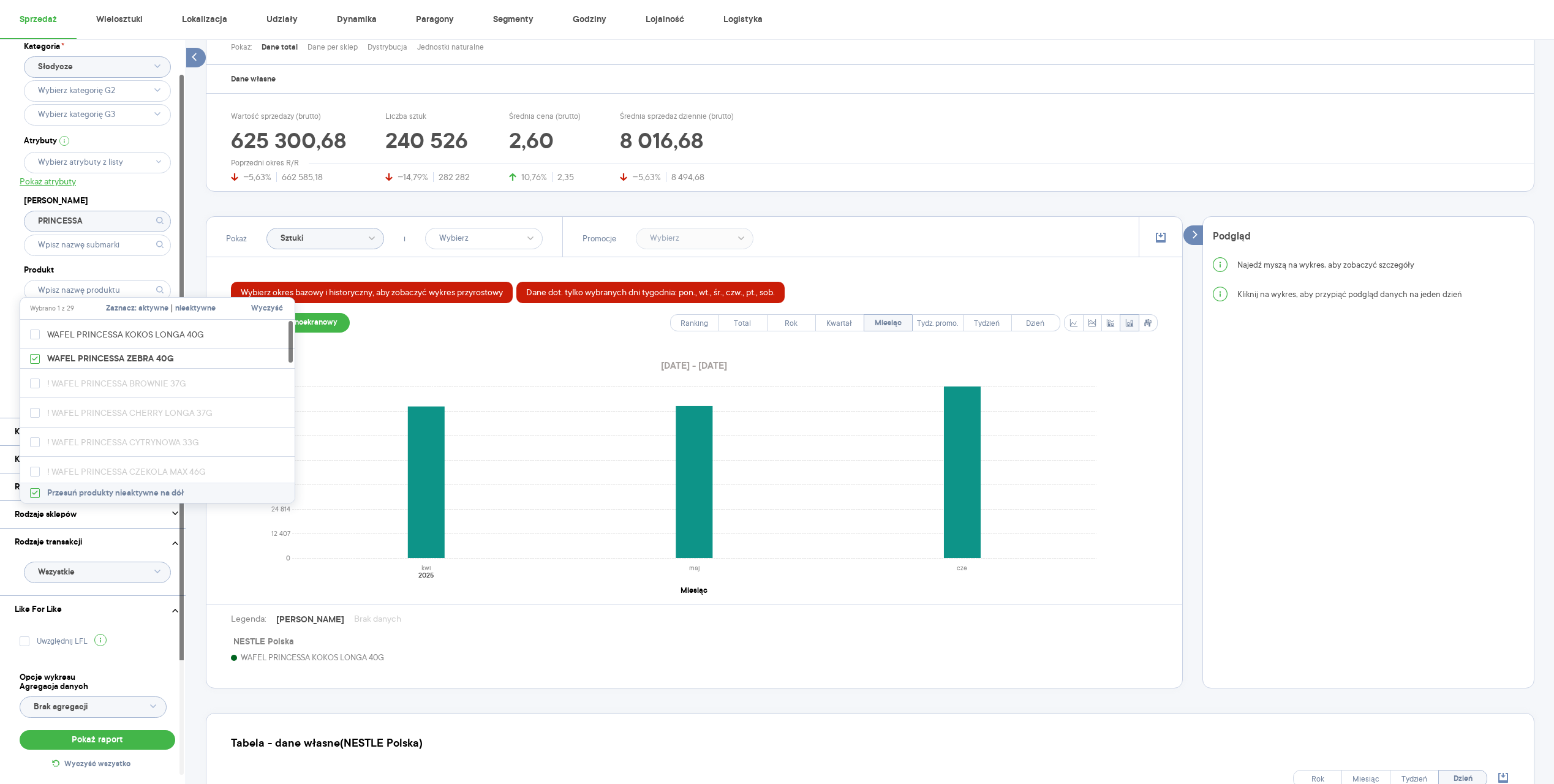 click on "Dostęp do danych * T1 T2 [MEDICAL_DATA] Kategoria * Słodycze Atrybuty Pokaż atrybuty Marka PRINCESSA Produkt Pokaż hierarchię Przedział czasu [DATE] - [DATE] Agregacja czasowa miesiąc" at bounding box center (97, 205) 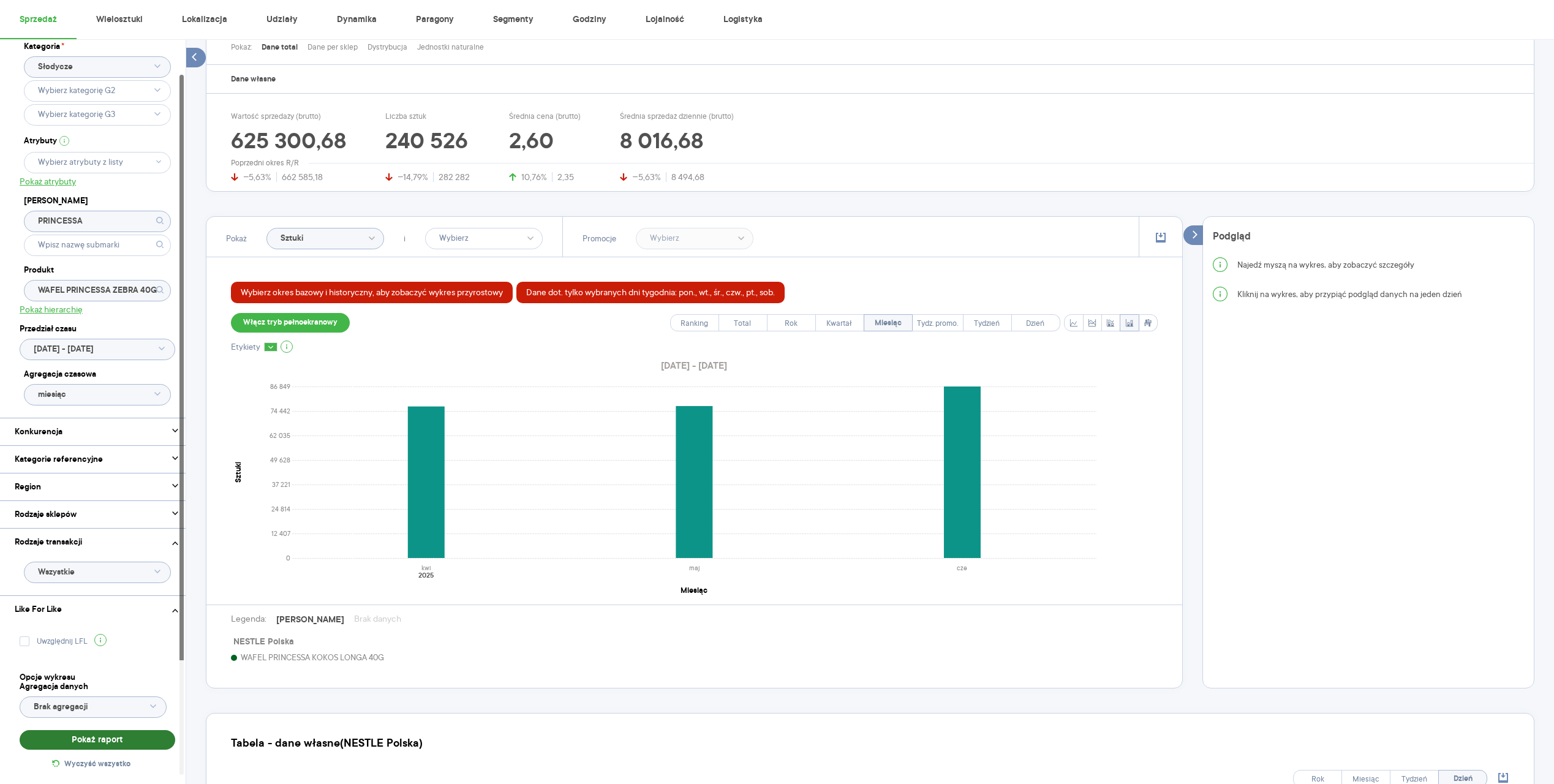 click on "Pokaż raport" at bounding box center (97, 740) 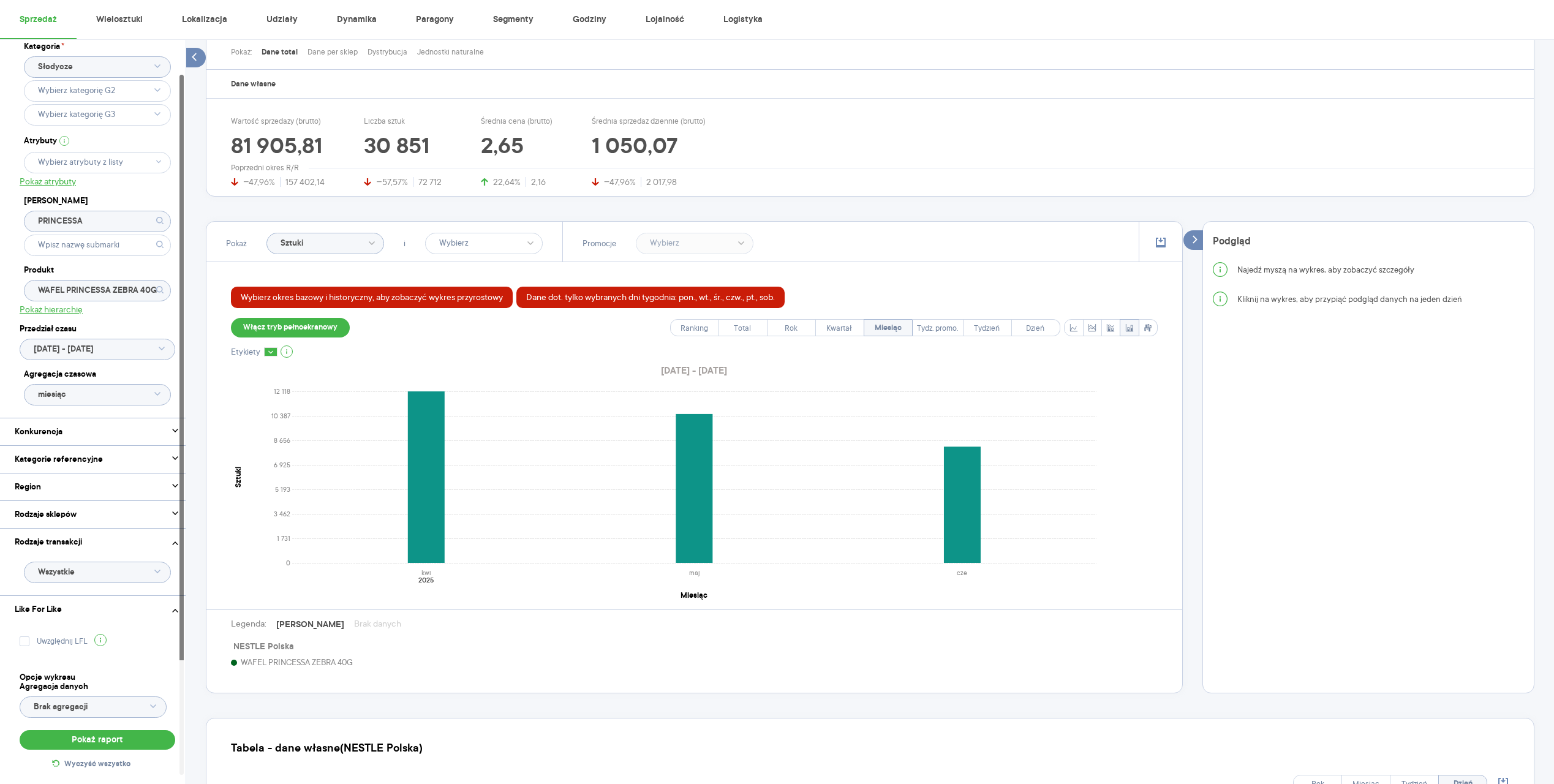 scroll, scrollTop: 161, scrollLeft: 0, axis: vertical 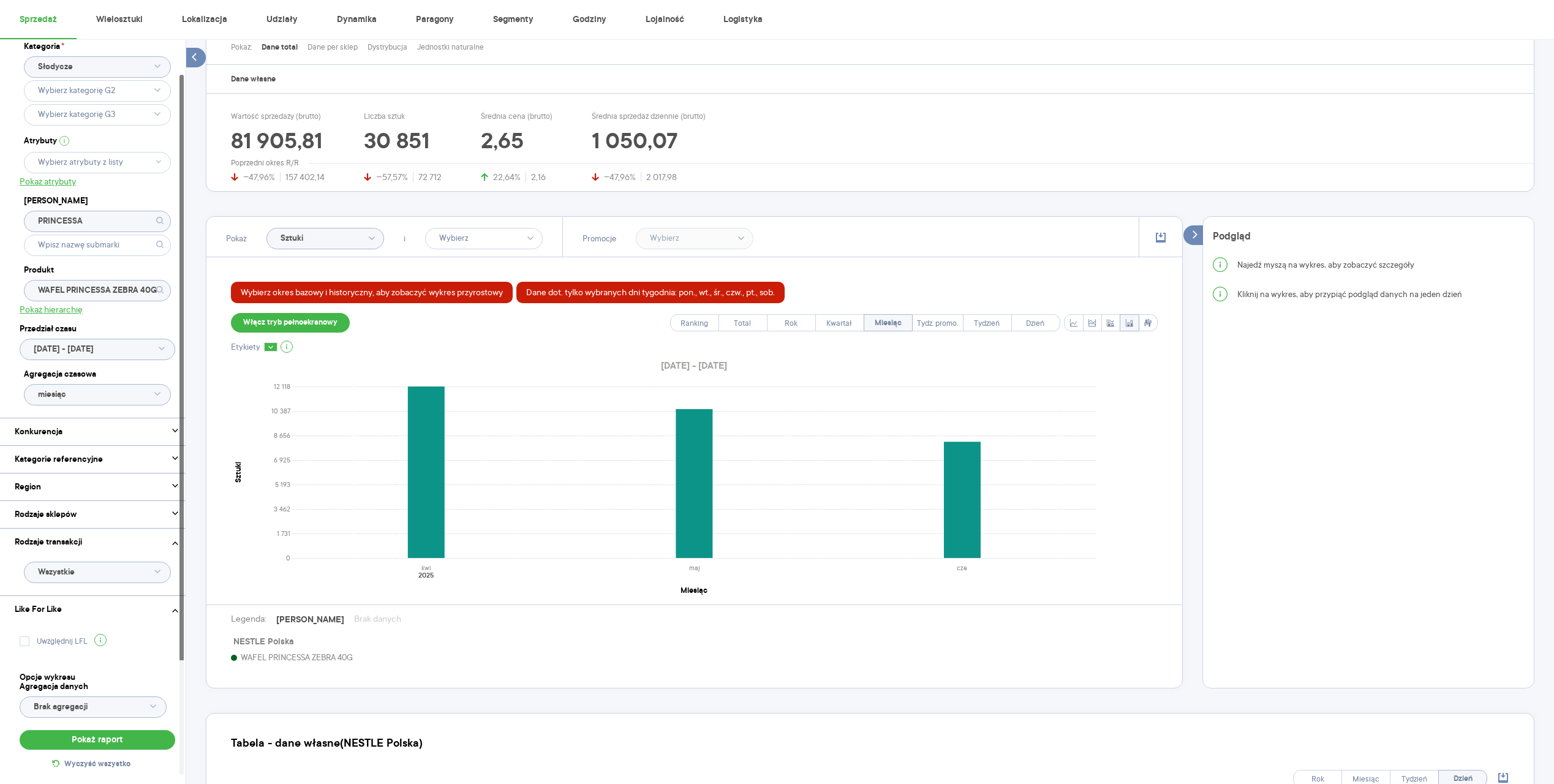 click on "WAFEL PRINCESSA ZEBRA 40G" 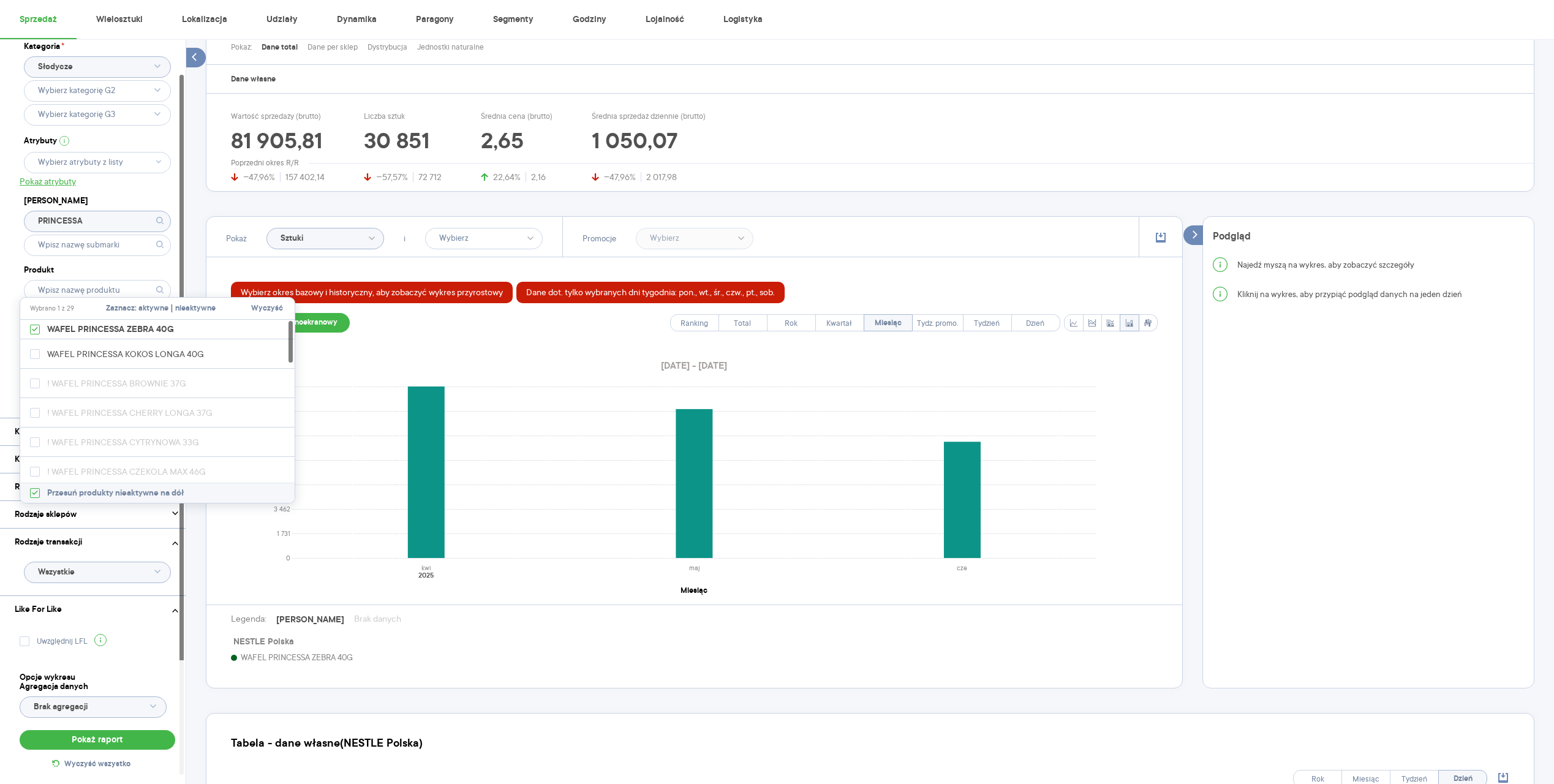 click on "PRINCESSA" 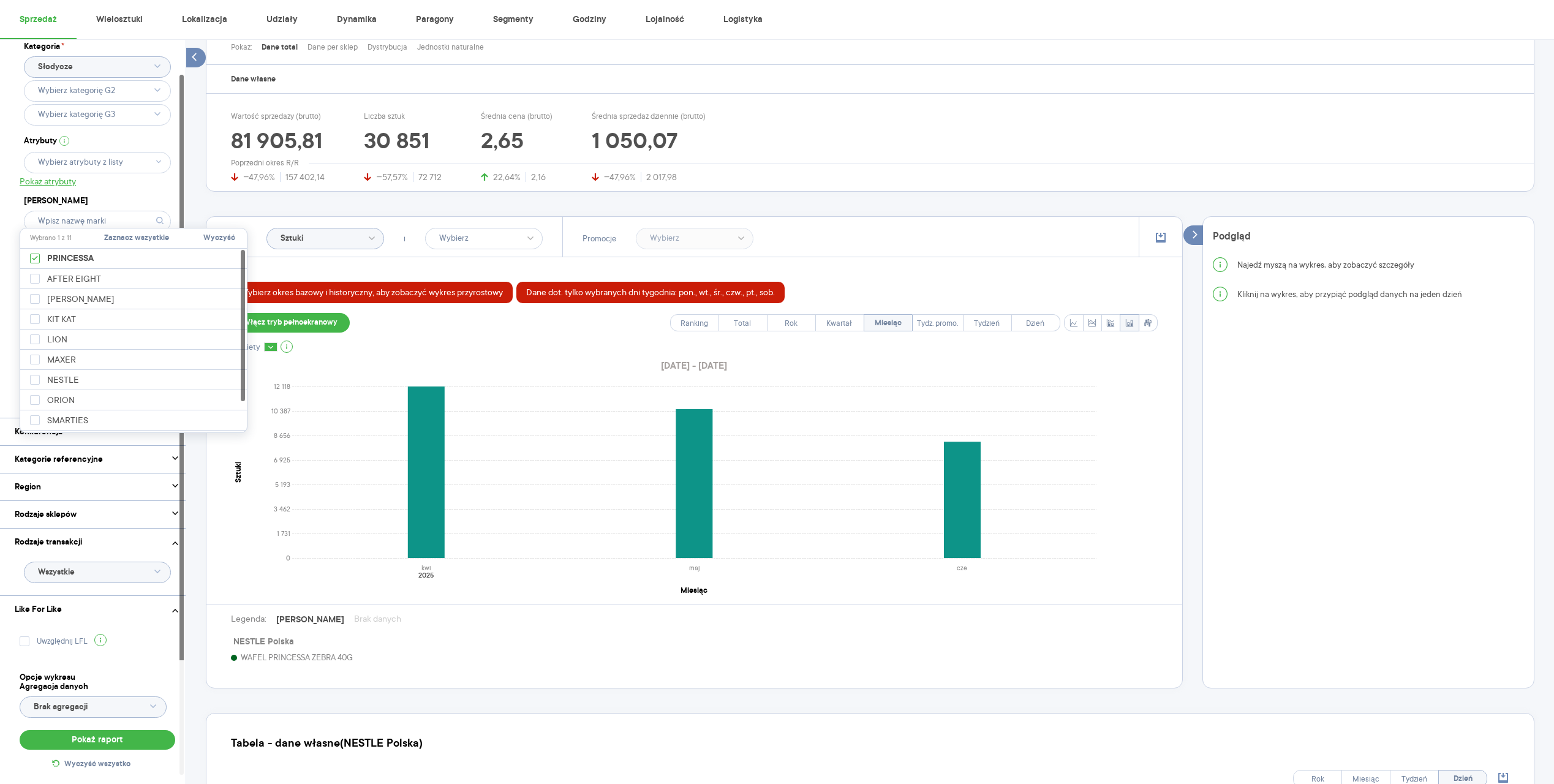 click on "Wyczyść" at bounding box center [219, 238] 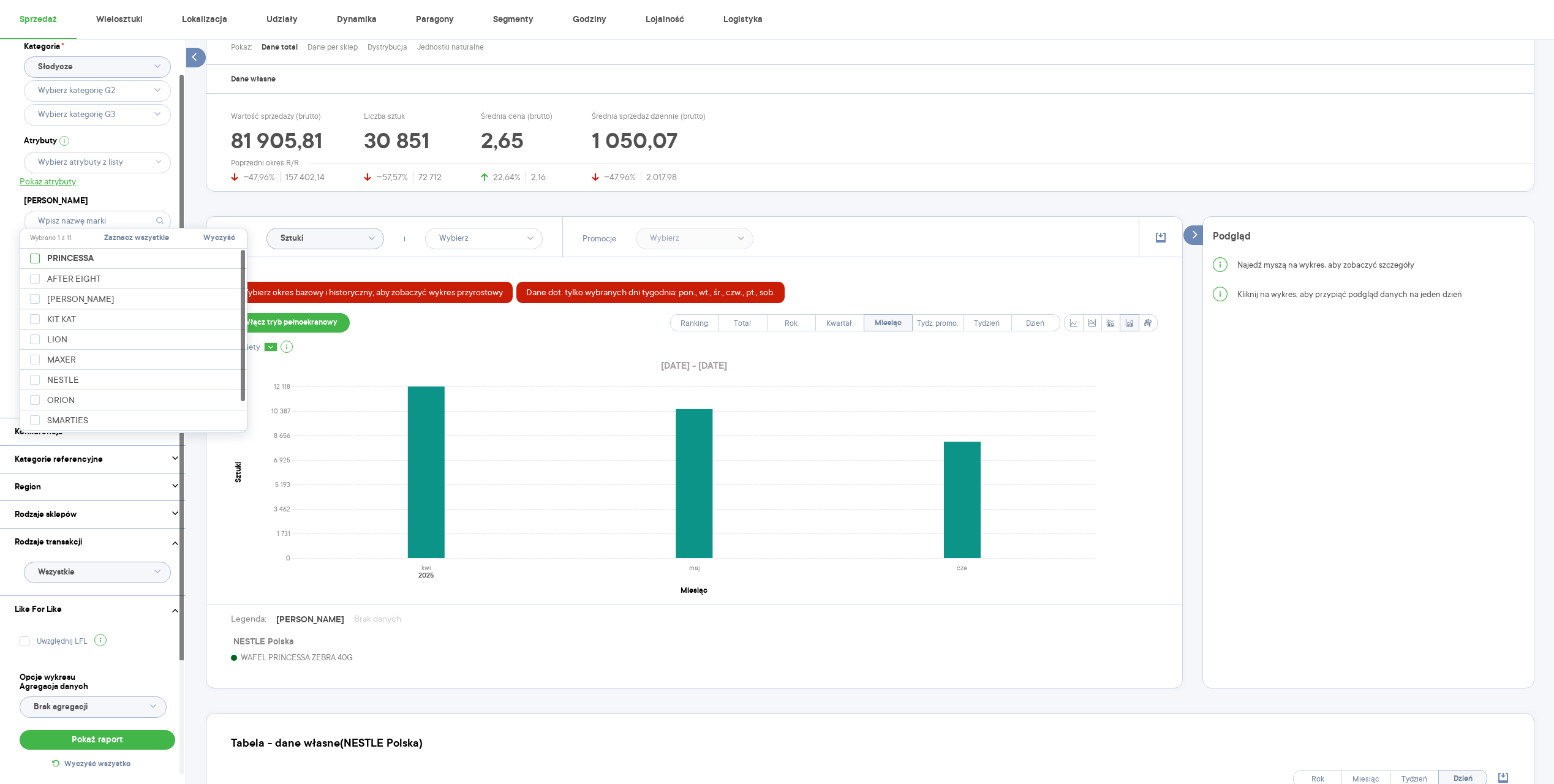 checkbox on "false" 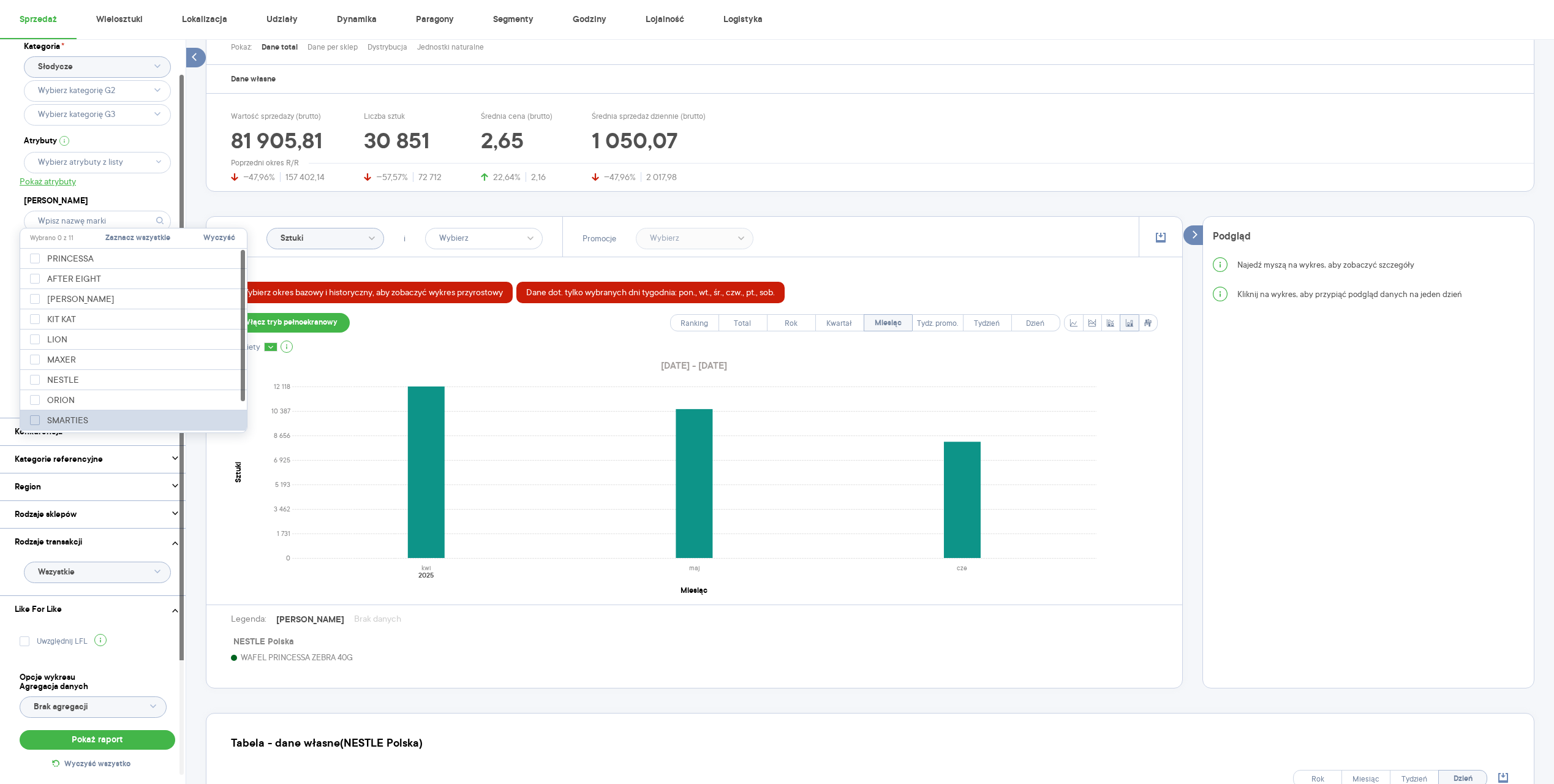 click on "SMARTIES" at bounding box center [59, 420] 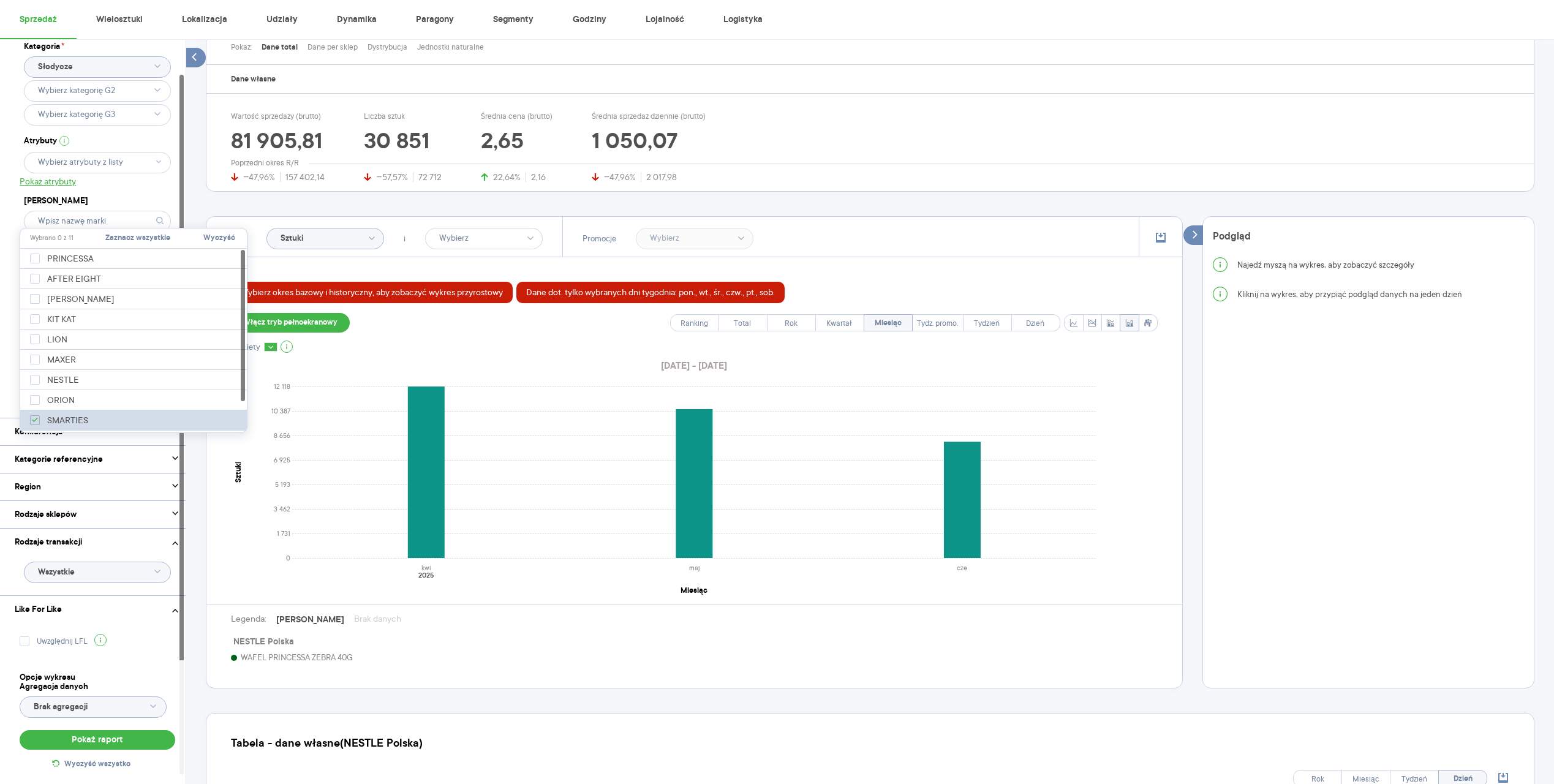 checkbox on "true" 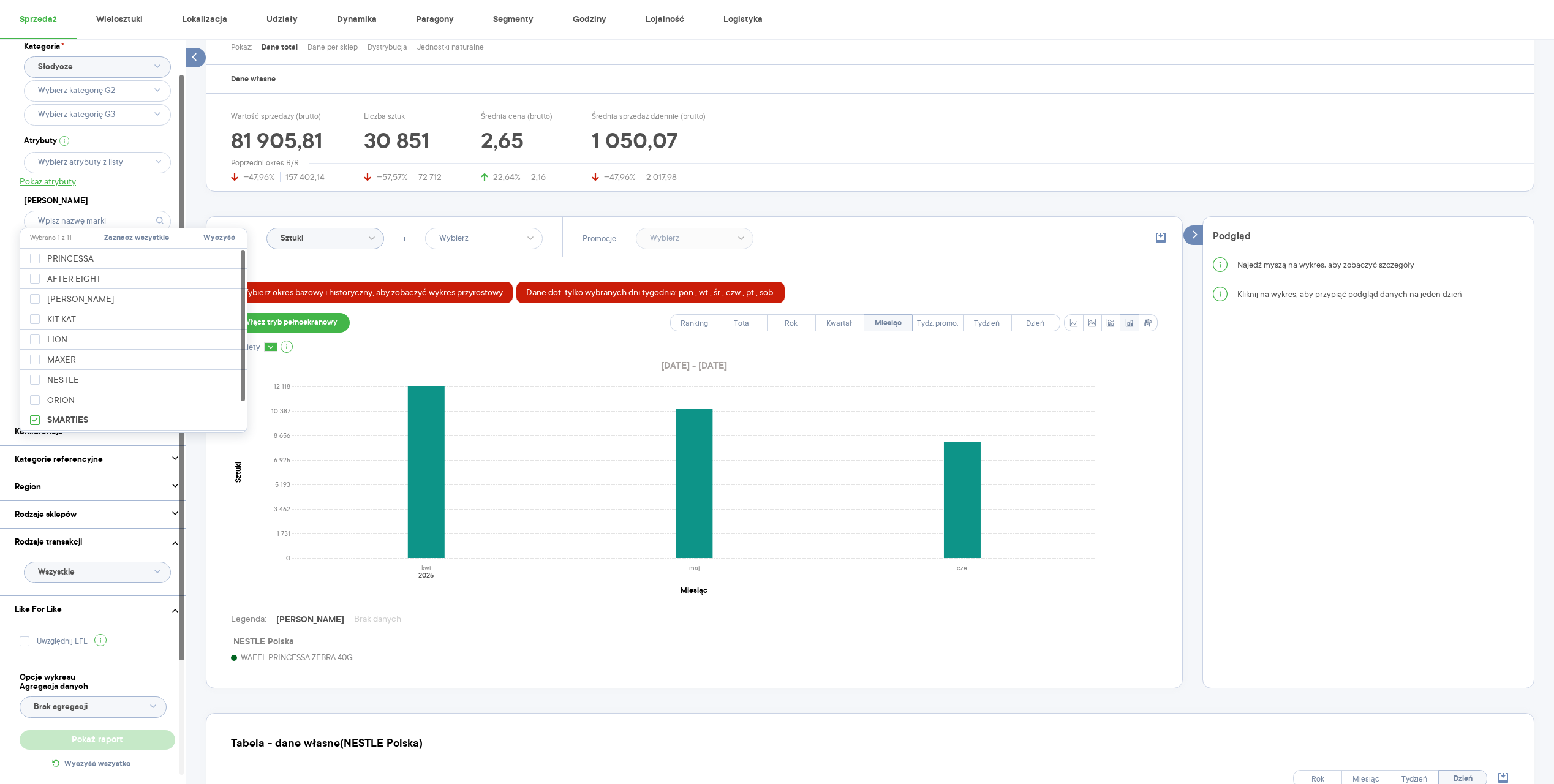 type 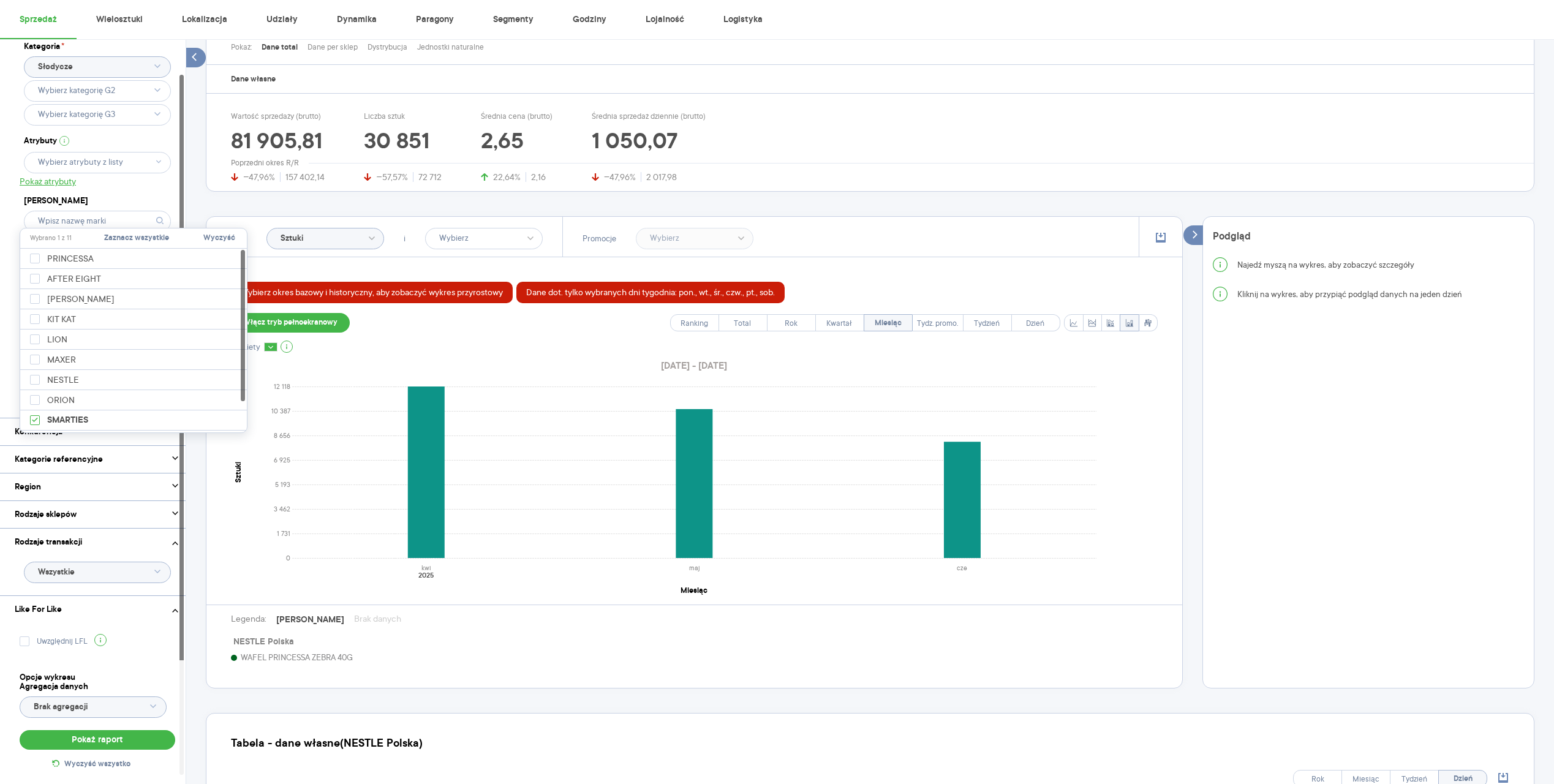 click on "Dostęp do danych * T1 T2 [MEDICAL_DATA] Kategoria * Słodycze Atrybuty Pokaż atrybuty Marka Produkt Pokaż hierarchię Przedział czasu [DATE] - [DATE] Agregacja czasowa miesiąc" at bounding box center (97, 205) 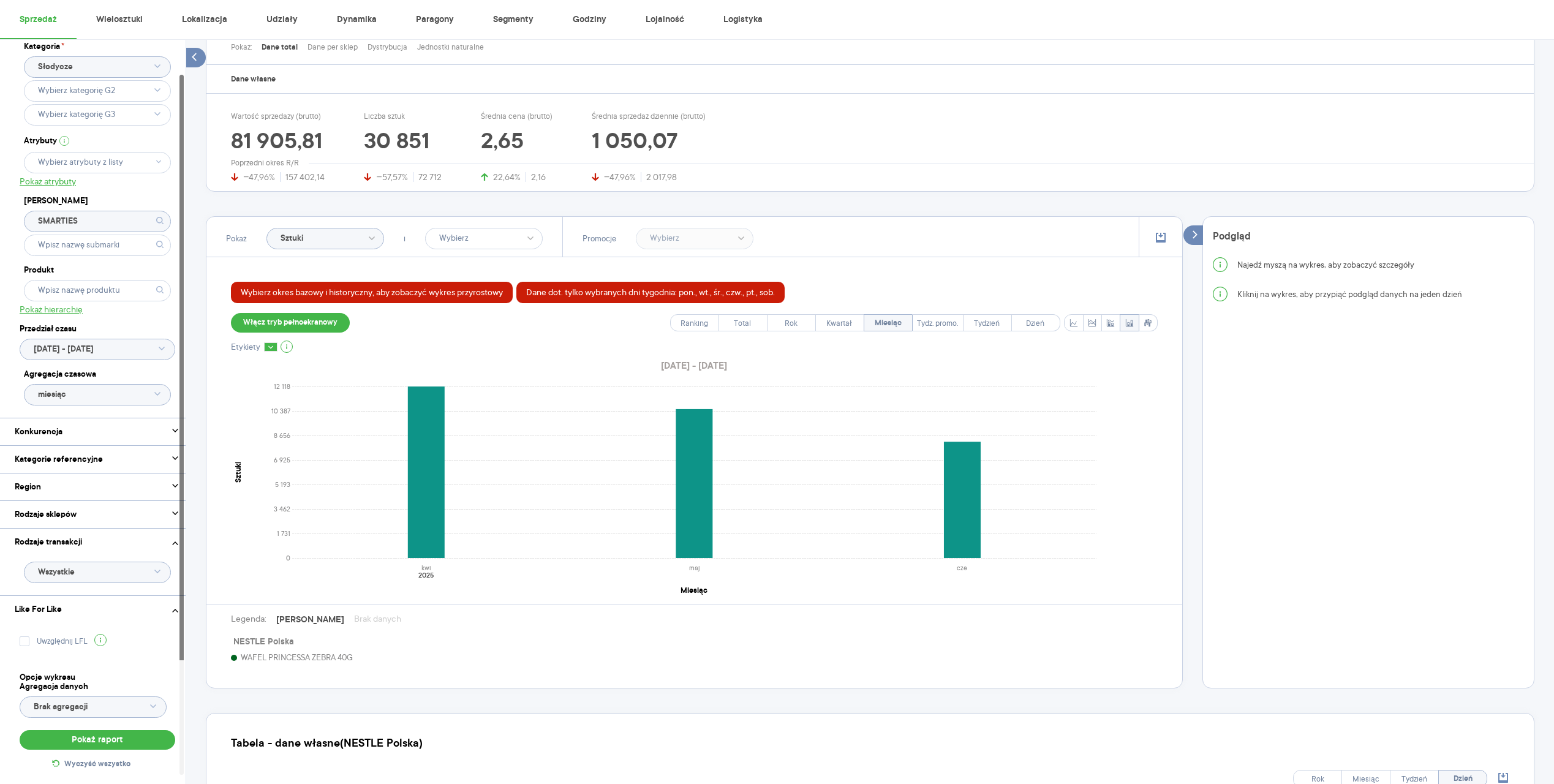 click 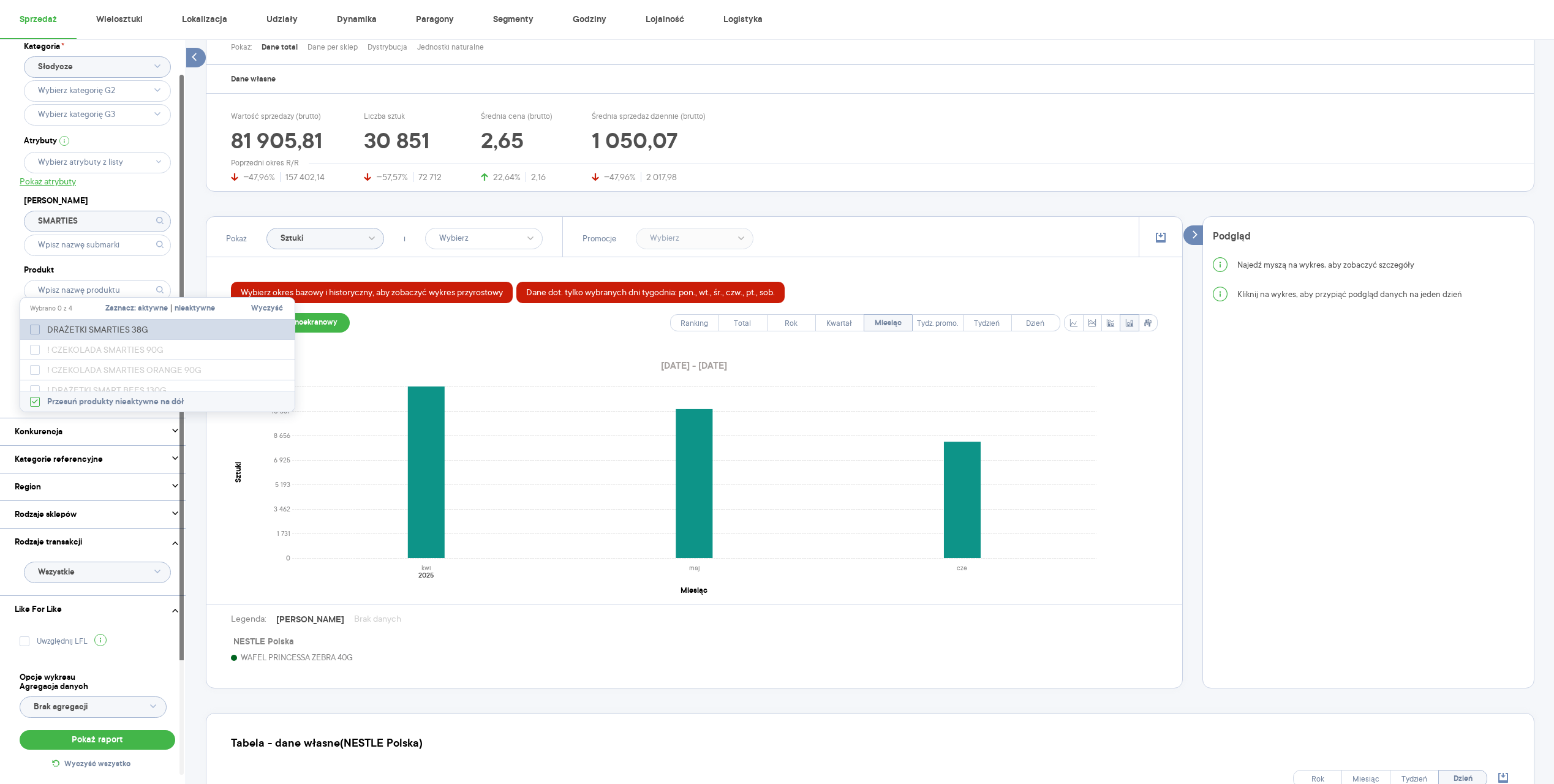 click 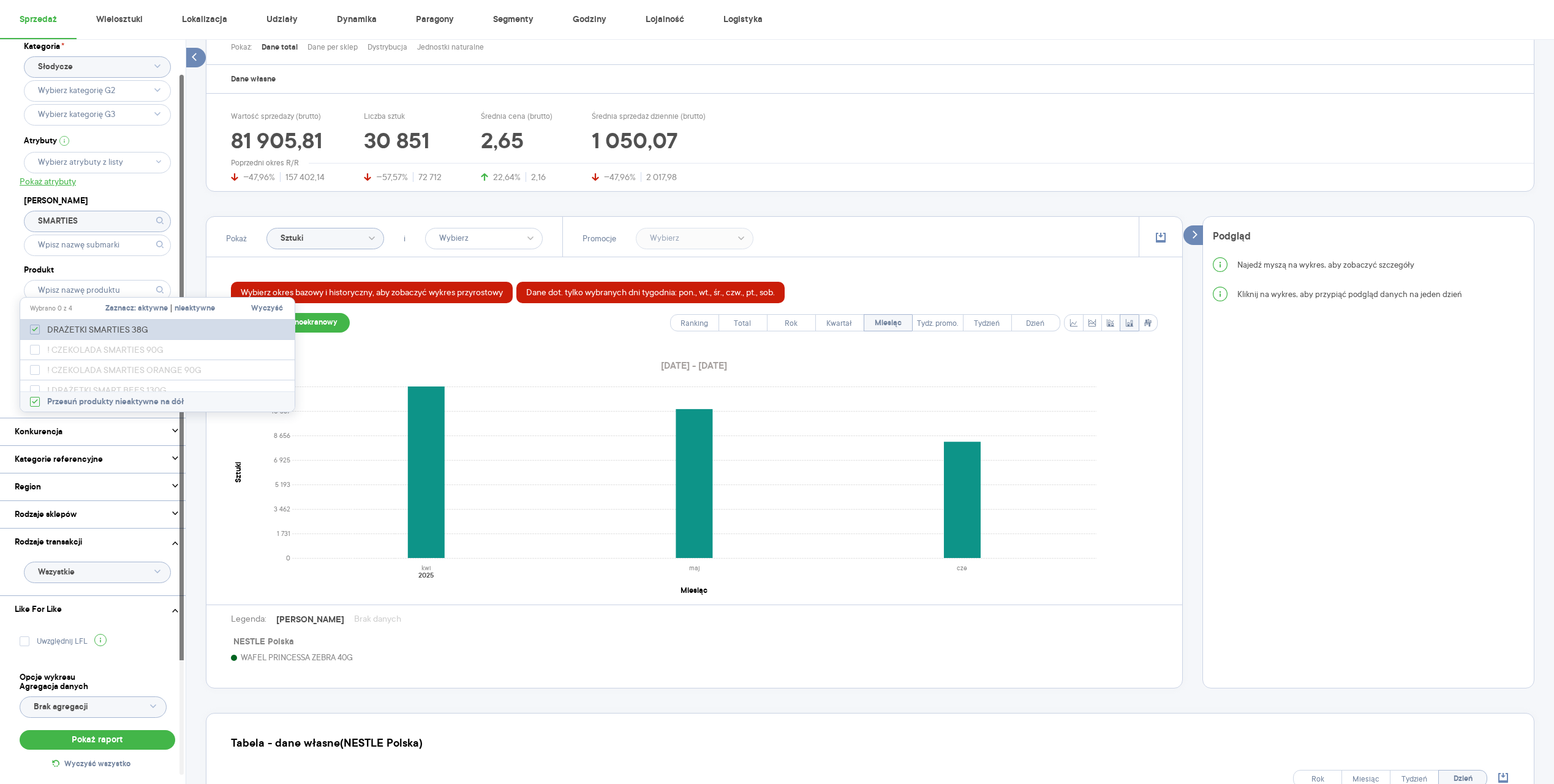 checkbox on "true" 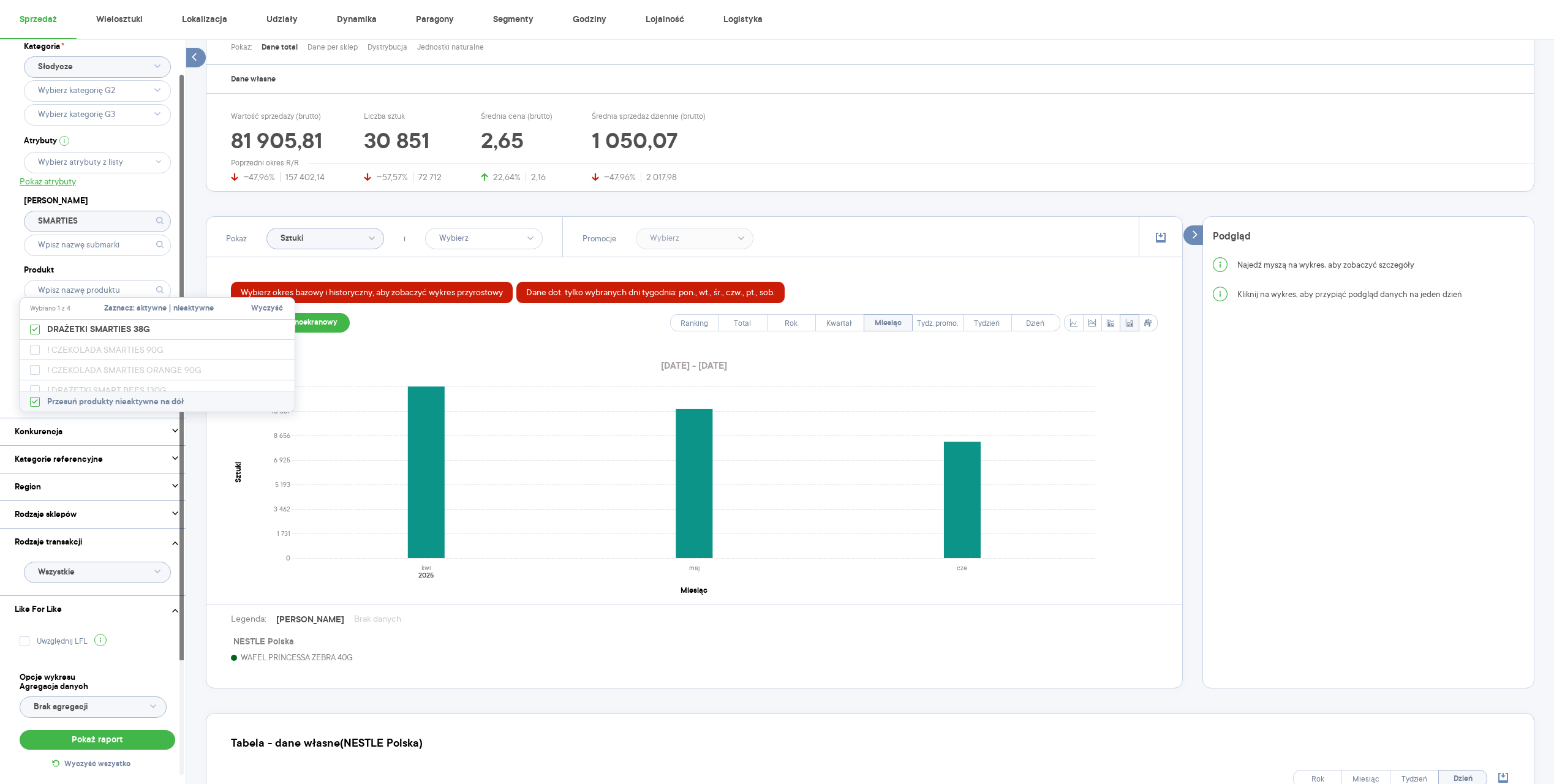 click on "Dostęp do danych * T1 T2 [MEDICAL_DATA] Kategoria * Słodycze Atrybuty Pokaż atrybuty Marka SMARTIES Produkt Pokaż hierarchię Przedział czasu [DATE] - [DATE] Agregacja czasowa miesiąc" at bounding box center (97, 205) 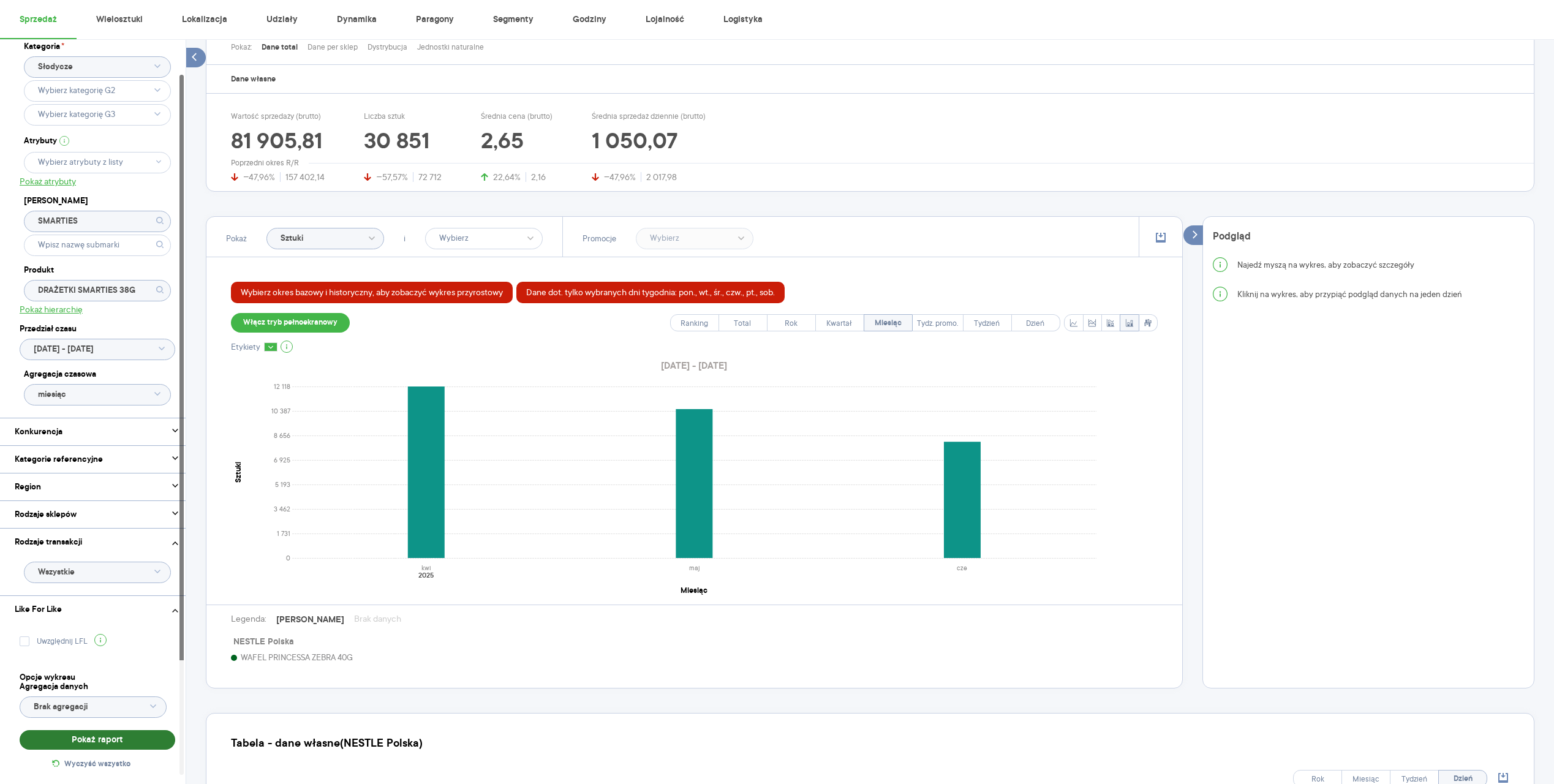 click on "Pokaż raport" at bounding box center (97, 740) 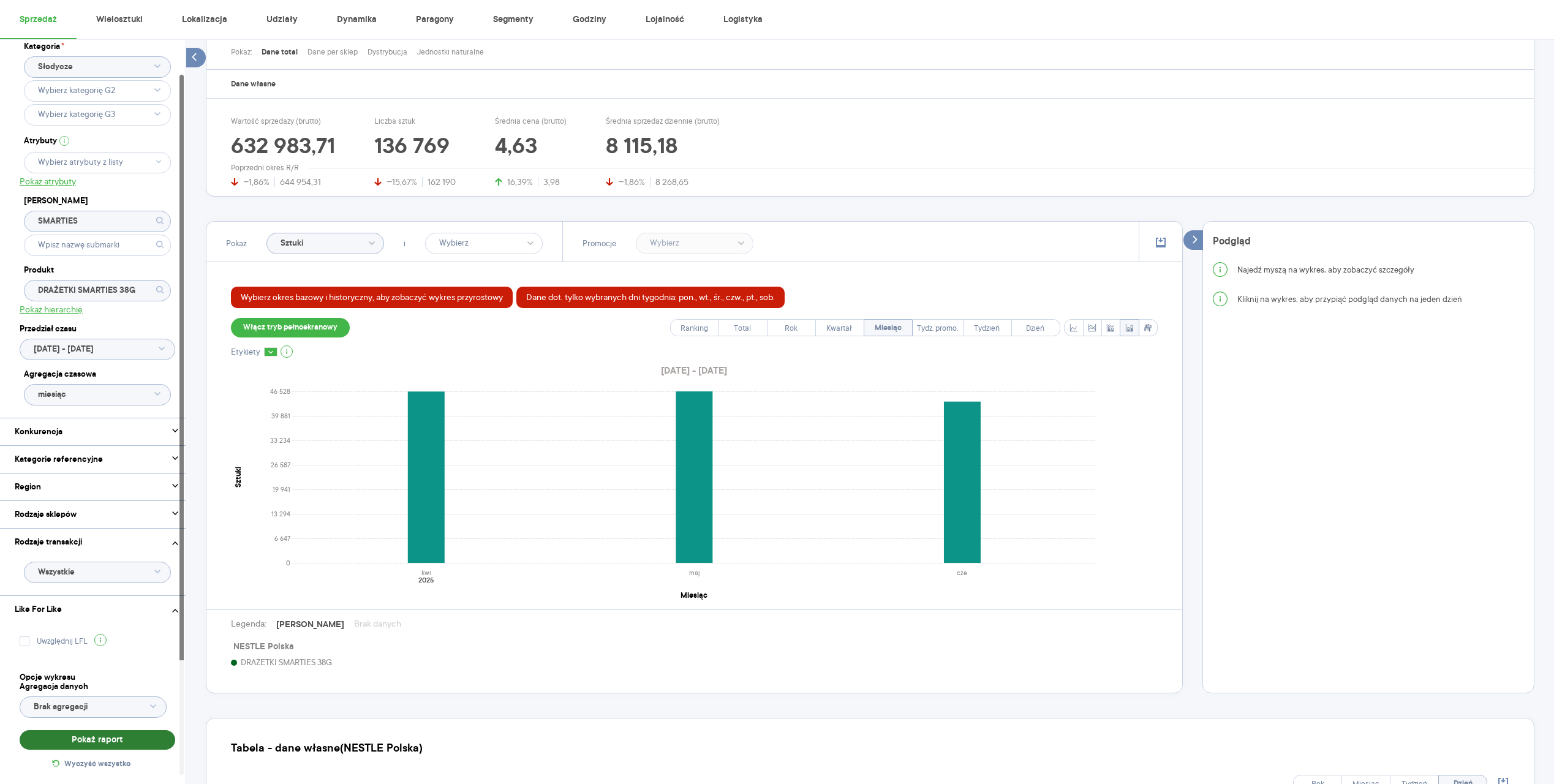 scroll, scrollTop: 161, scrollLeft: 0, axis: vertical 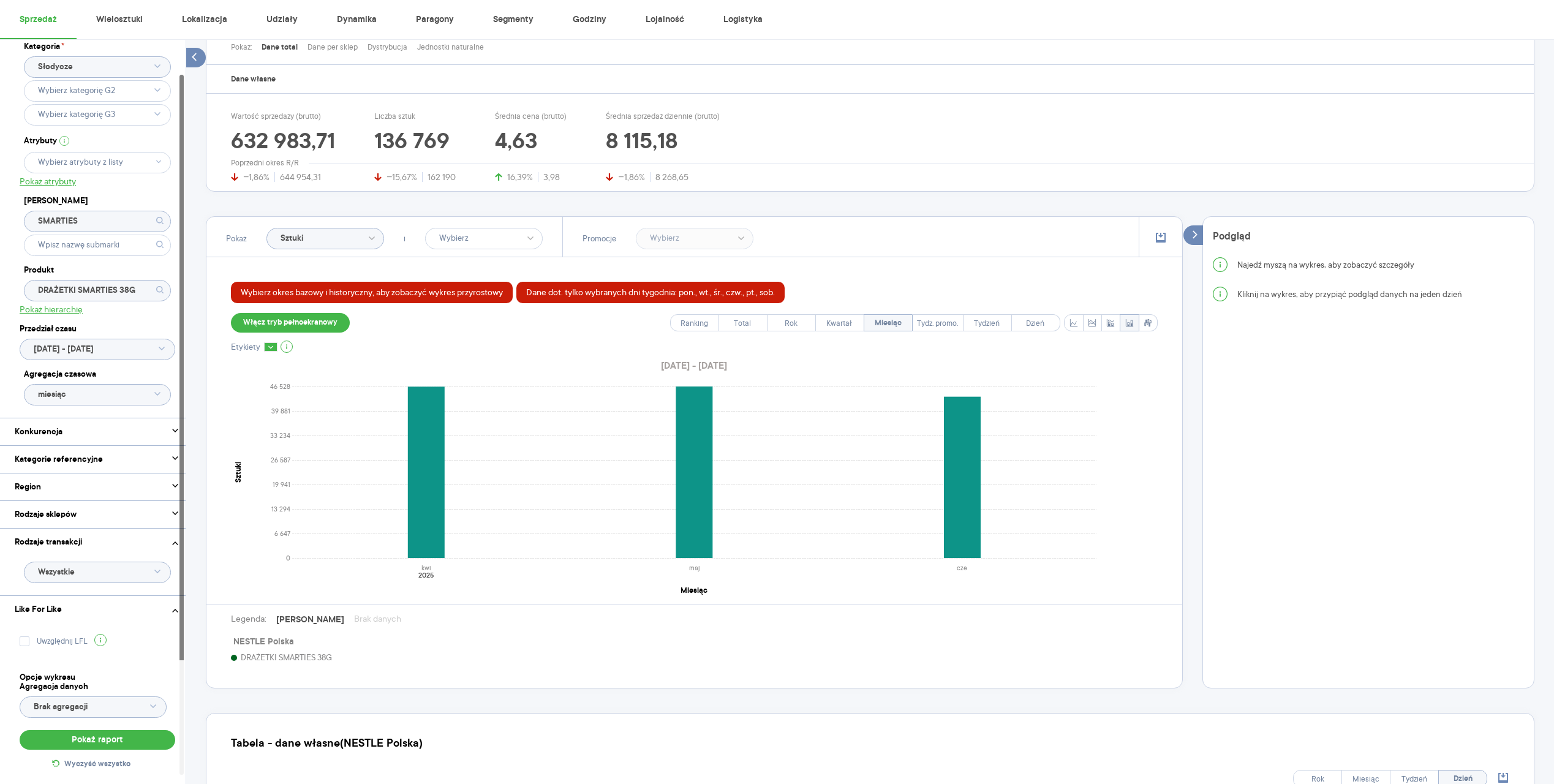 click on "SMARTIES" 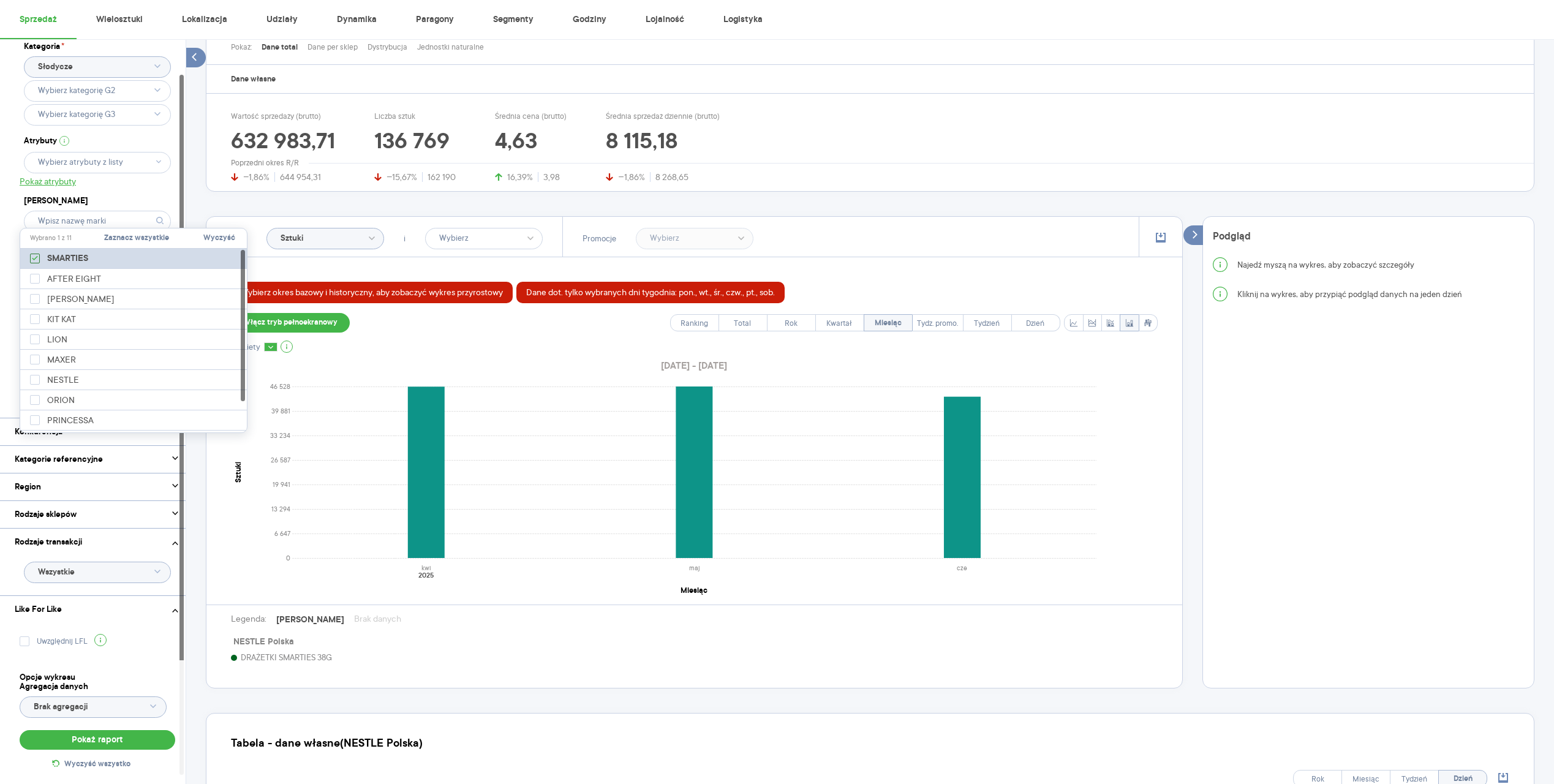 click 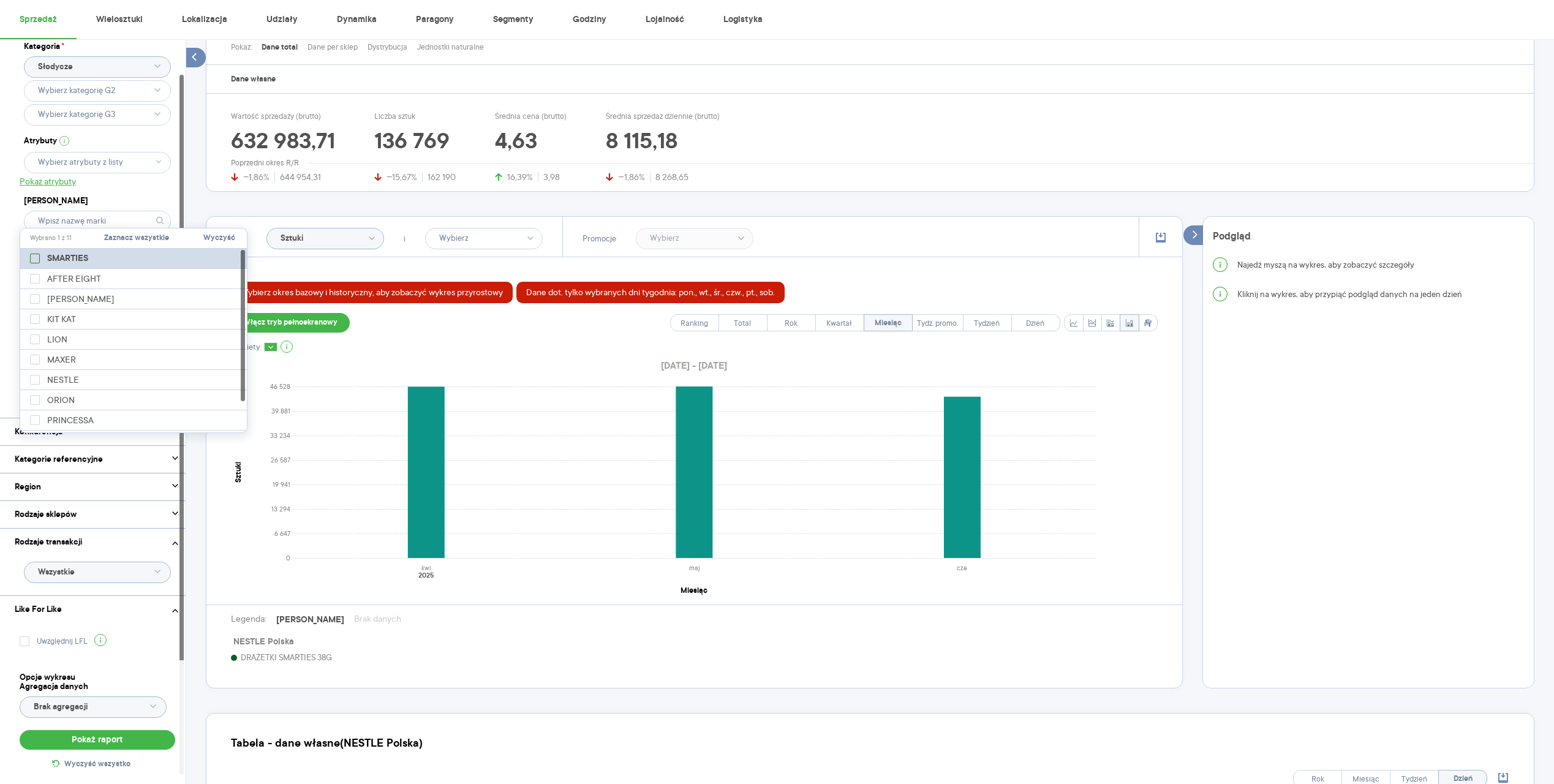 checkbox on "false" 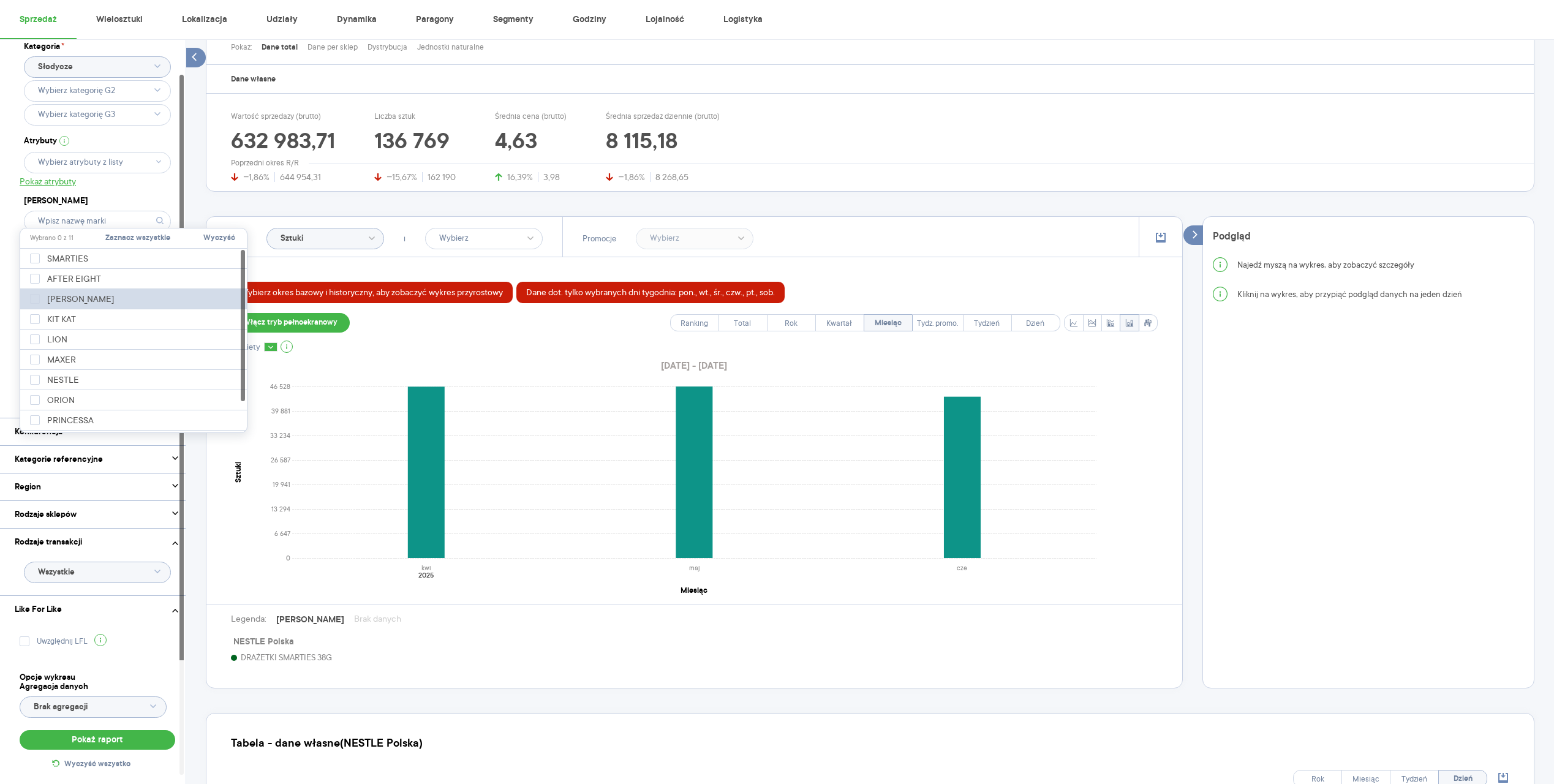 click on "[PERSON_NAME]" at bounding box center [134, 299] 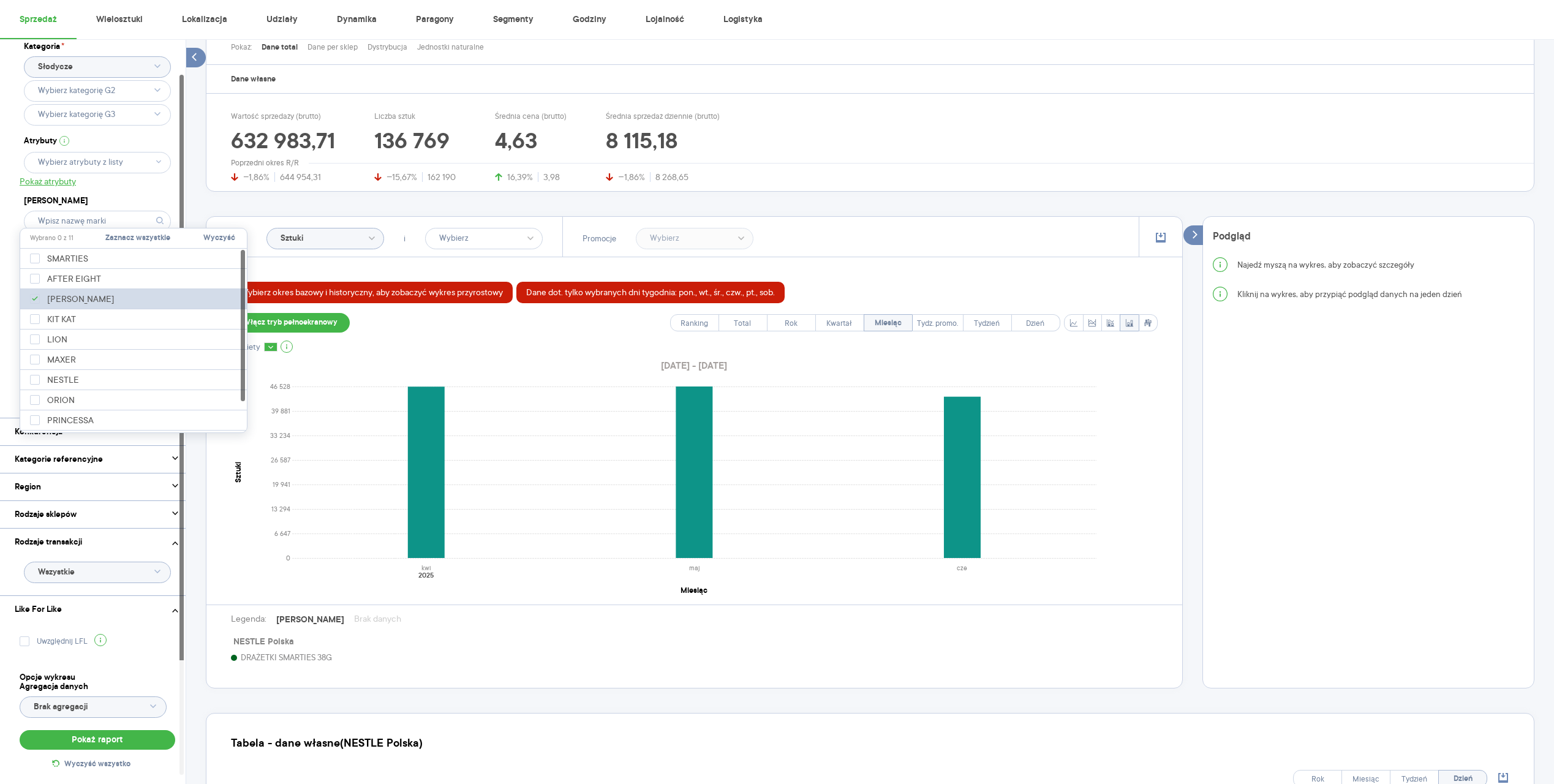 checkbox on "true" 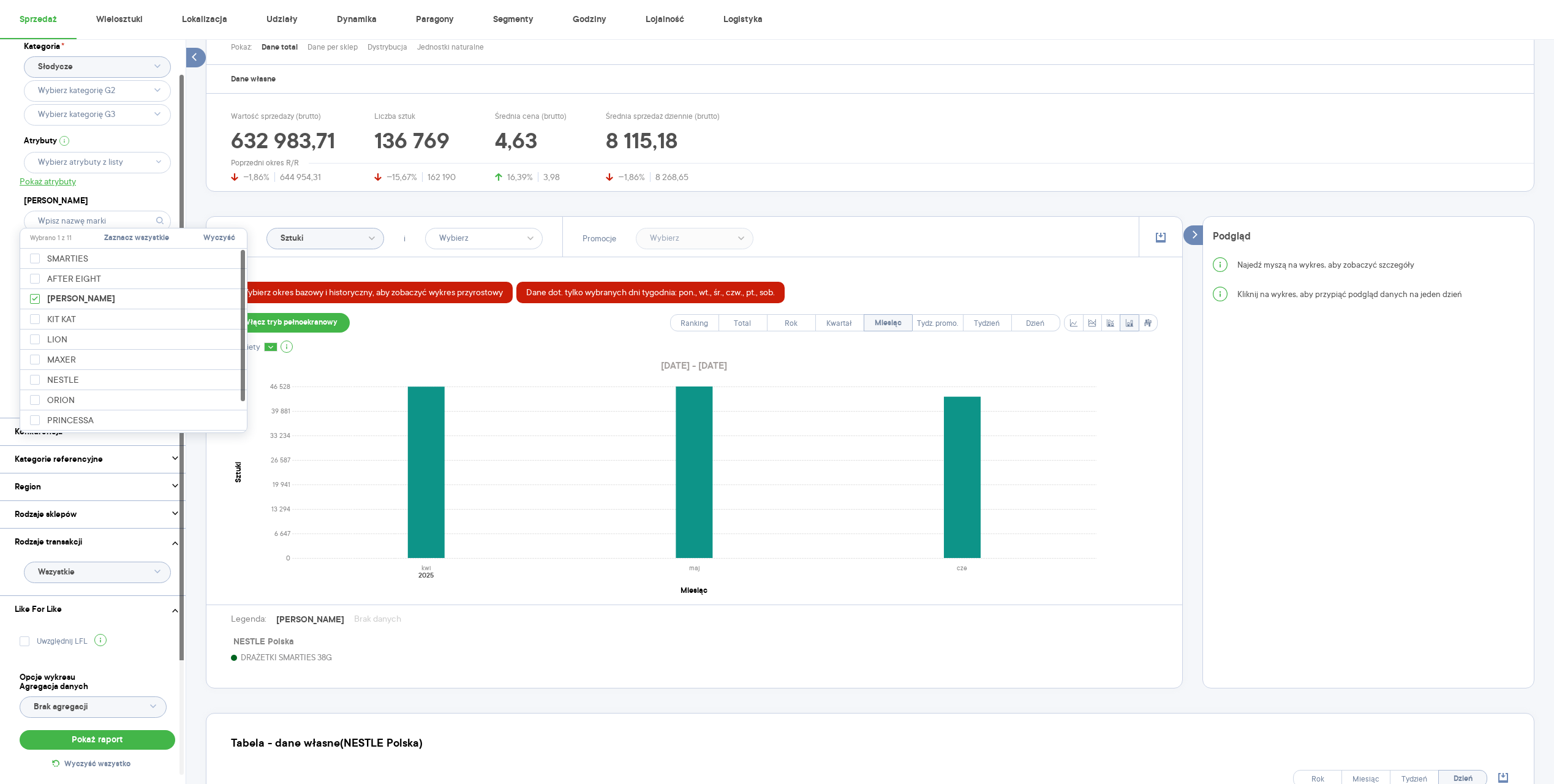 type 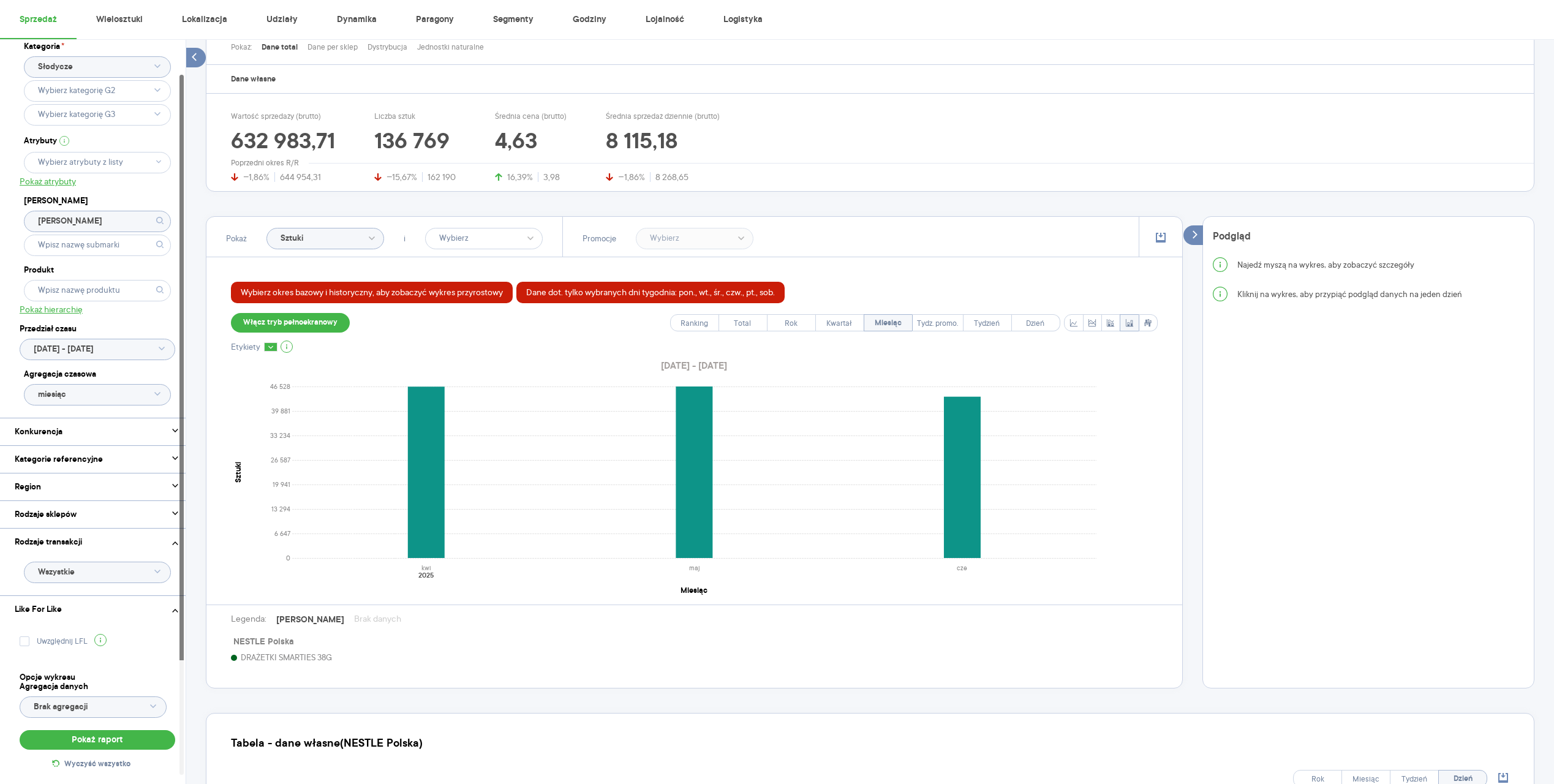 click 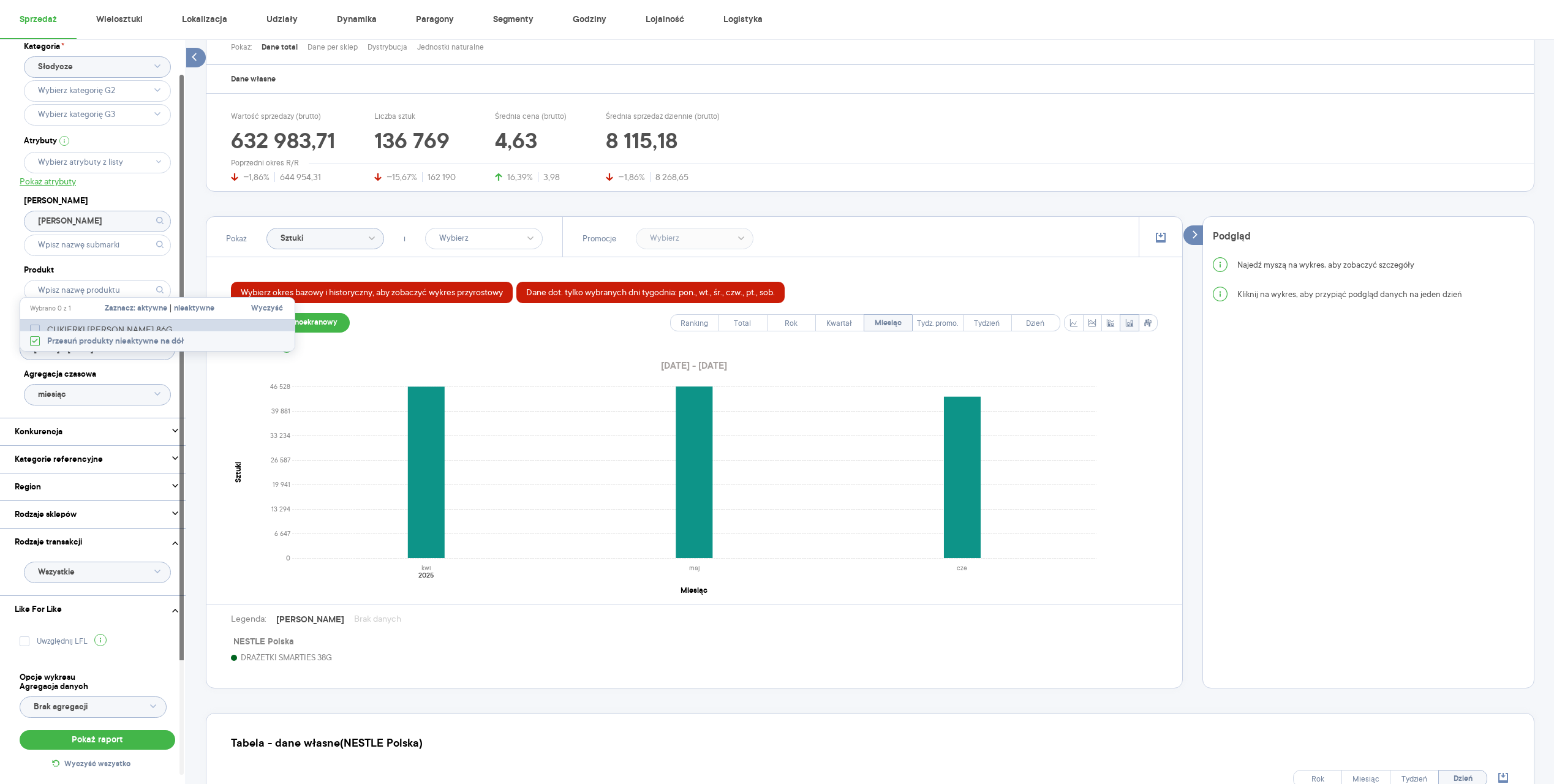 click on "CUKIERKI [PERSON_NAME] 86G" at bounding box center [124, 330] 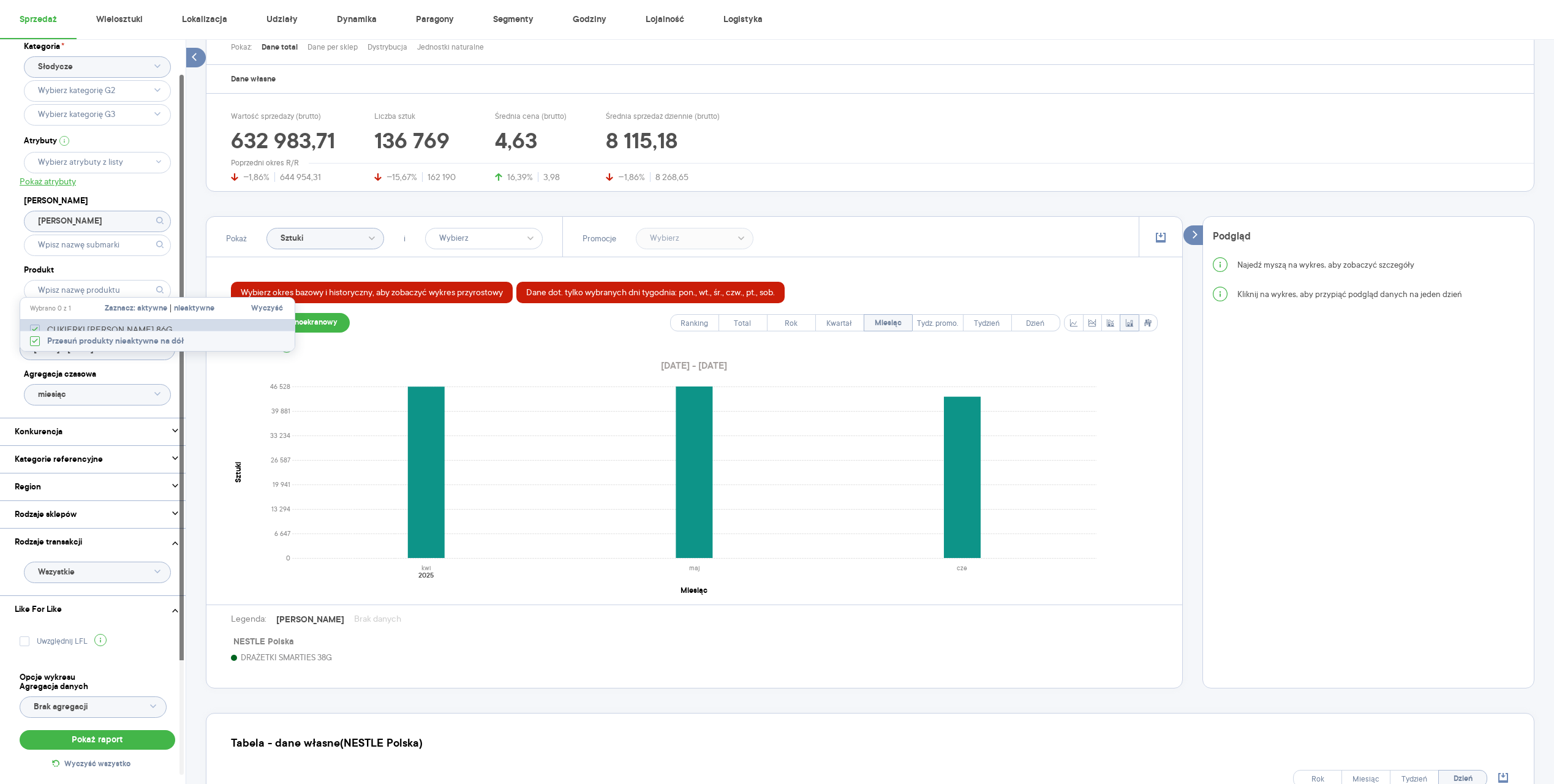 checkbox on "true" 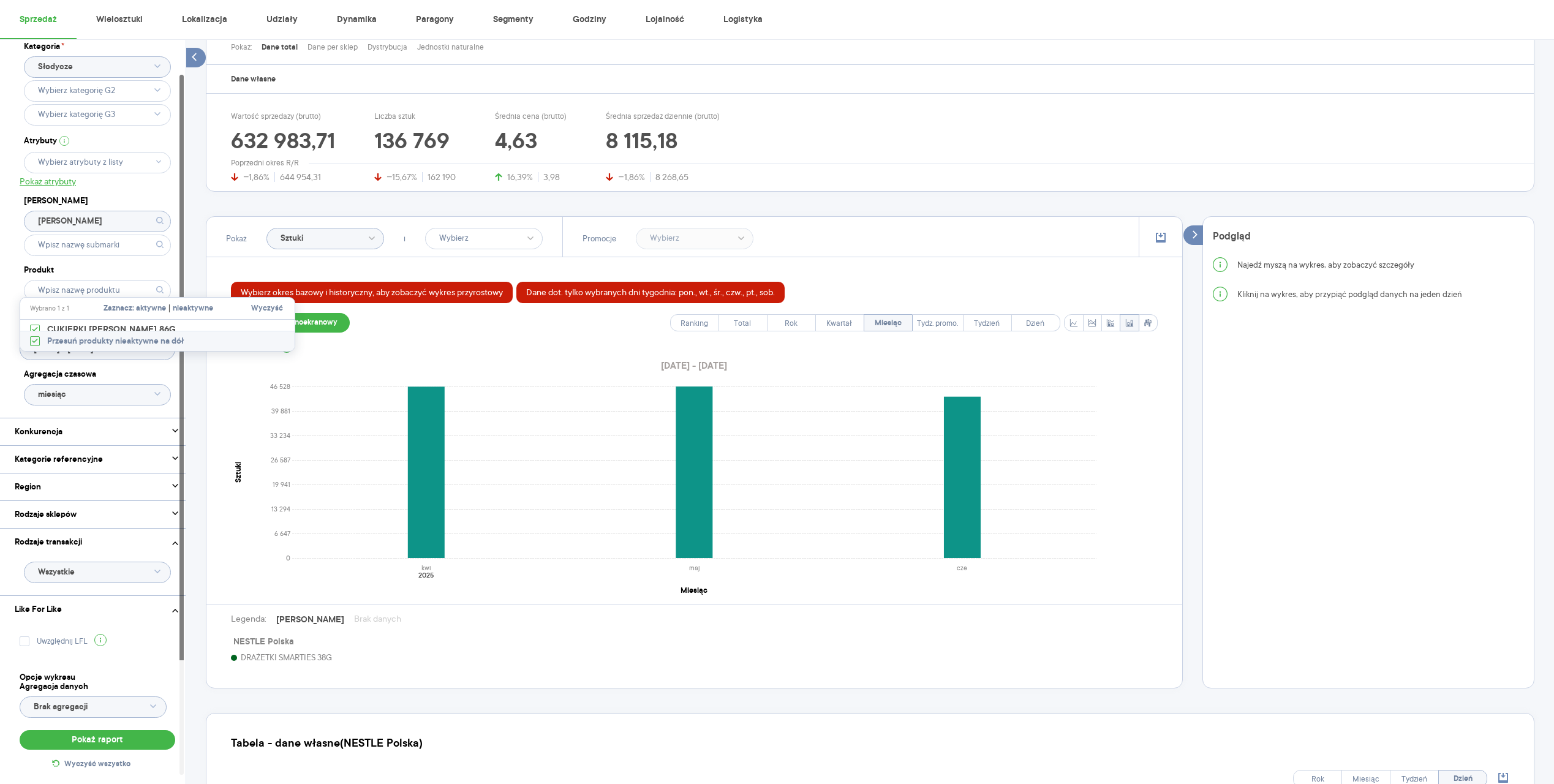 click on "Dostęp do danych * T1 T2 [MEDICAL_DATA] Kategoria * Słodycze Atrybuty Pokaż atrybuty [PERSON_NAME] Produkt Pokaż hierarchię Przedział czasu [DATE] - [DATE] Agregacja czasowa miesiąc Konkurencja Dostawca Marka Produkt Kategorie referencyjne Region Rodzaje sklepów Rodzaje transakcji Wszystkie Like For Like Uwzględnij LFL Opcje wykresu Agregacja danych Brak agregacji Pokaż raport Wyczyść wszystko Sprzedaż Podsumowanie - dane własne  (NESTLE Polska) Dane dot. tylko wybranych dni tygodnia: pon., wt., śr., czw., pt., sob. Pokaż: Dane total Dane per sklep Dystrybucja Jednostki naturalne Dane własne Wartość sprzedaży (brutto) 632 983,71 −1,86% 644 954,31 Liczba sztuk 136 769 −15,67% 162 190 Średnia cena (brutto) 4,63 16,39% 3,98 Średnia sprzedaż dziennie (brutto) 8 115,18 −1,86% 8 268,65 Poprzedni okres R/R Pokaż Sztuki i Promocje Wybierz okres bazowy i historyczny, aby zobaczyć wykres przyrostowy Dane dot. tylko wybranych dni tygodnia: pon., wt., śr., czw., pt., sob. Ranking Total Rok Dzień" at bounding box center [870, 408] 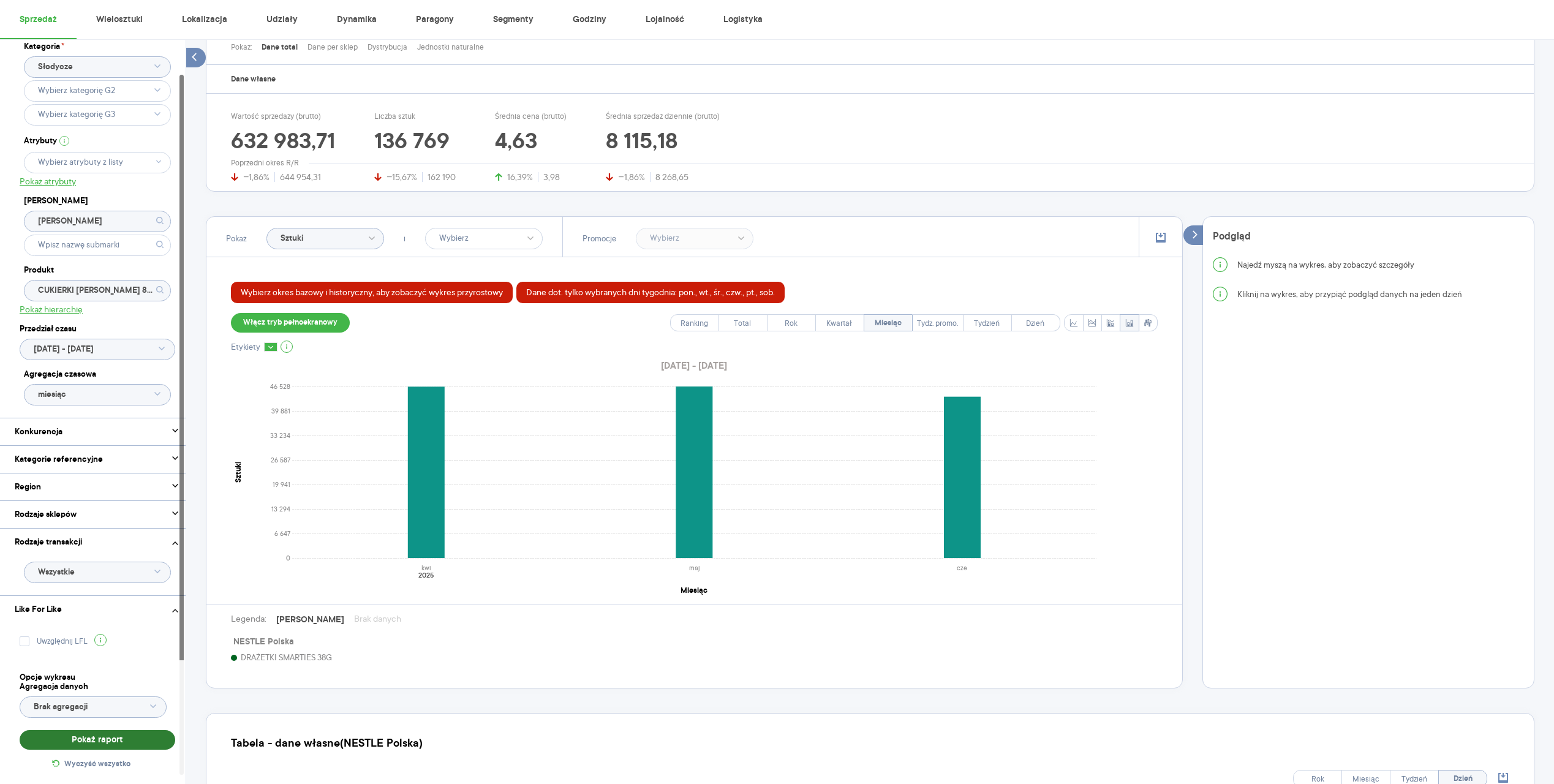 click on "Pokaż raport" at bounding box center [97, 740] 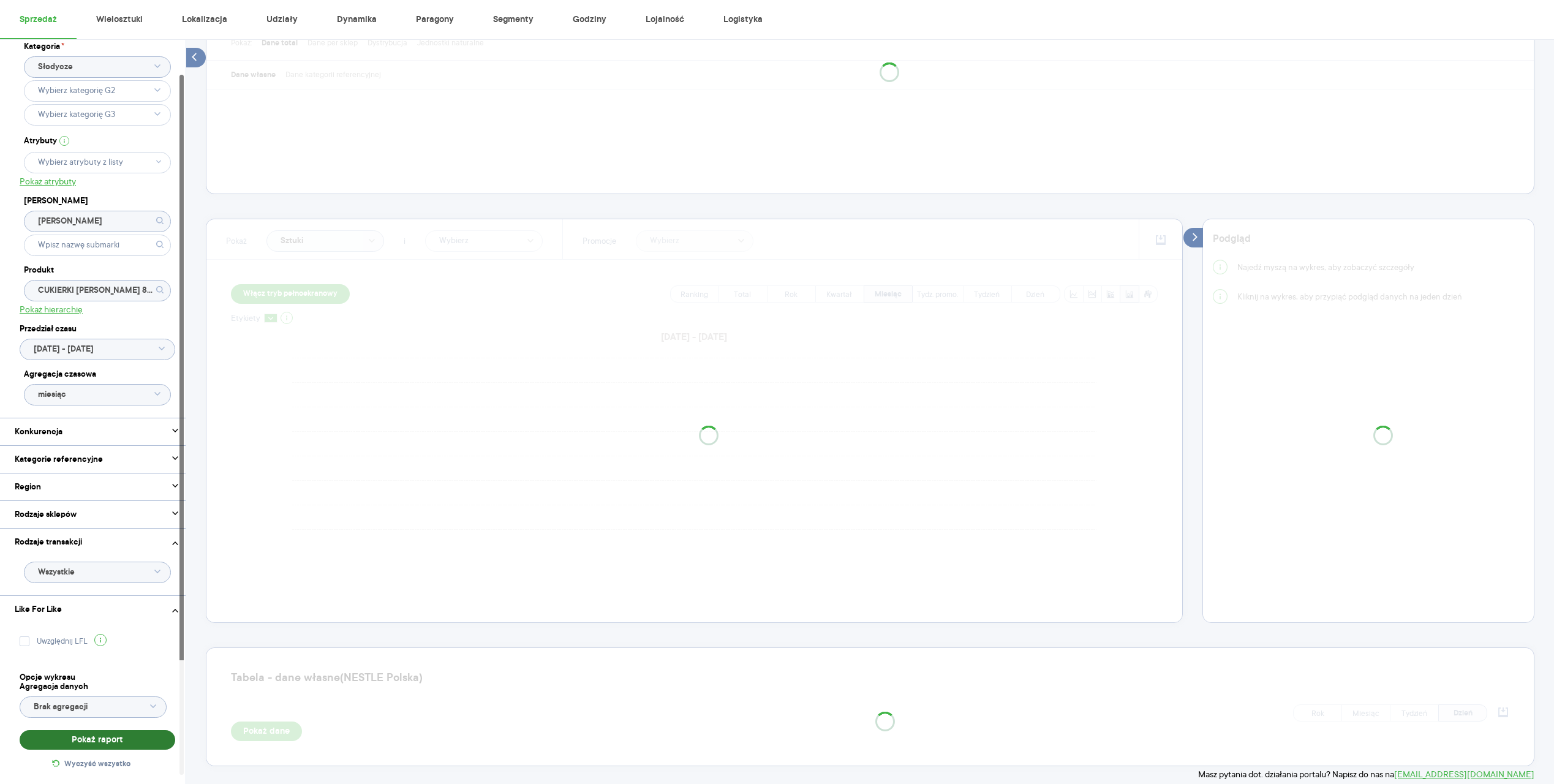 scroll, scrollTop: 161, scrollLeft: 0, axis: vertical 